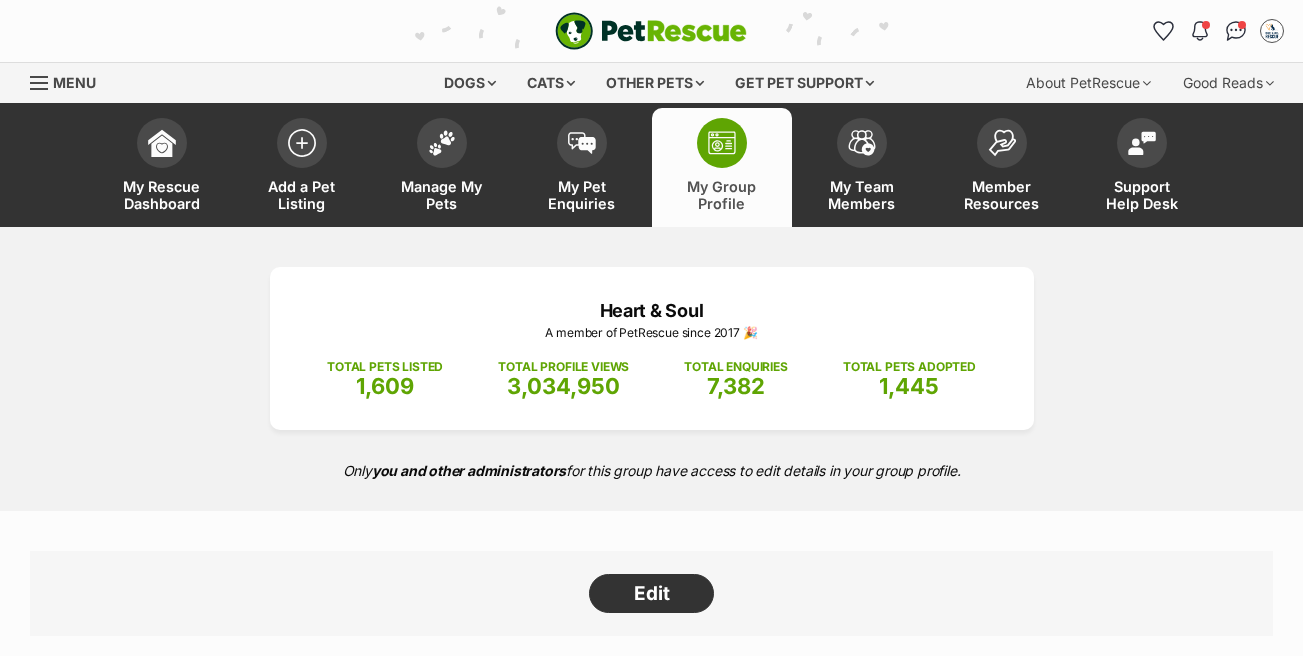 scroll, scrollTop: 0, scrollLeft: 0, axis: both 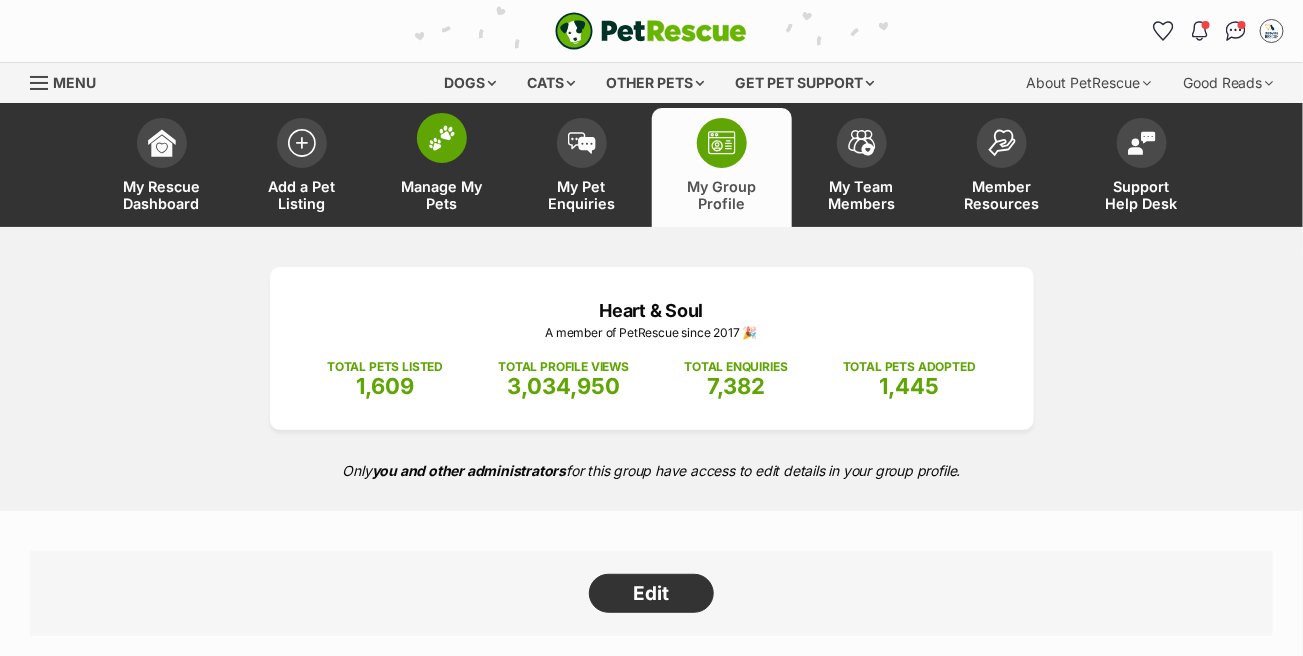 click at bounding box center (442, 138) 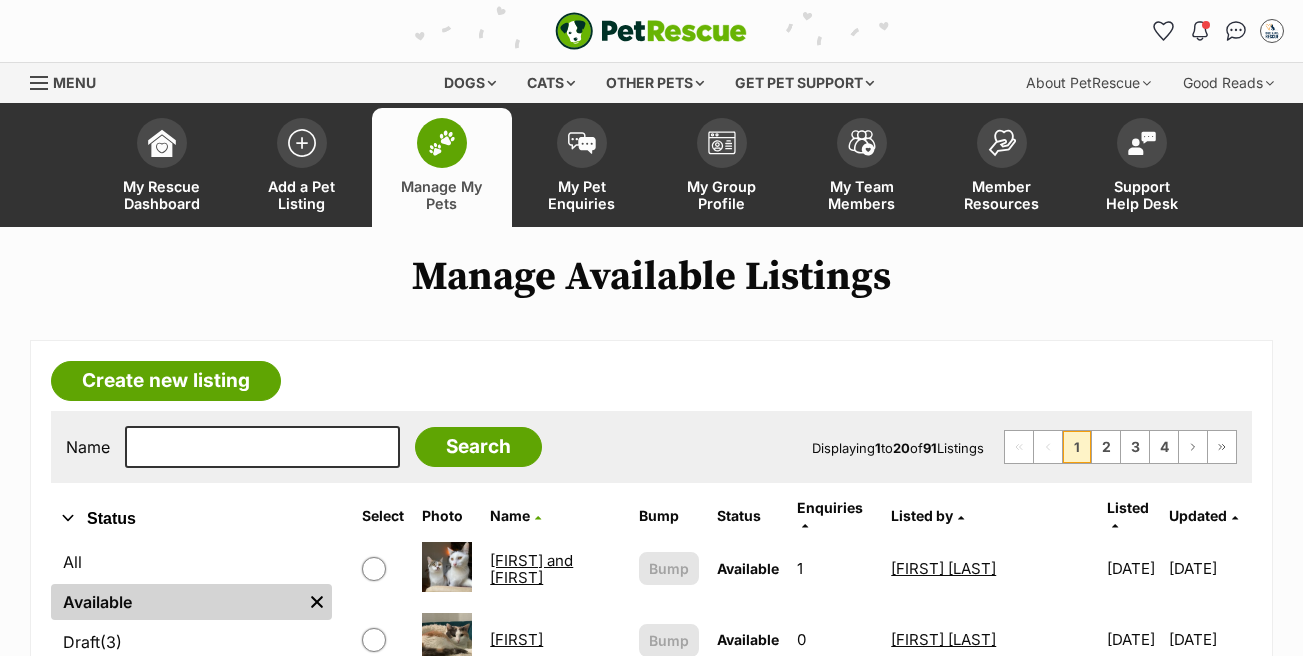 scroll, scrollTop: 171, scrollLeft: 0, axis: vertical 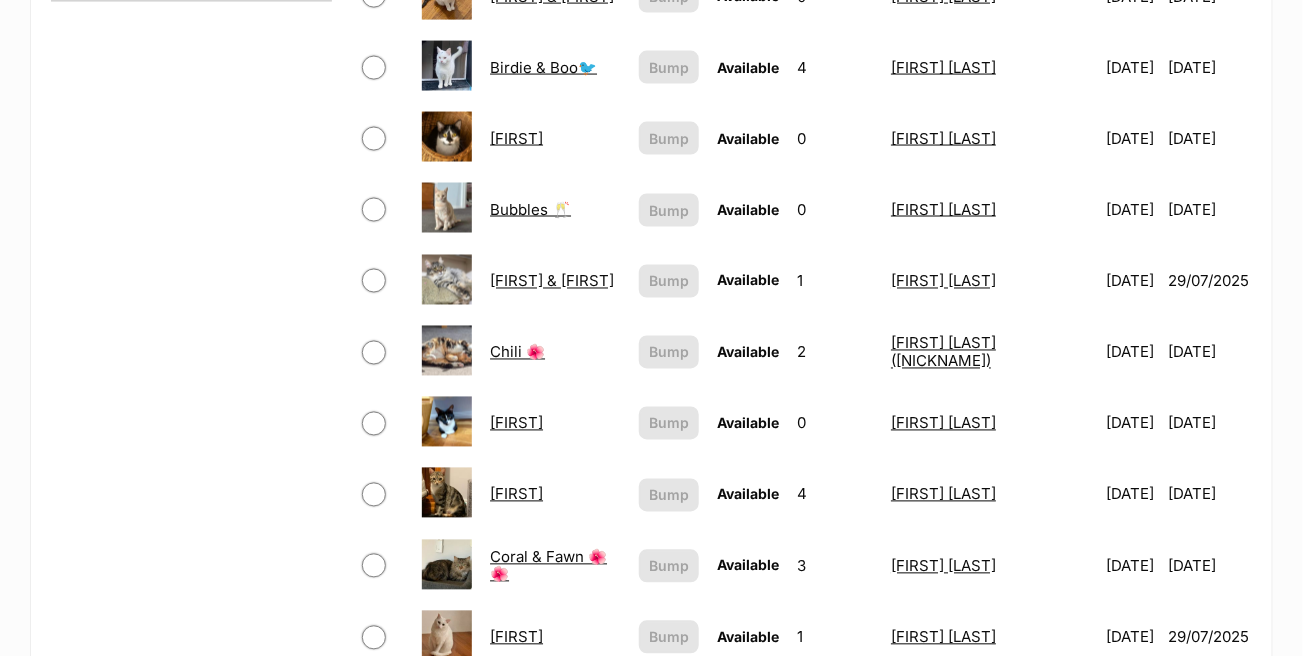 click on "[NAME] (AKA [NAME])" at bounding box center (555, 138) 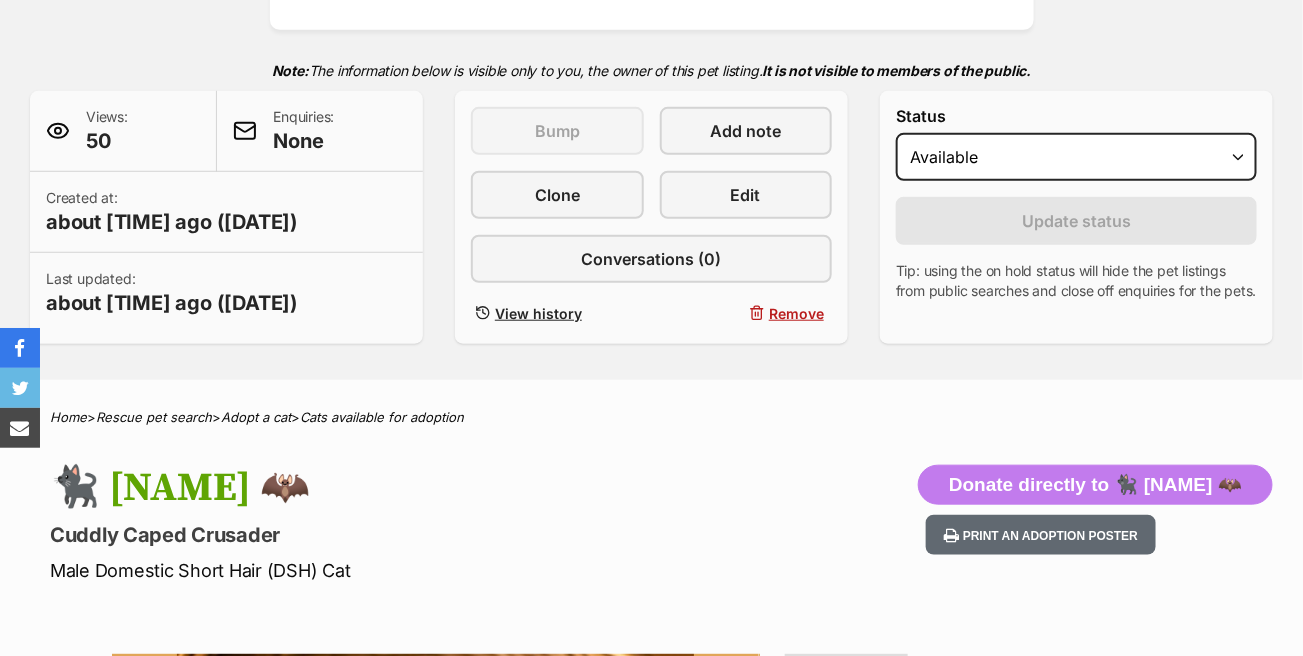 scroll, scrollTop: 0, scrollLeft: 0, axis: both 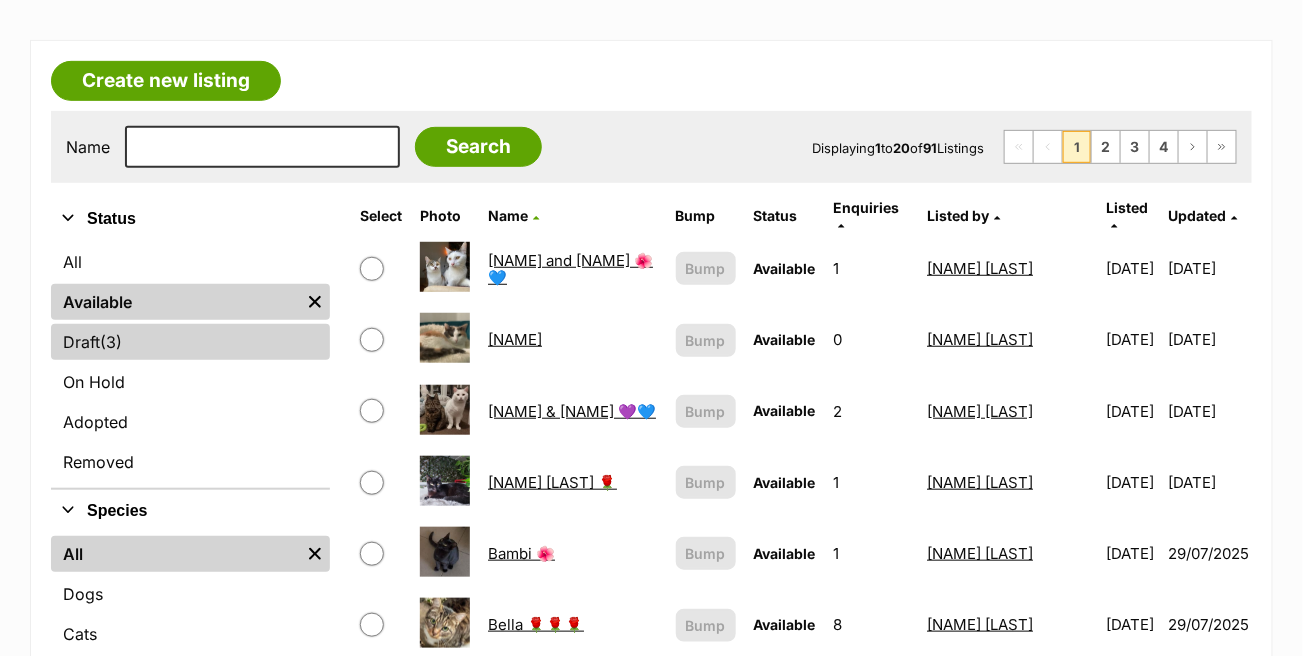 click on "Draft
(3)
Items" at bounding box center [190, 342] 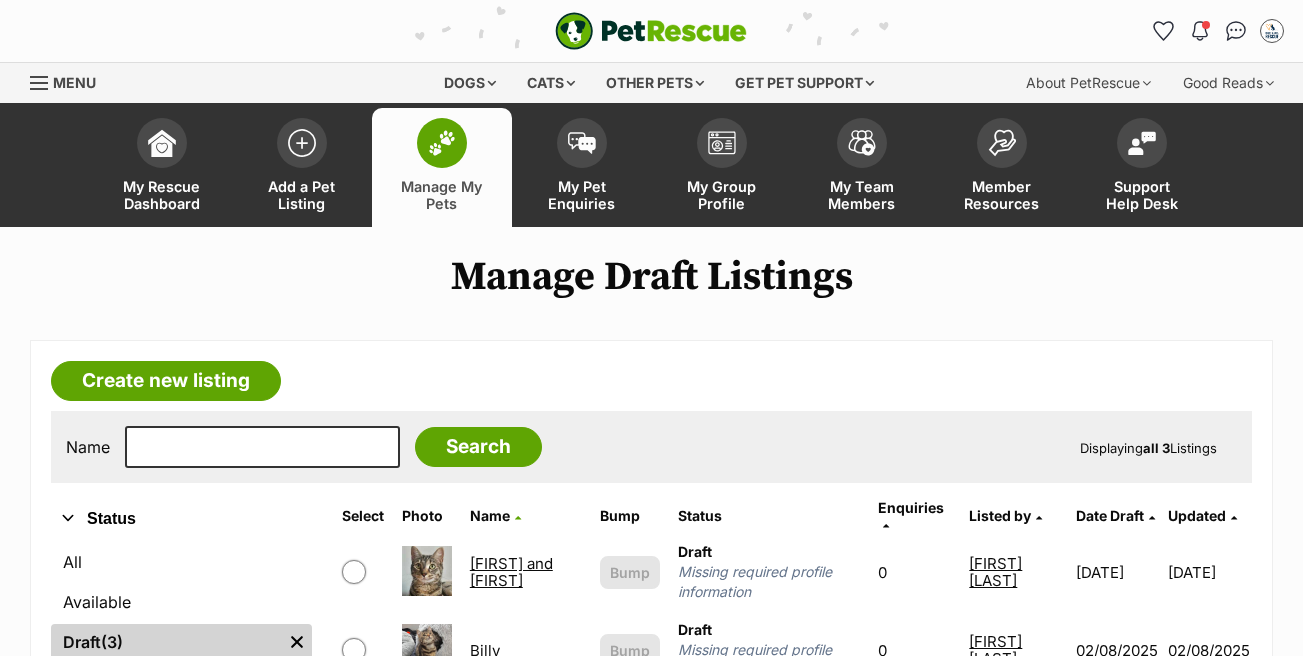 scroll, scrollTop: 0, scrollLeft: 0, axis: both 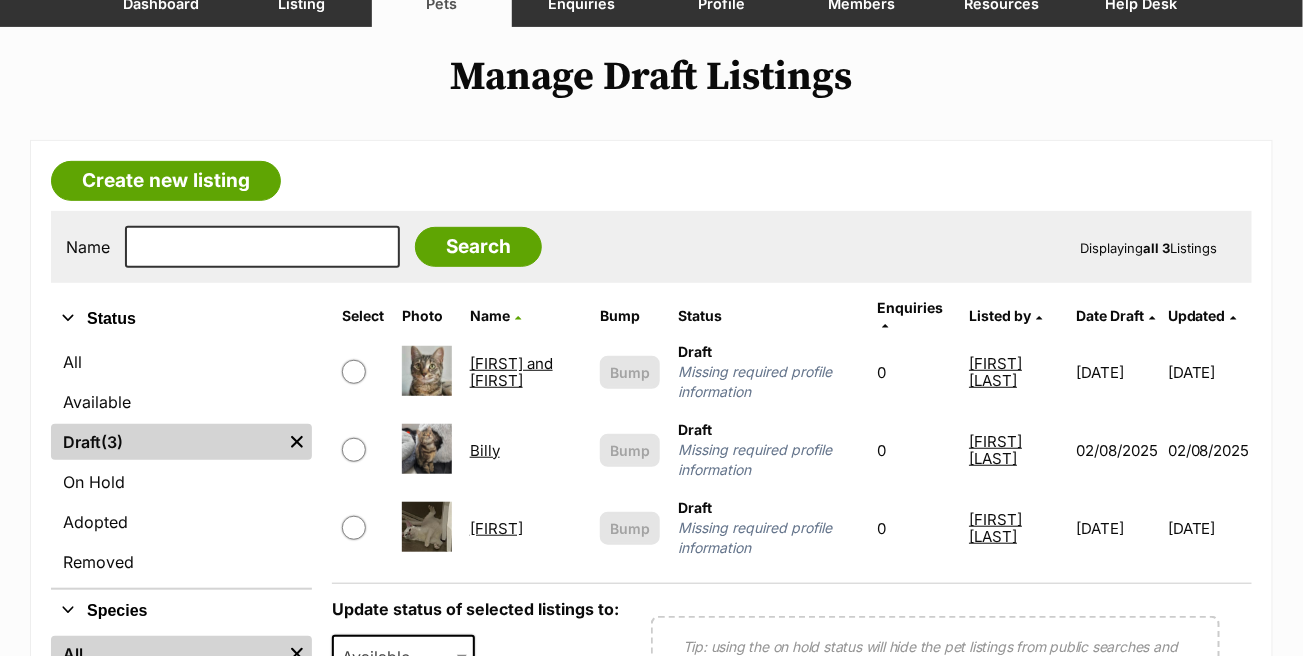click on "Billy" at bounding box center [485, 450] 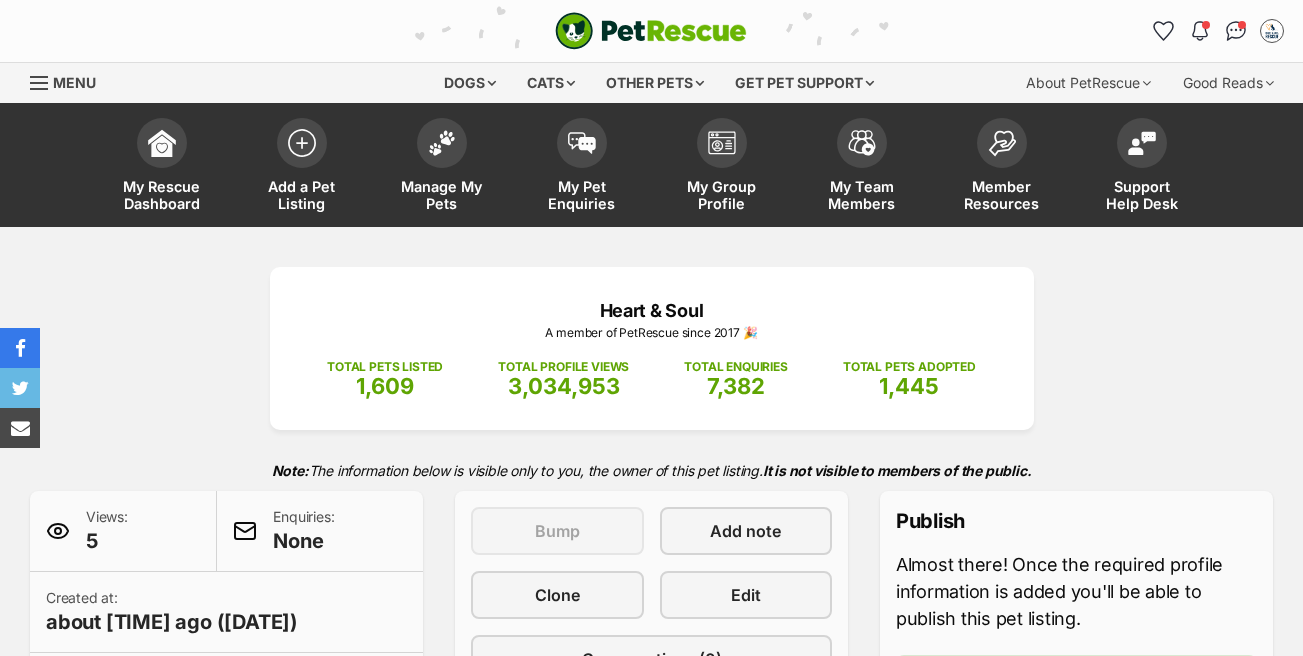scroll, scrollTop: 400, scrollLeft: 0, axis: vertical 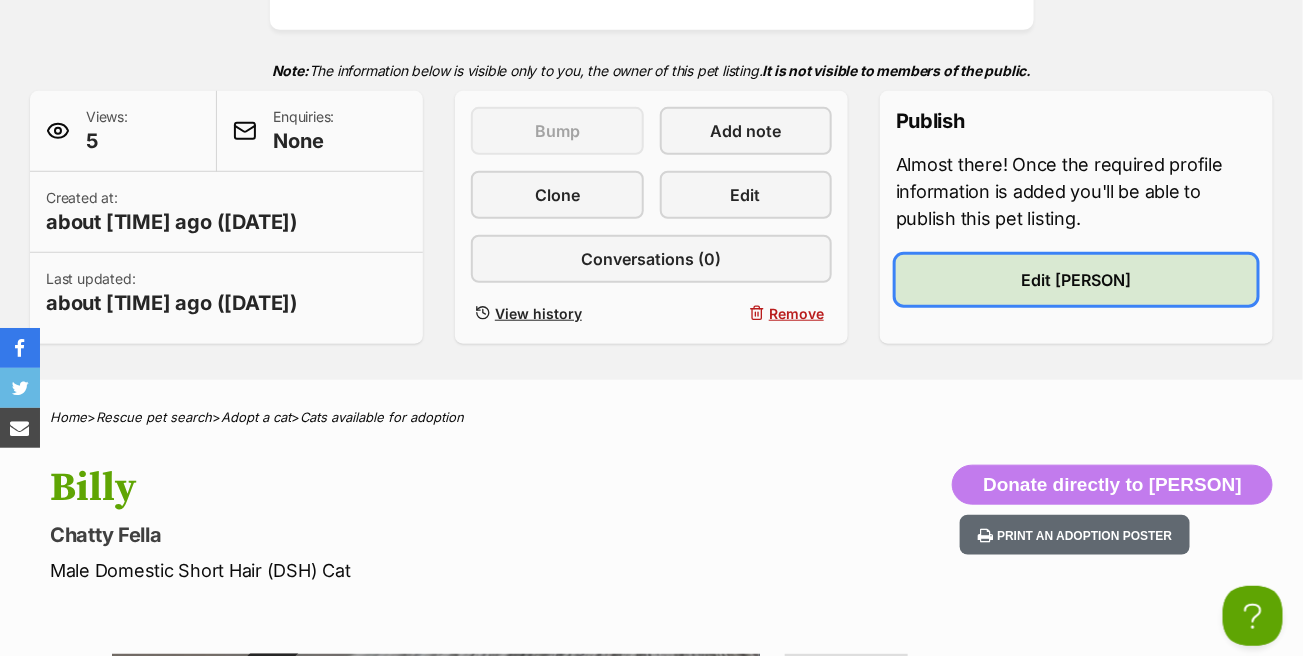 click on "Edit Billy" at bounding box center (1076, 280) 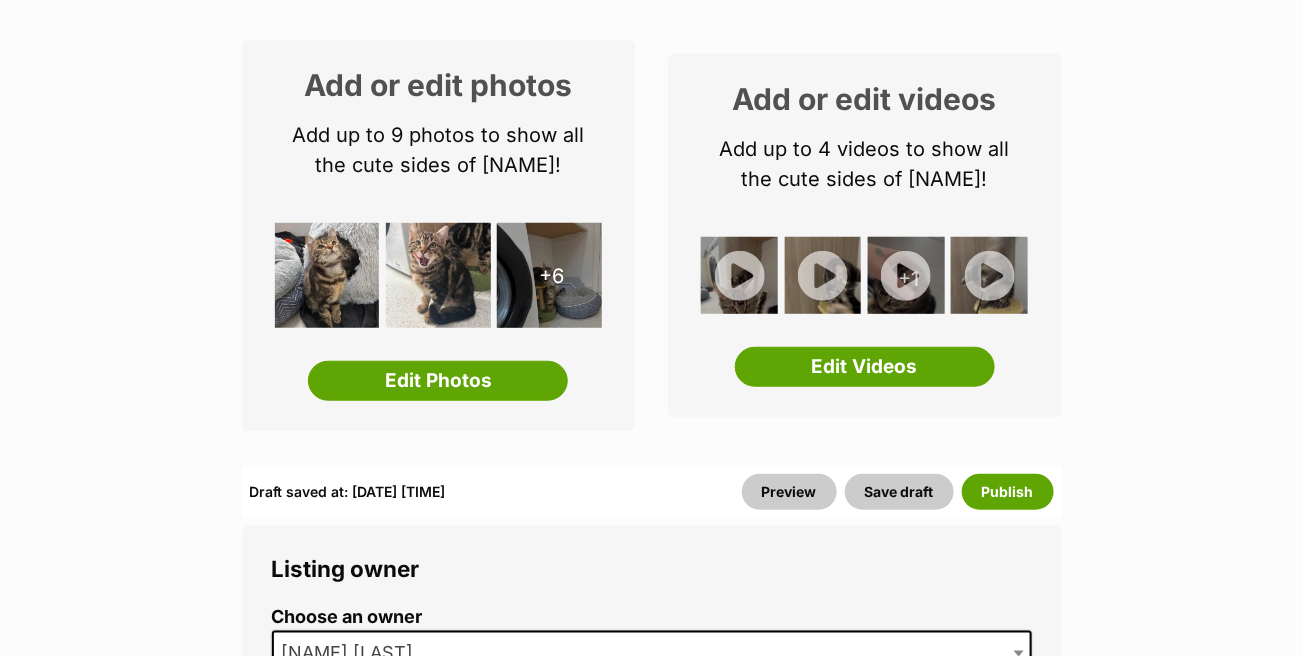 scroll, scrollTop: 0, scrollLeft: 0, axis: both 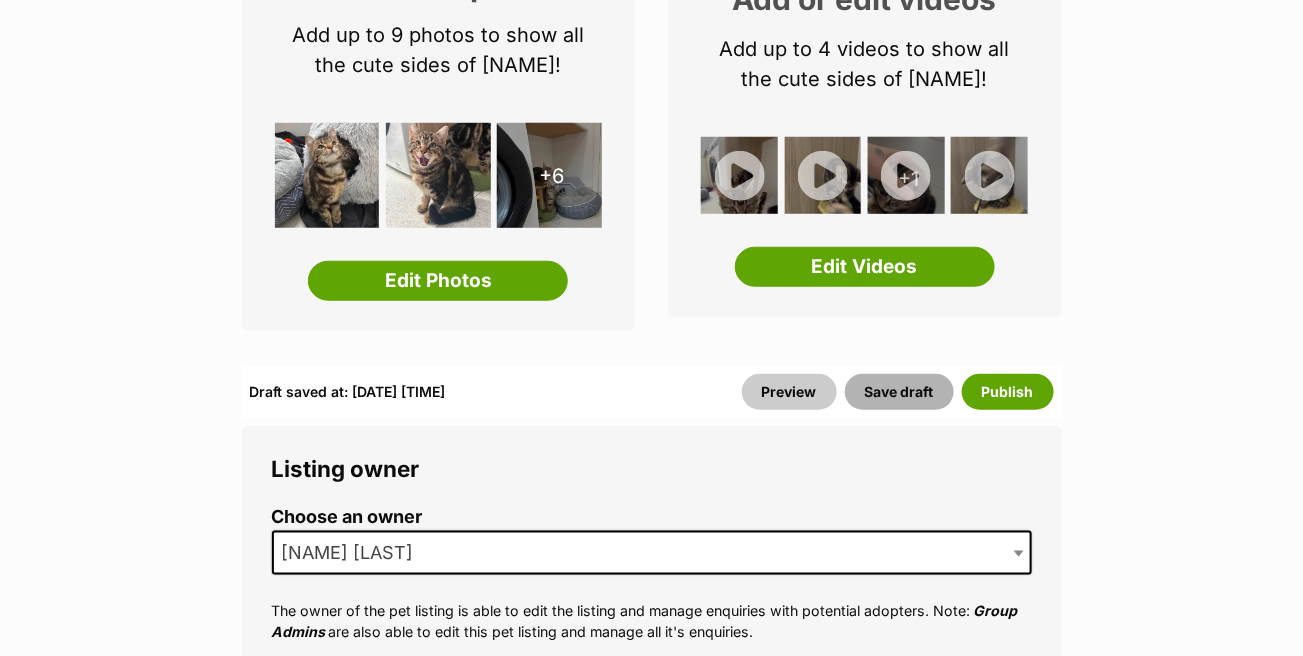 click on "Save draft" at bounding box center (899, 392) 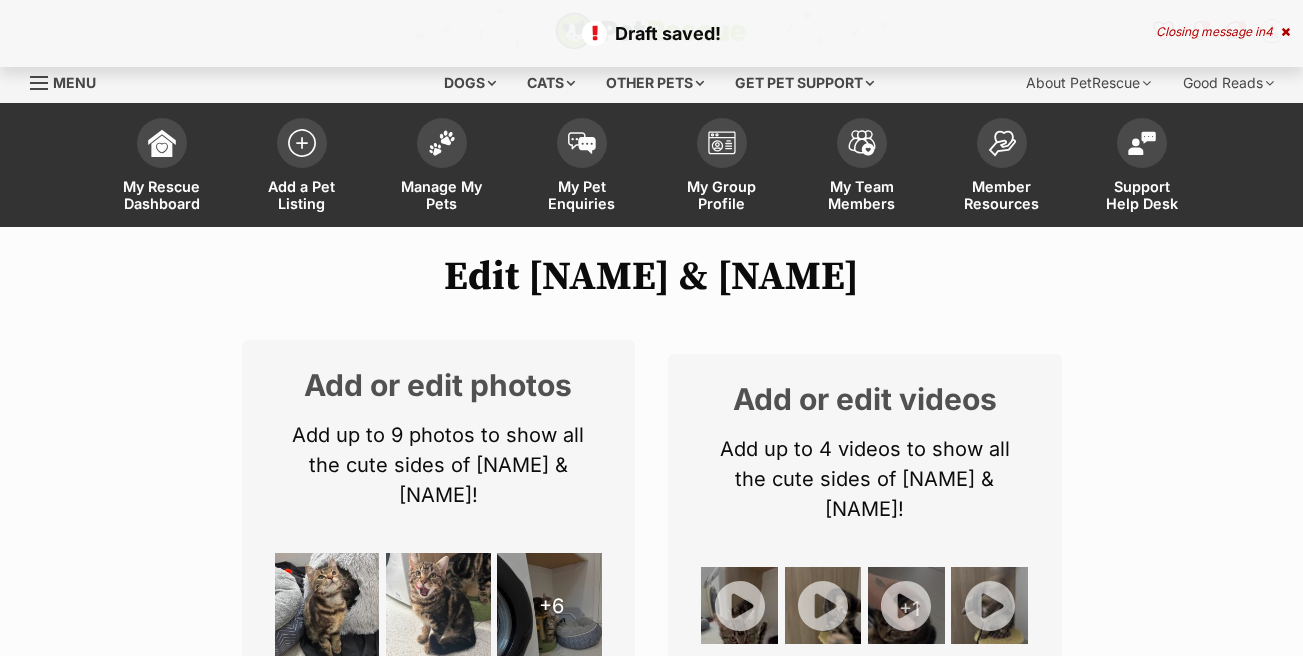 scroll, scrollTop: 300, scrollLeft: 0, axis: vertical 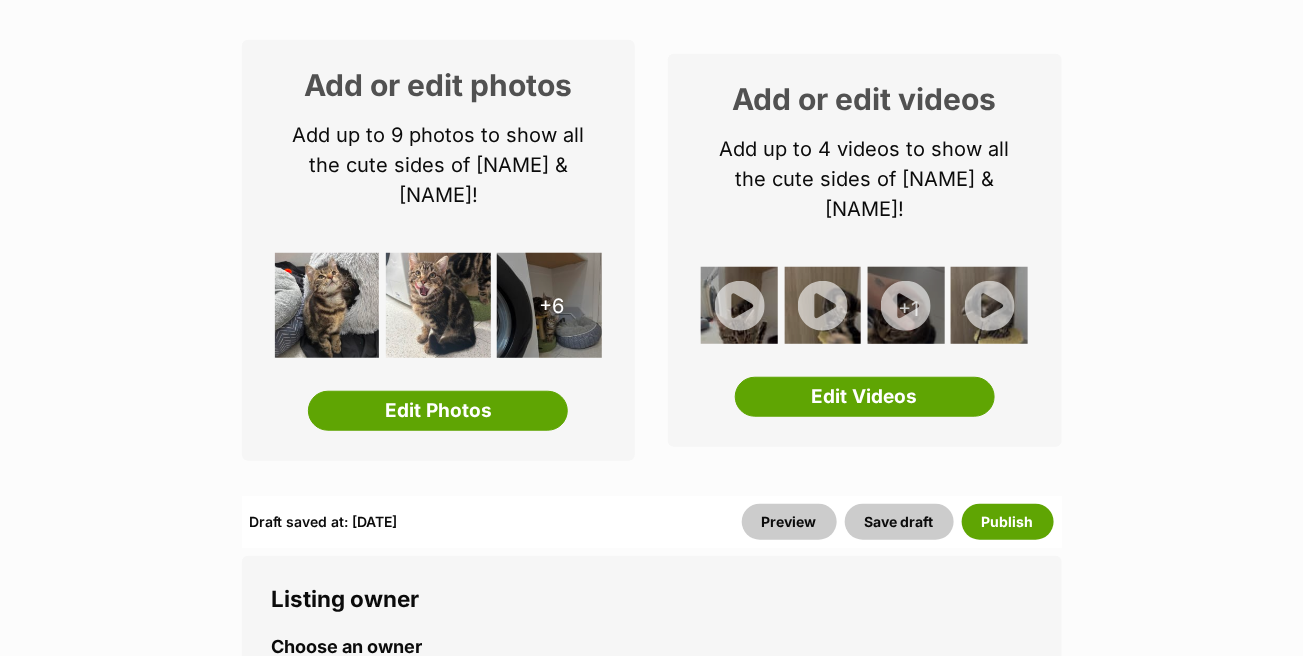 click at bounding box center [739, 305] 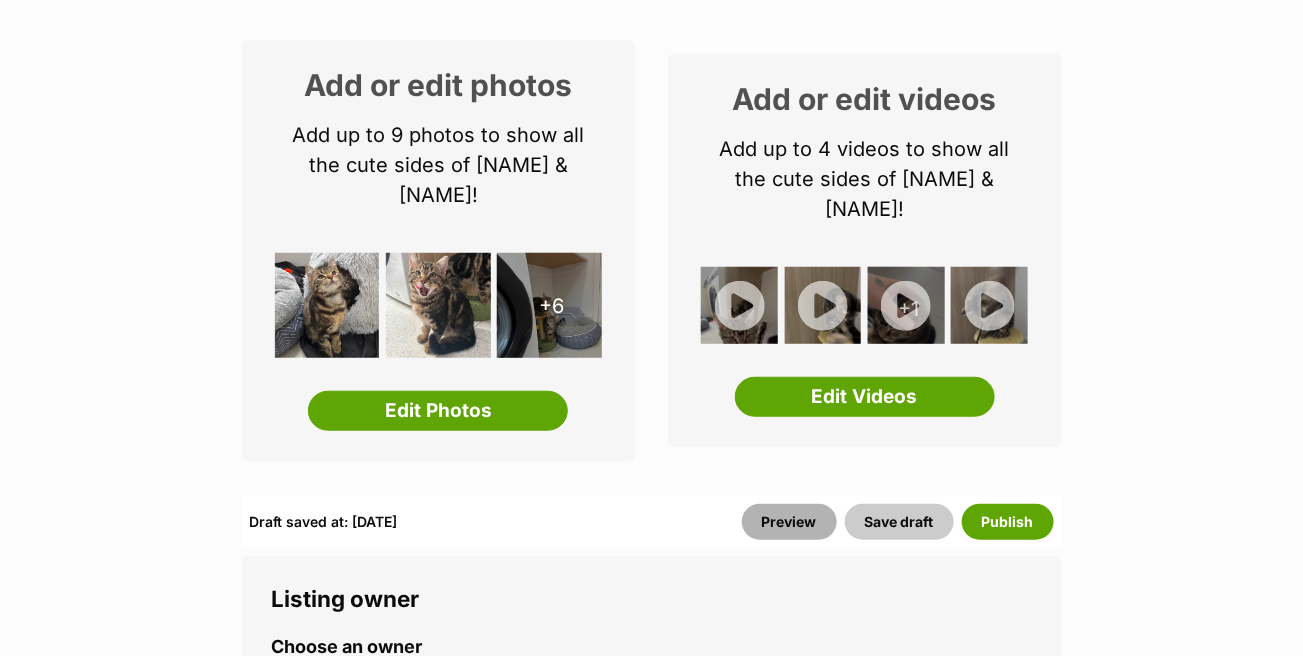 click on "Preview" at bounding box center (789, 522) 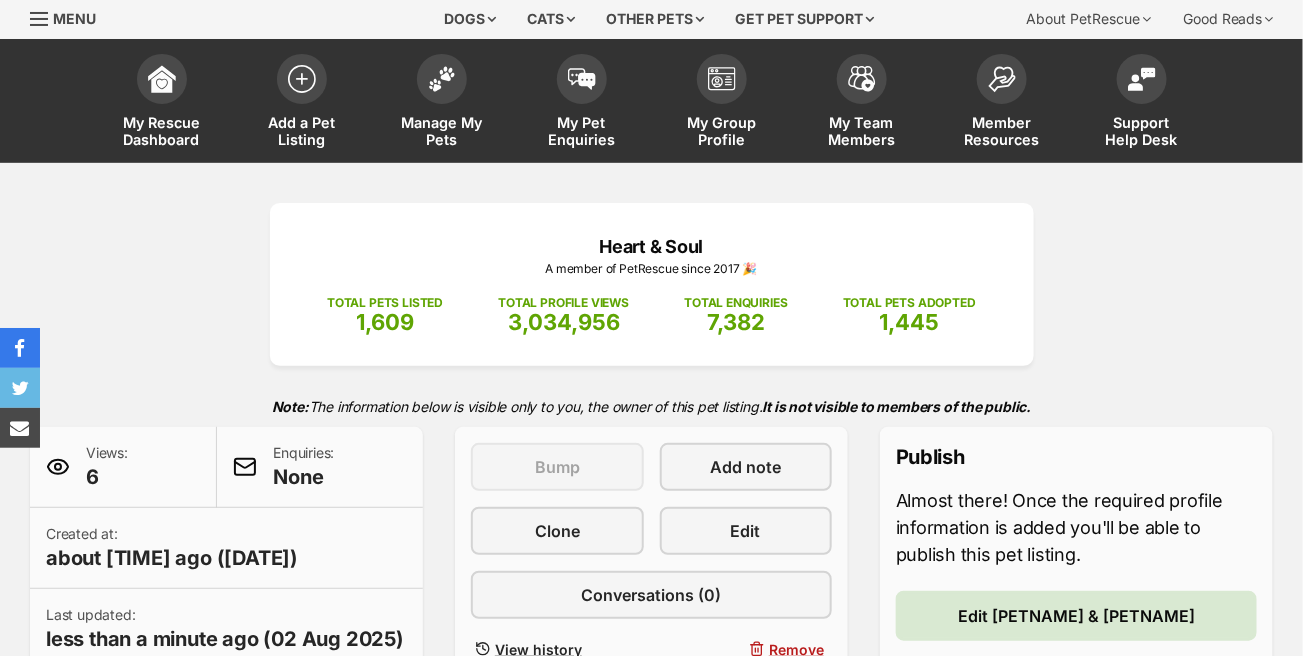 scroll, scrollTop: 500, scrollLeft: 0, axis: vertical 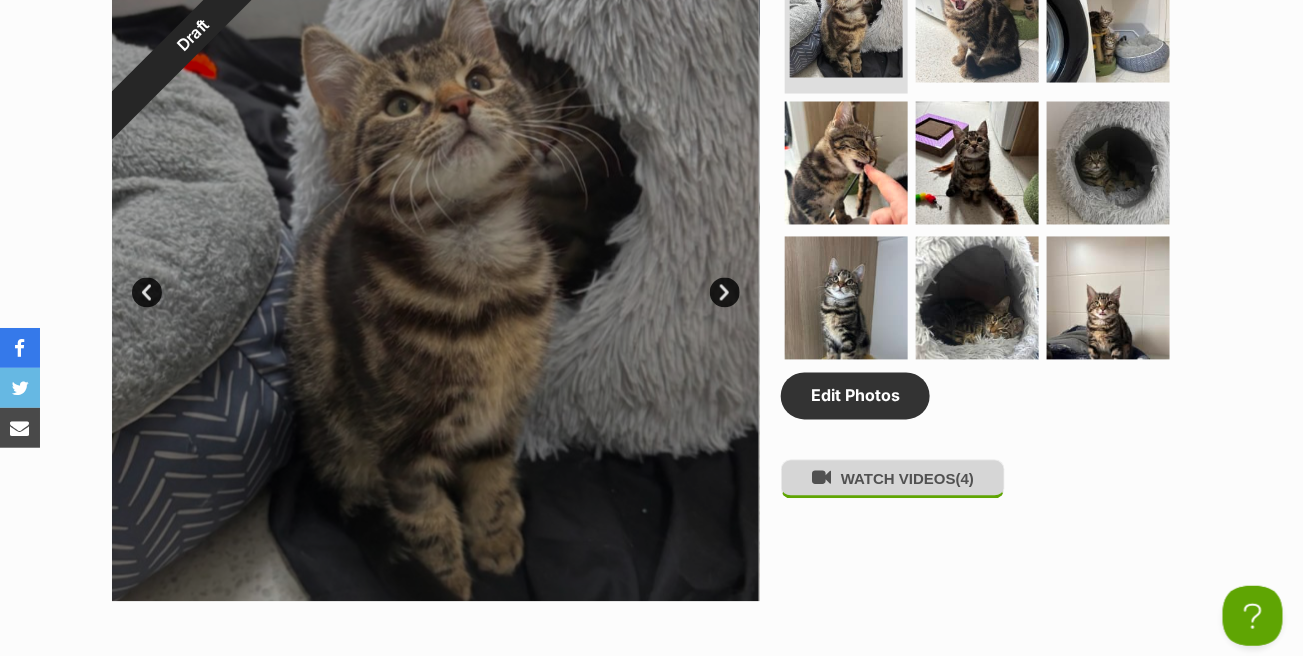 click on "WATCH VIDEOS
(4)" at bounding box center (893, 479) 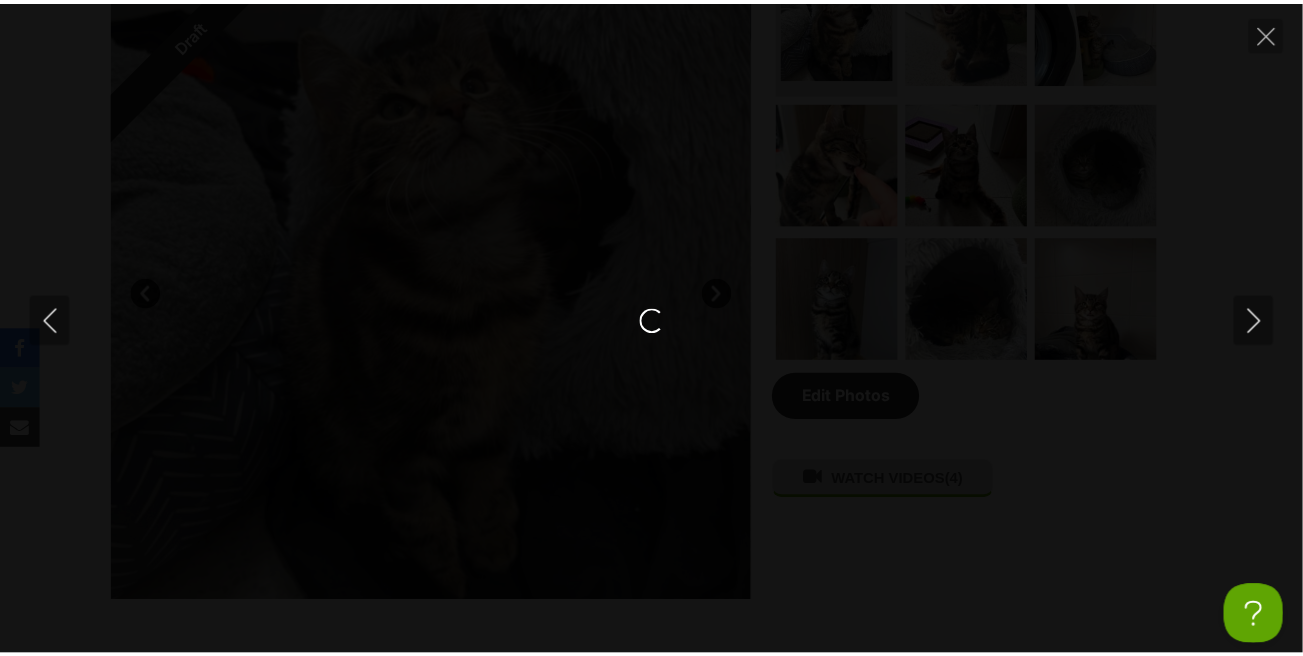 scroll, scrollTop: 0, scrollLeft: 0, axis: both 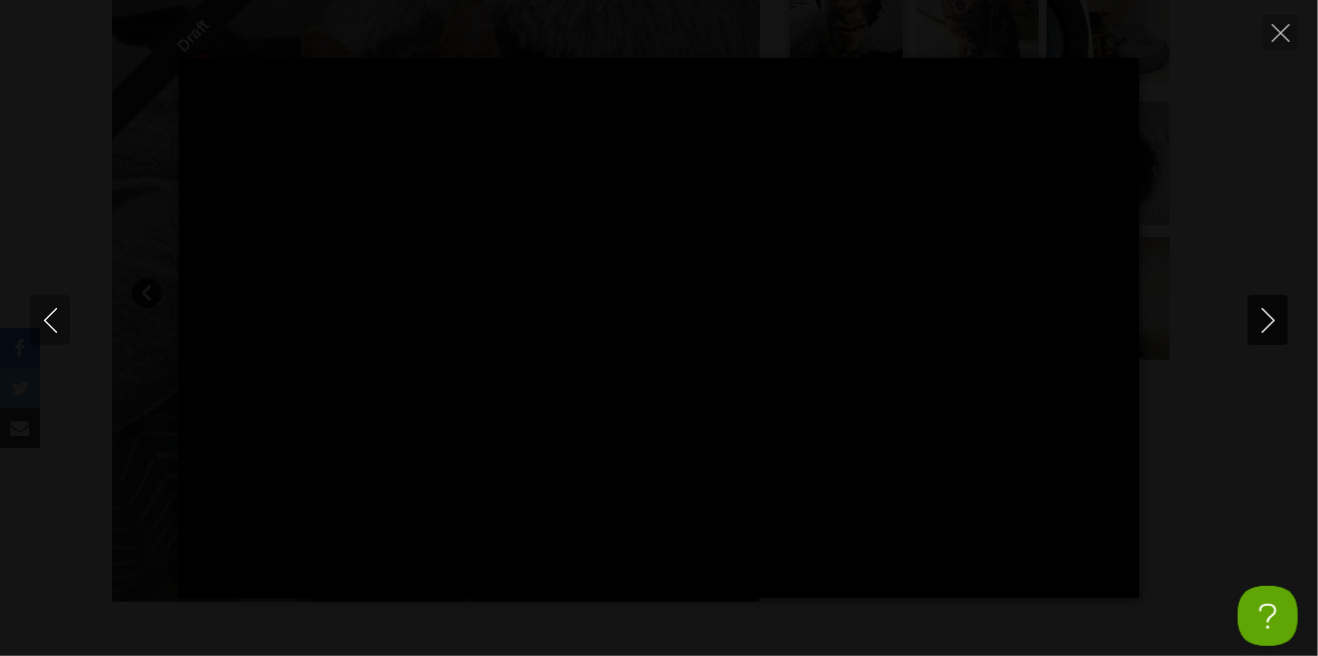 type on "100" 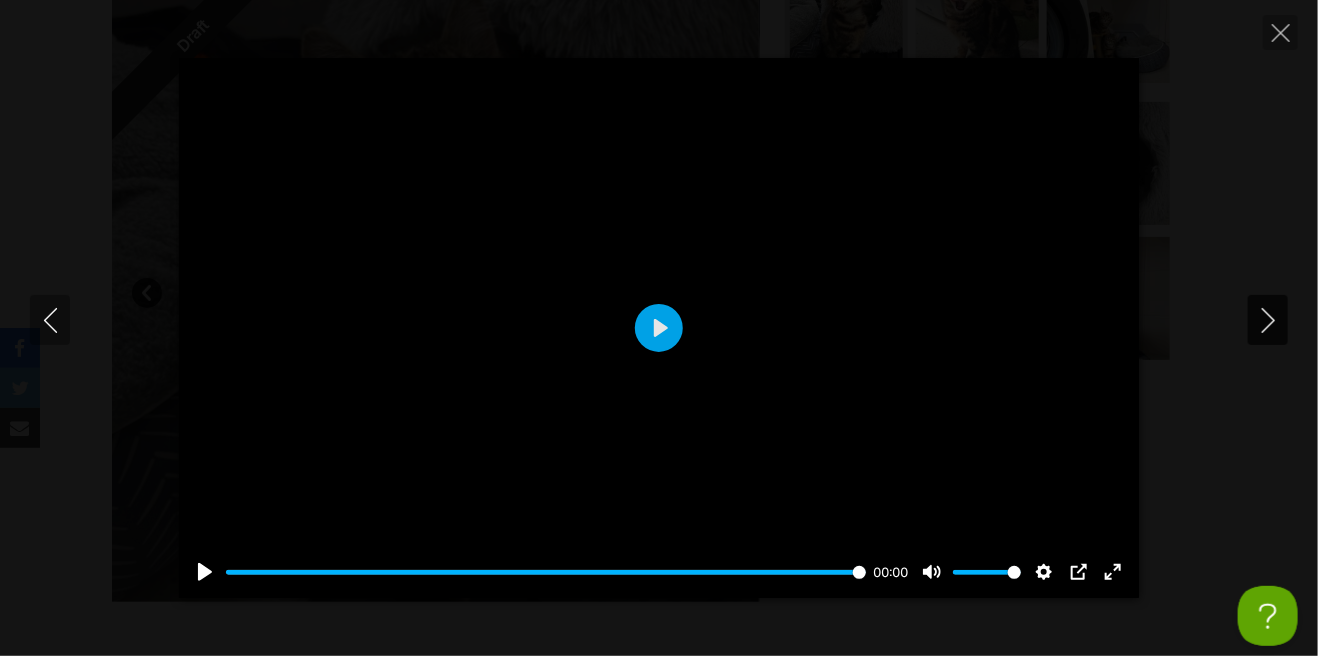 click 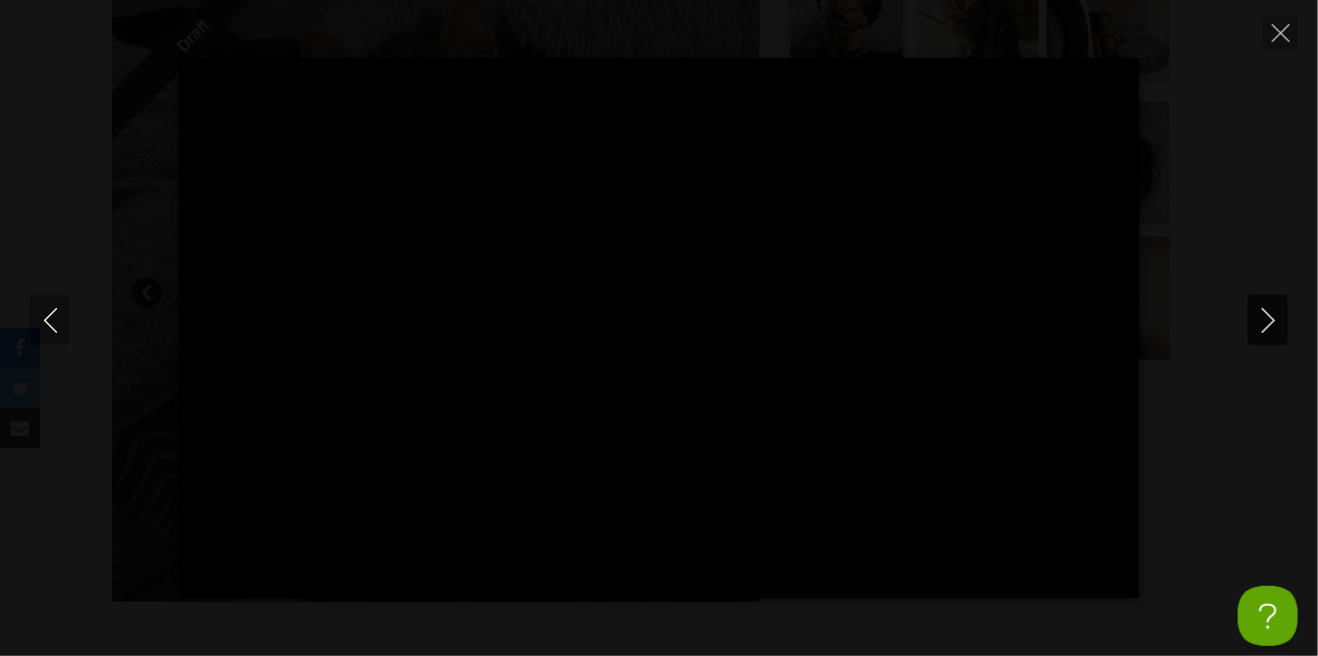 click 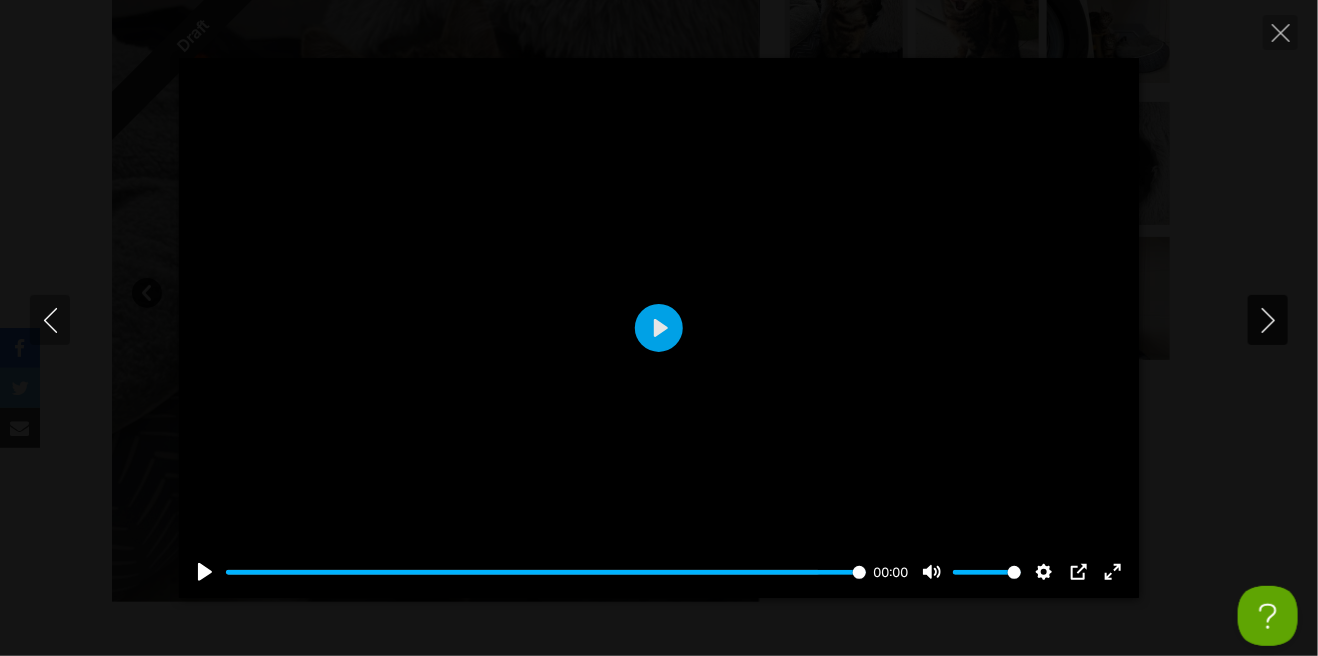 click 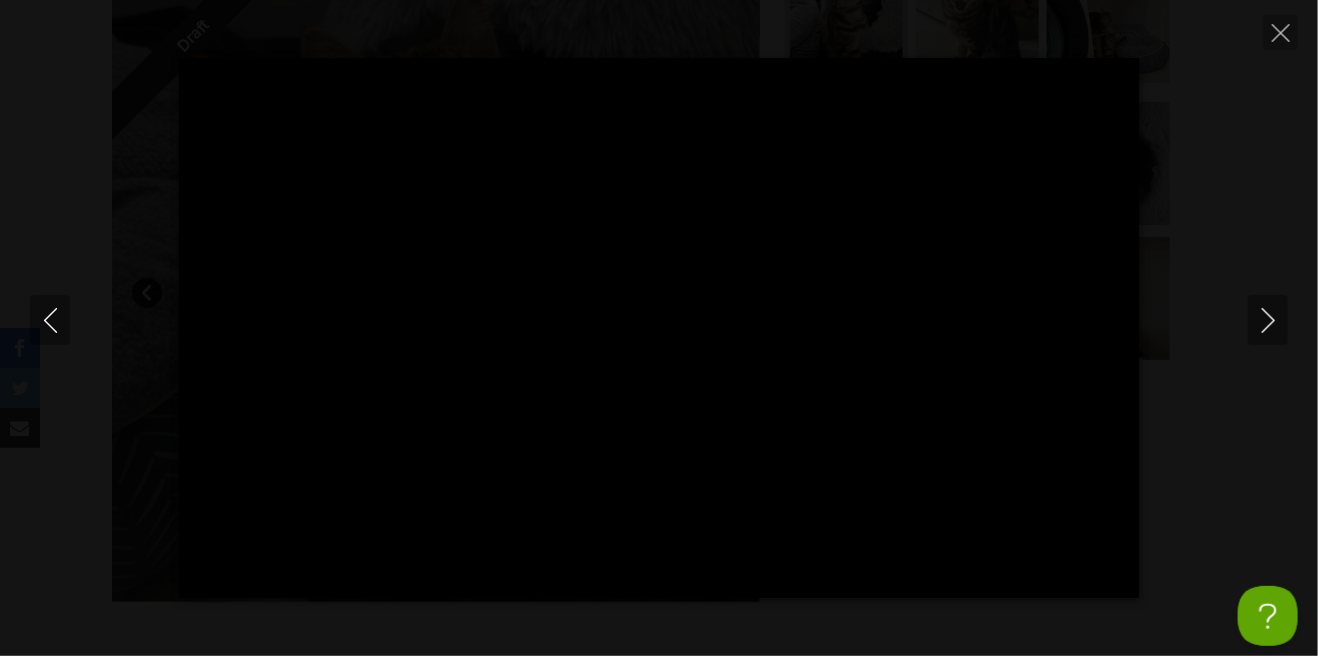 type on "84.37" 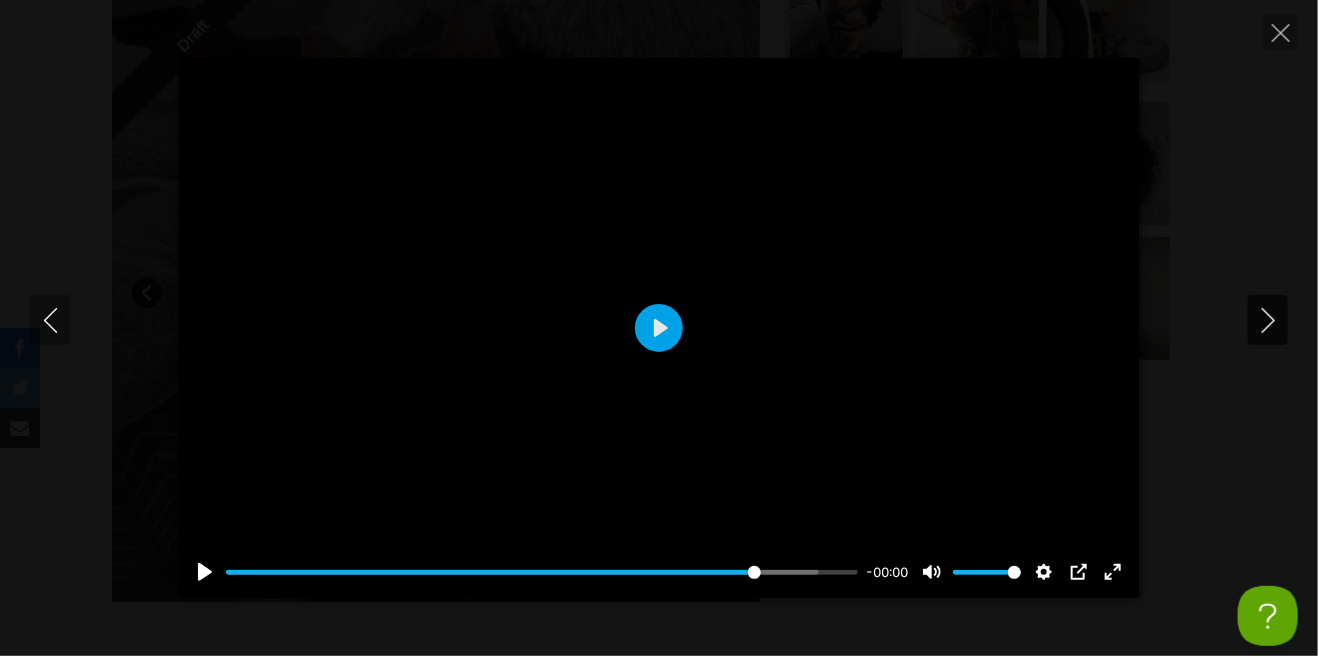 click 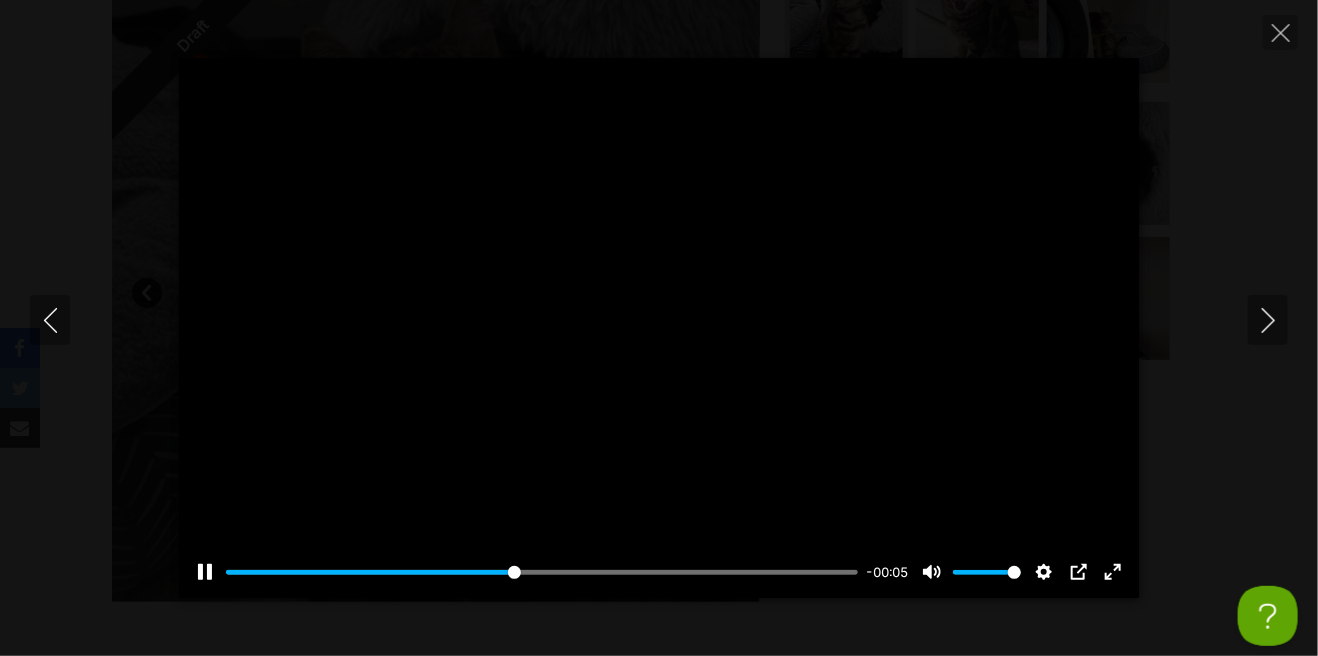 click at bounding box center [659, 328] 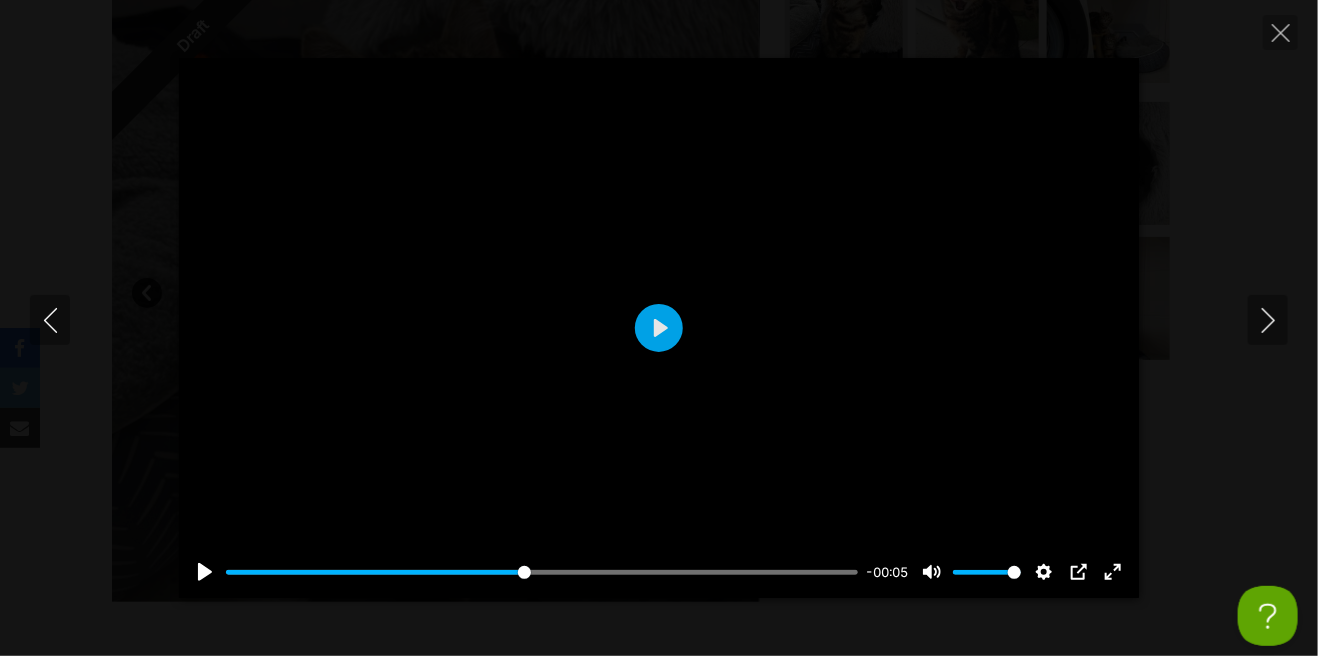 click at bounding box center (659, 328) 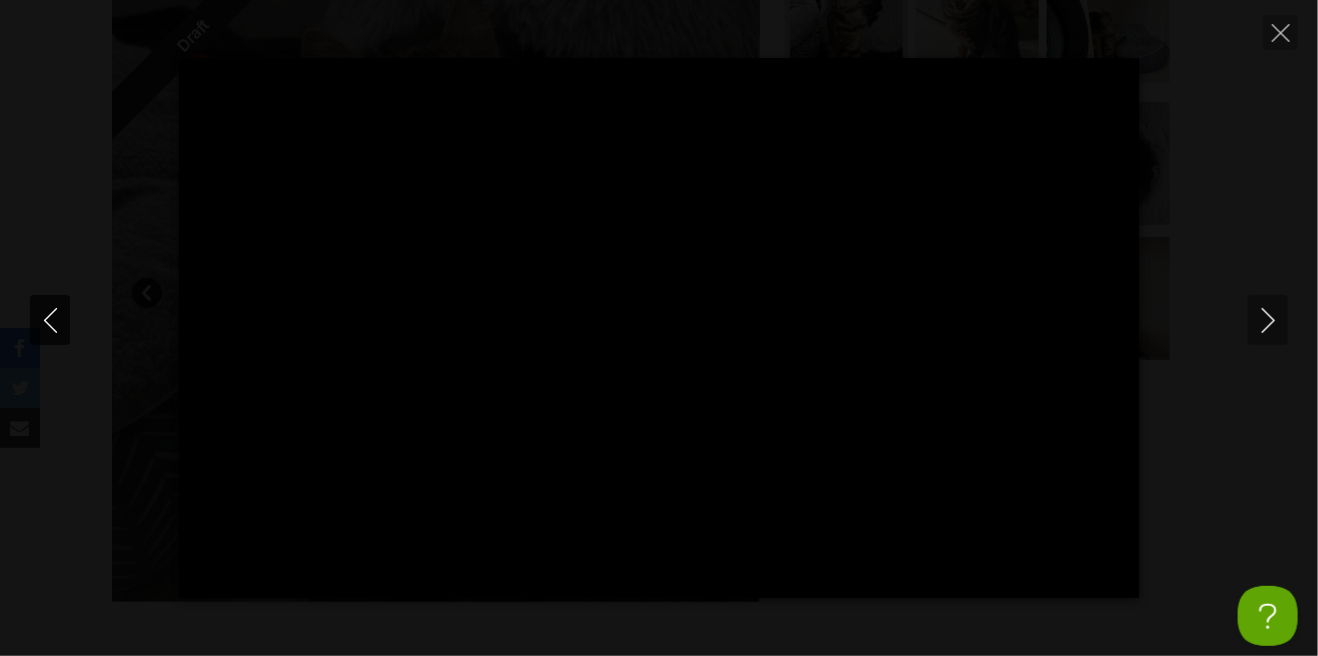 click 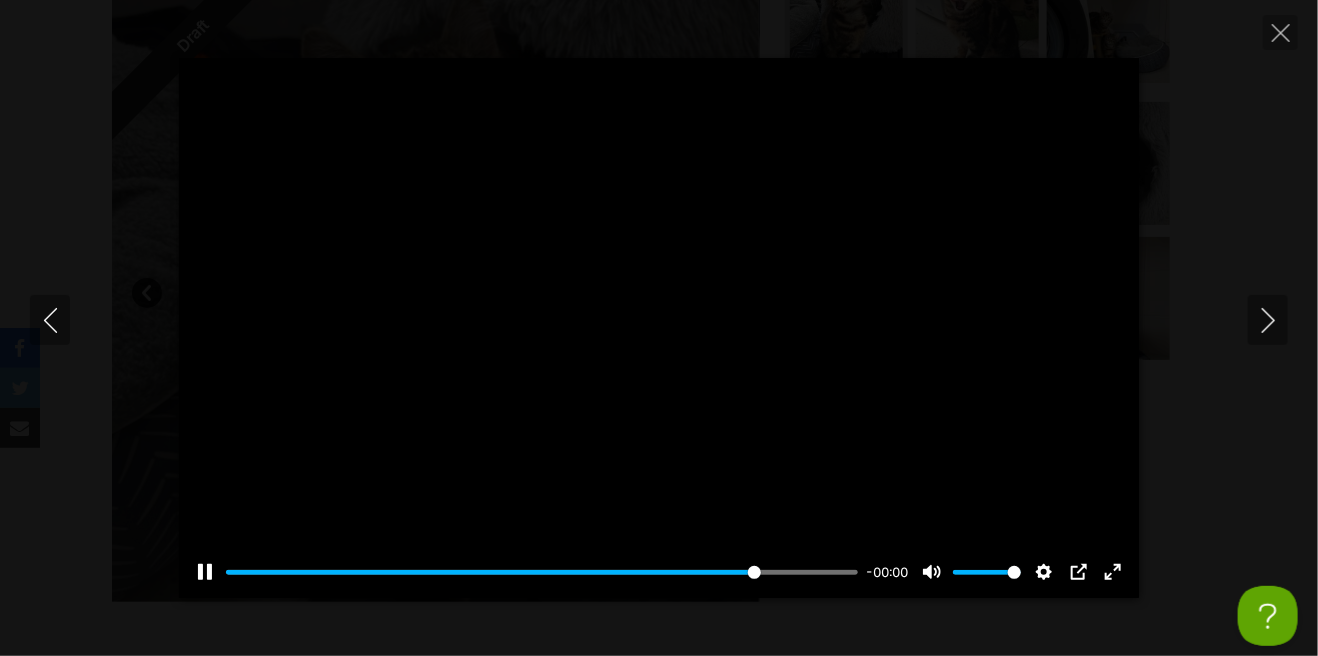 click at bounding box center [659, 328] 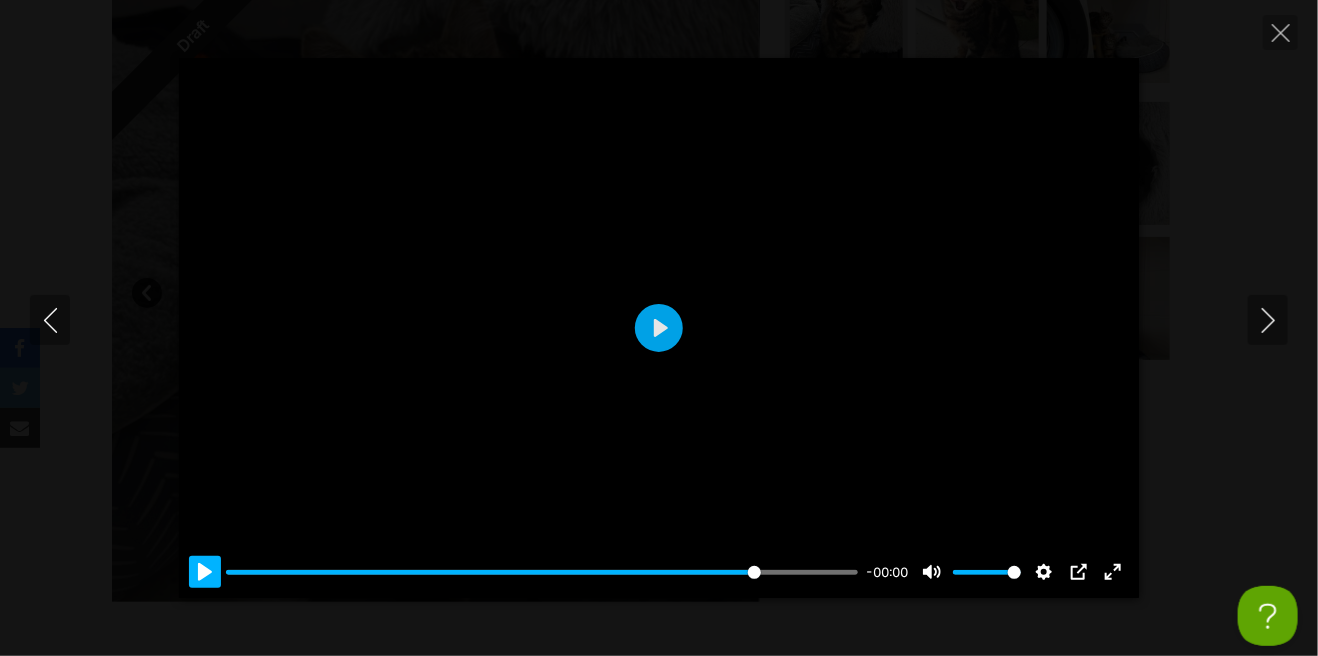 click on "Pause Play" at bounding box center (205, 572) 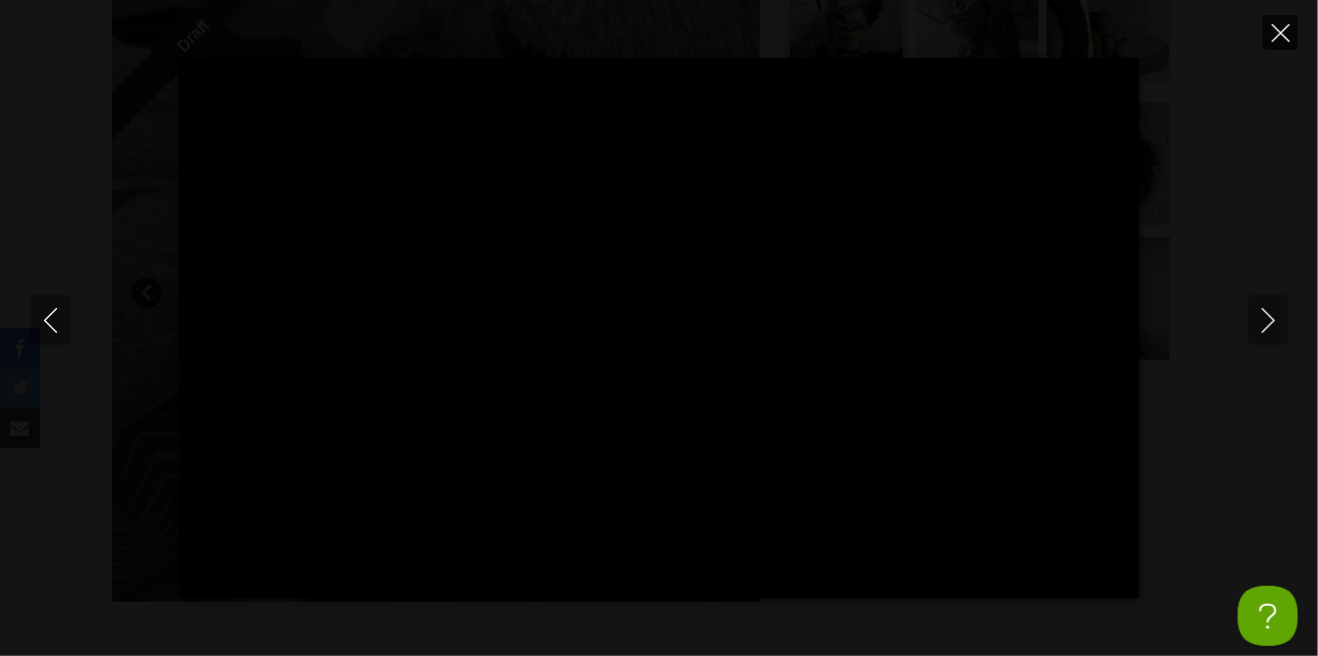 click 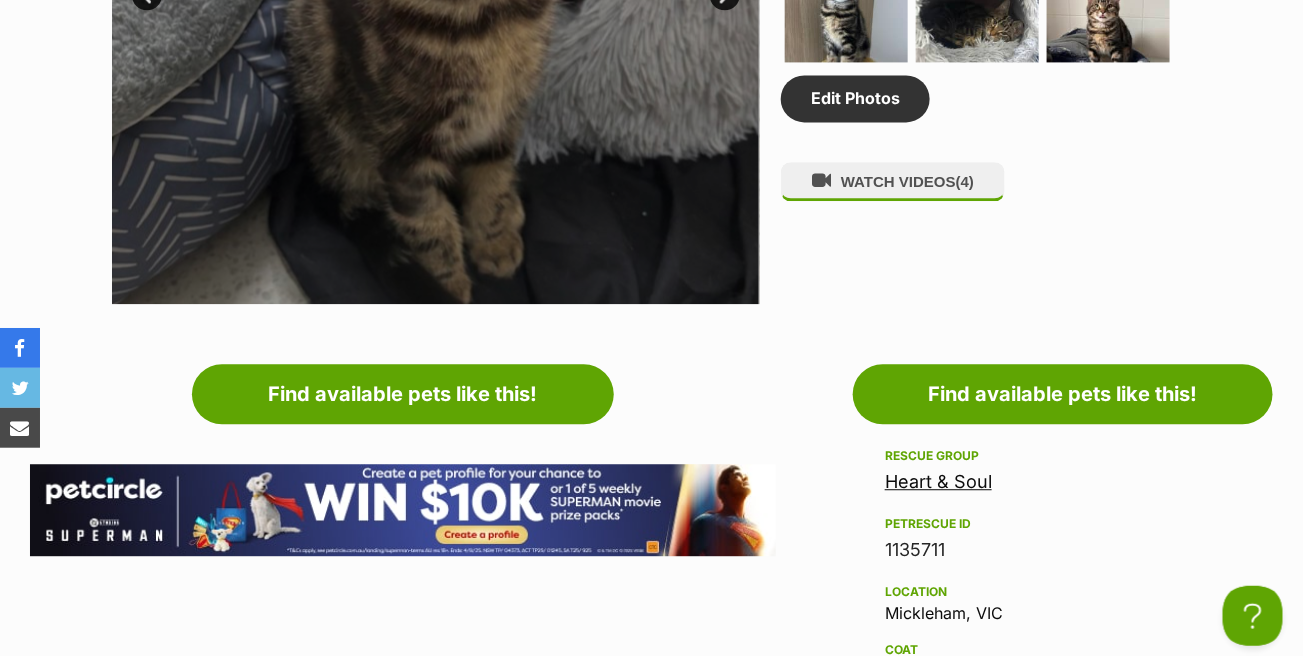 scroll, scrollTop: 1400, scrollLeft: 0, axis: vertical 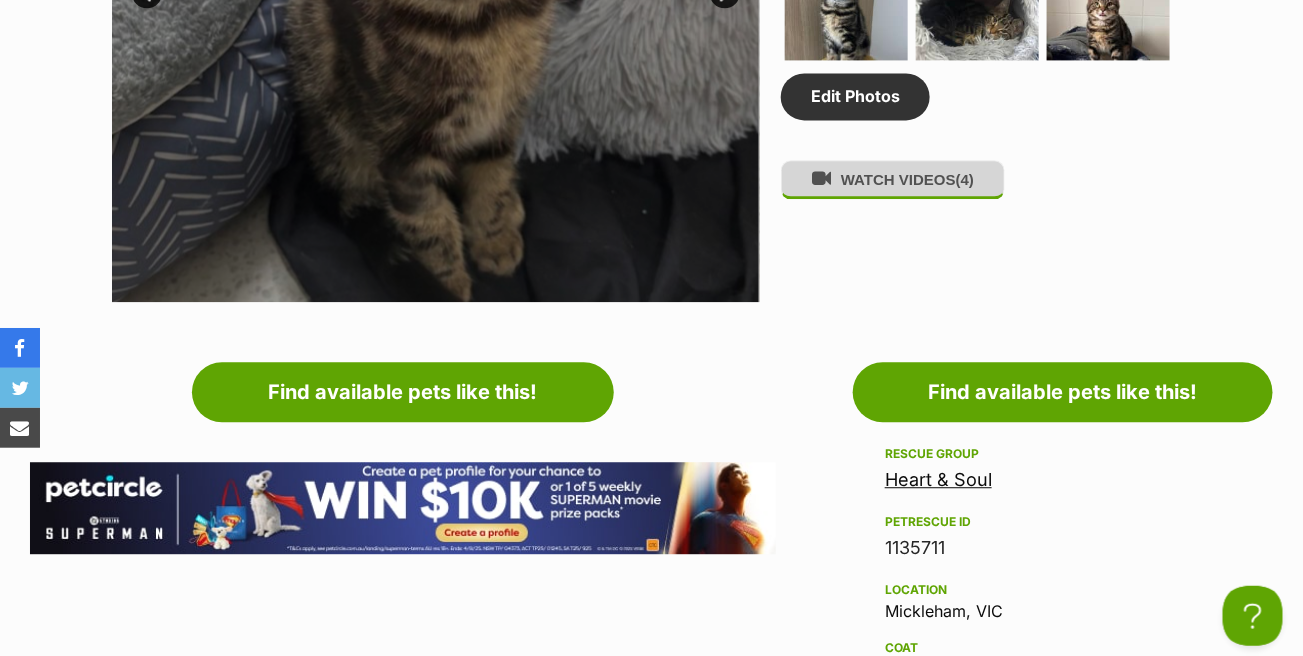 click on "WATCH VIDEOS
(4)" at bounding box center [893, 179] 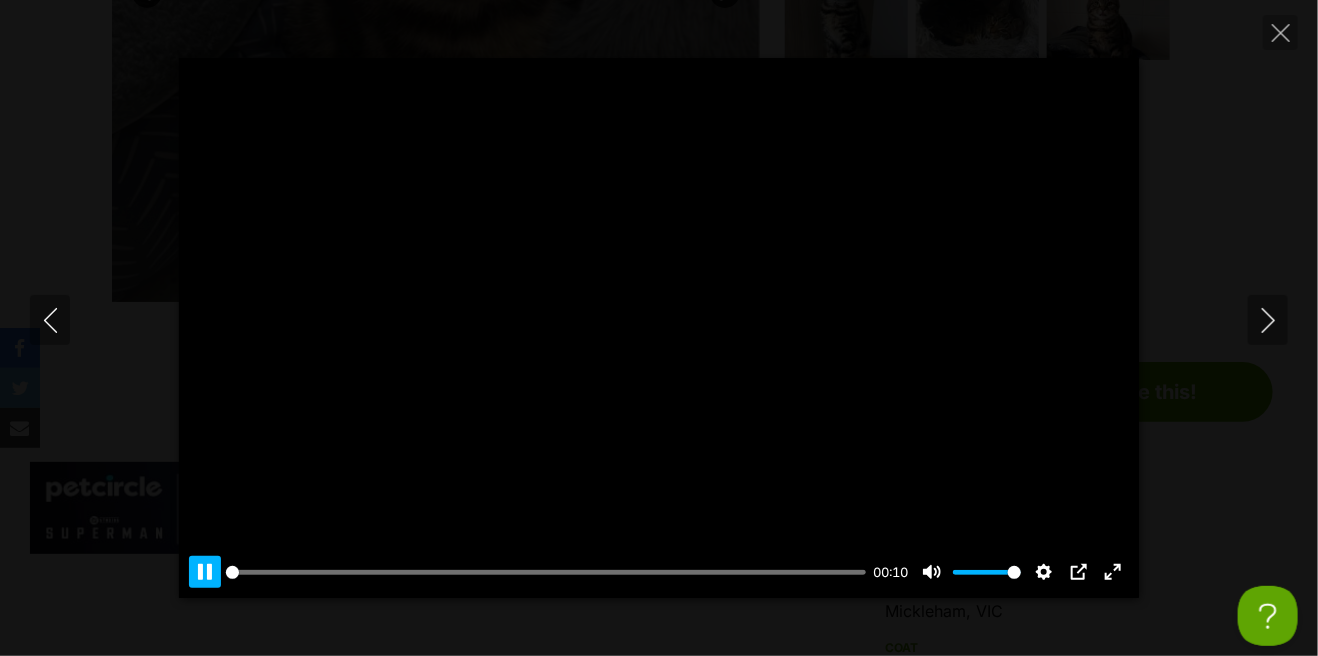 click on "Pause Play" at bounding box center [205, 572] 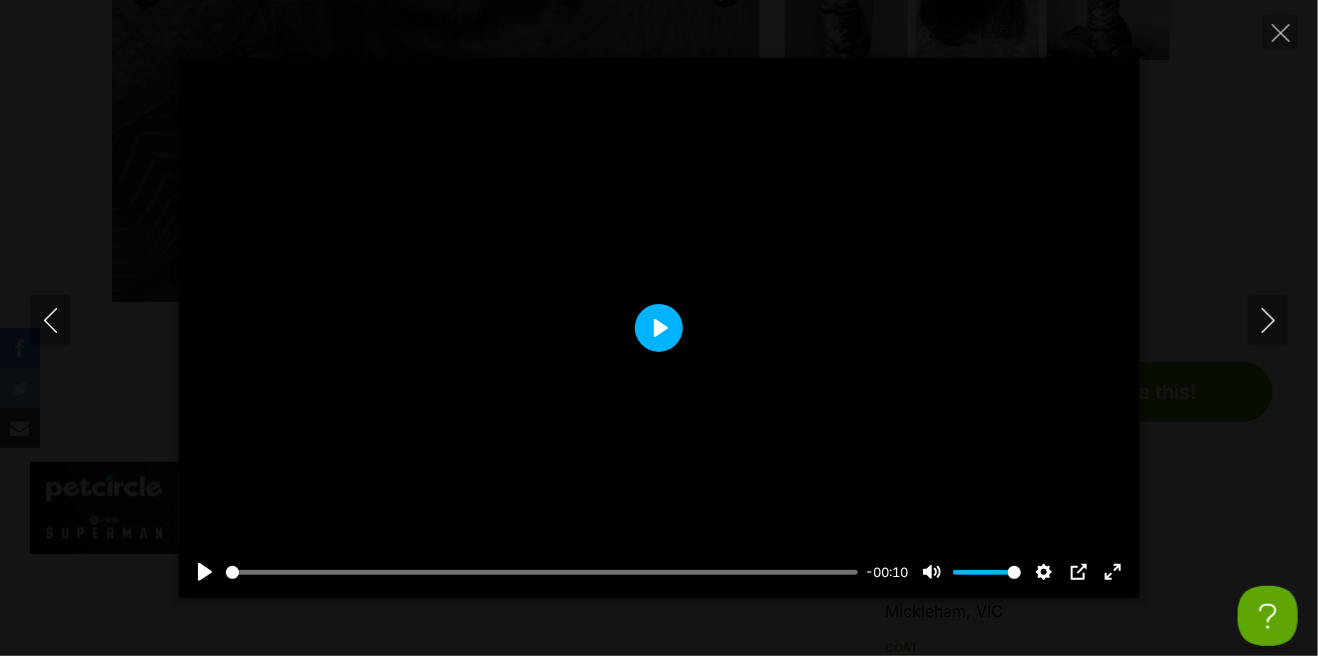 click on "Play" at bounding box center (659, 328) 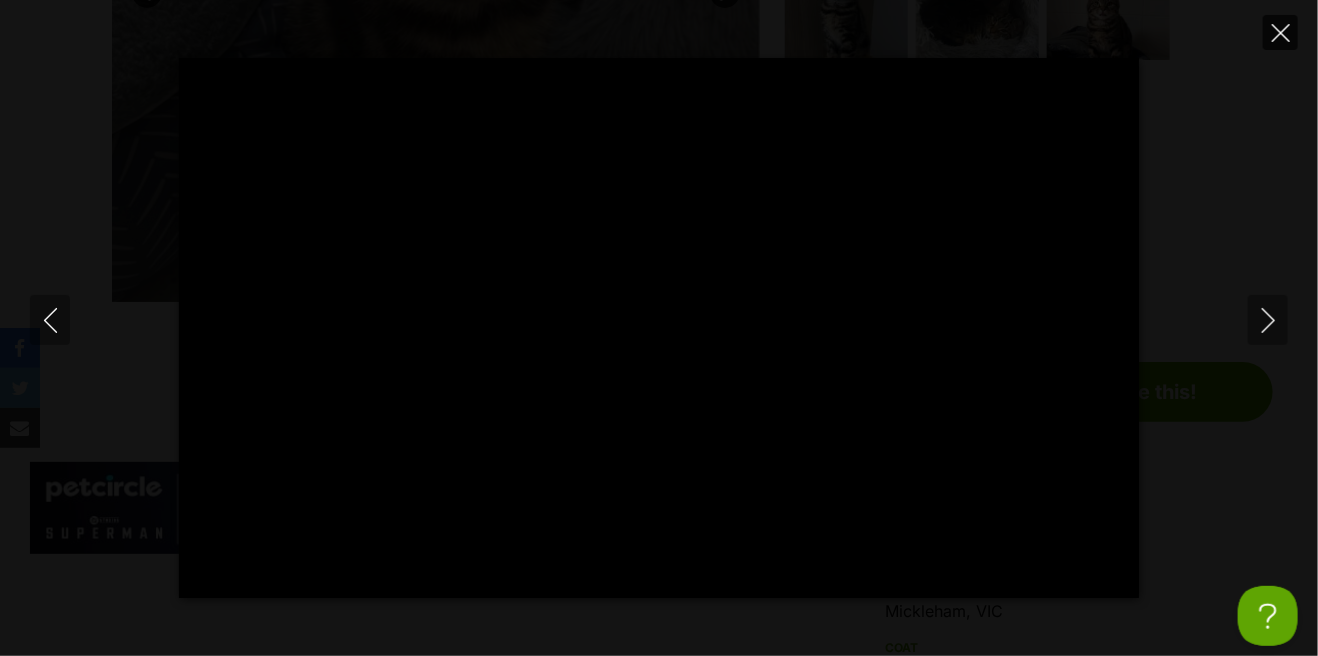 click 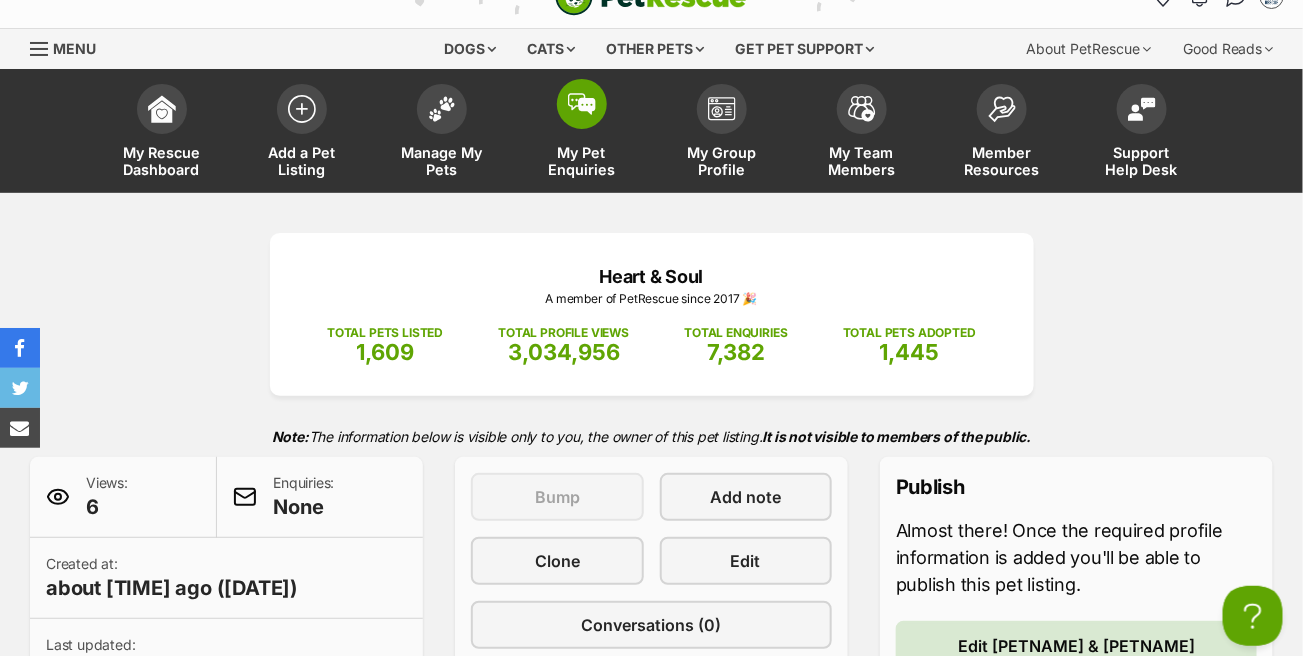 scroll, scrollTop: 0, scrollLeft: 0, axis: both 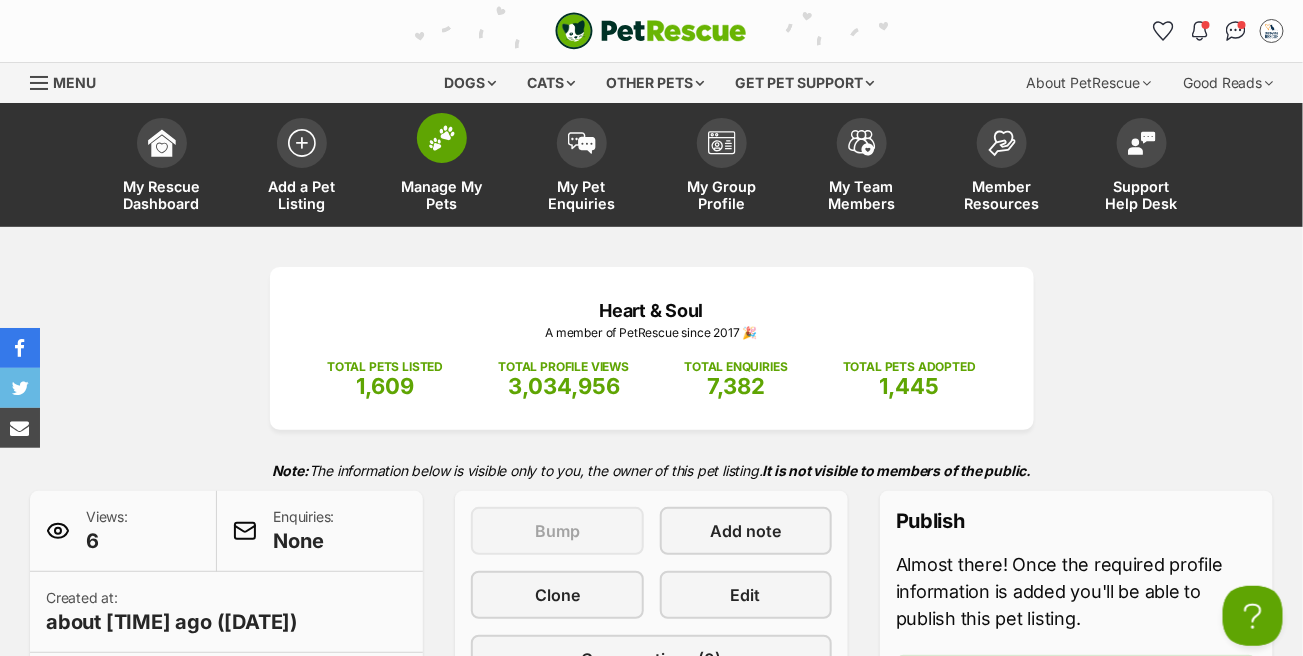 click at bounding box center [442, 138] 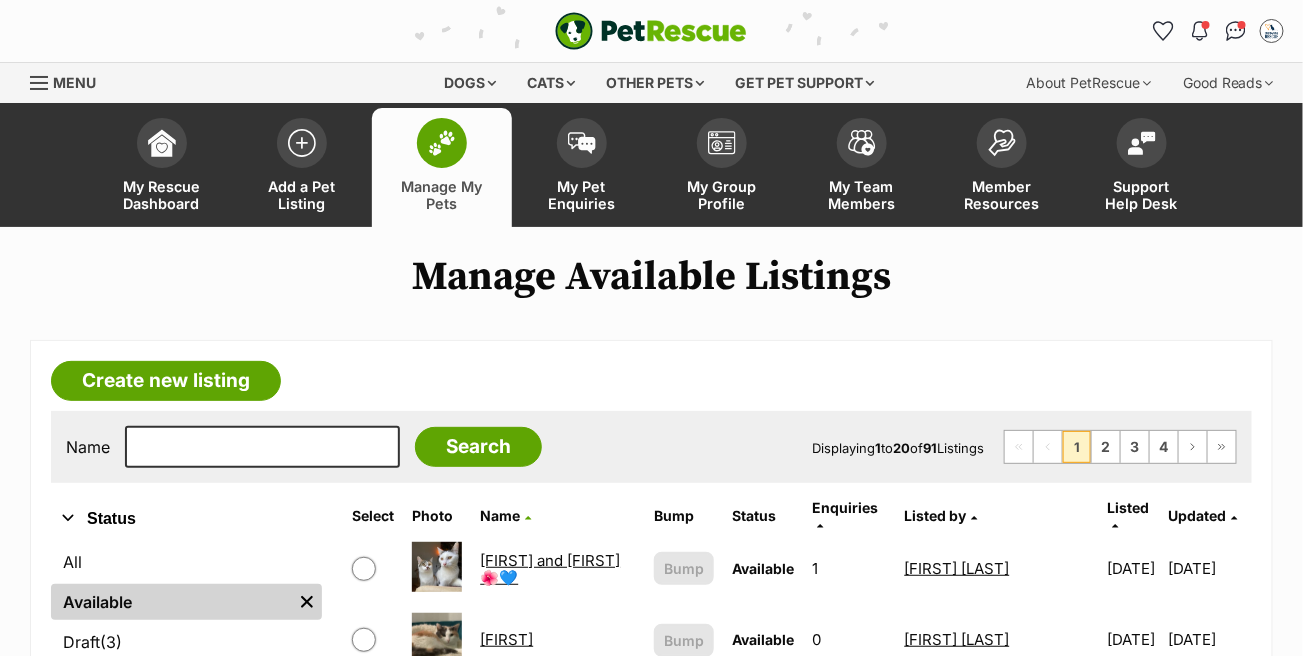 scroll, scrollTop: 185, scrollLeft: 0, axis: vertical 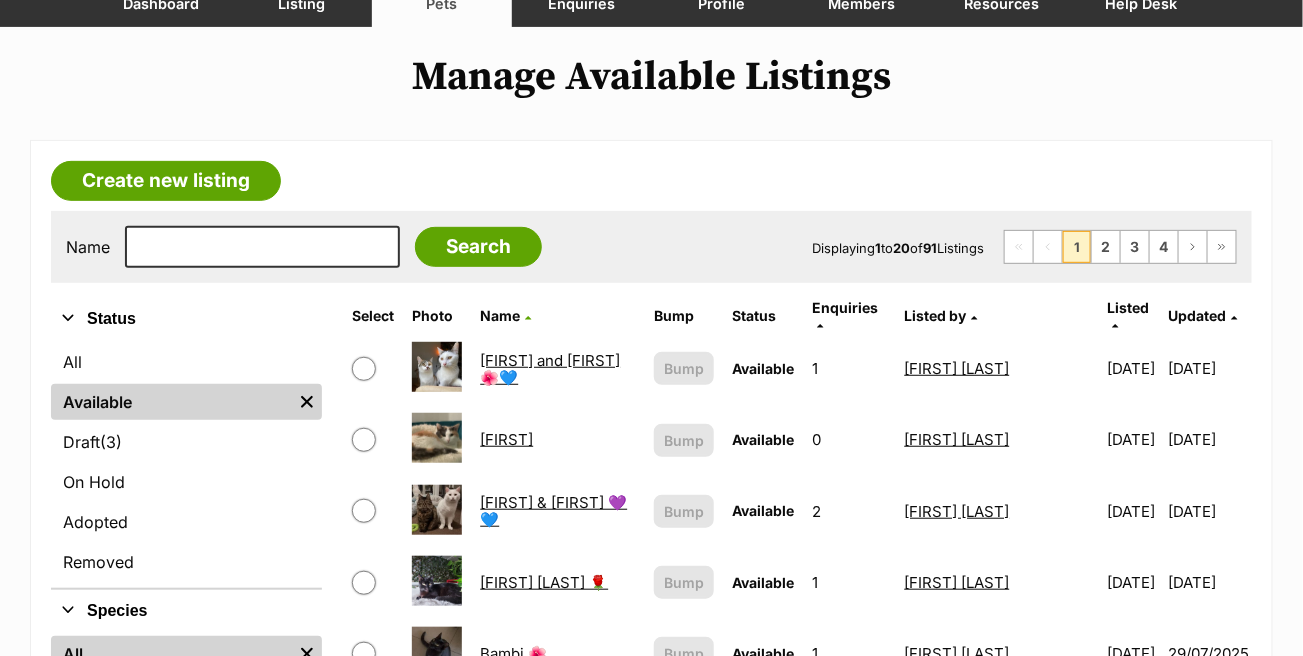 click on "Available" at bounding box center [171, 402] 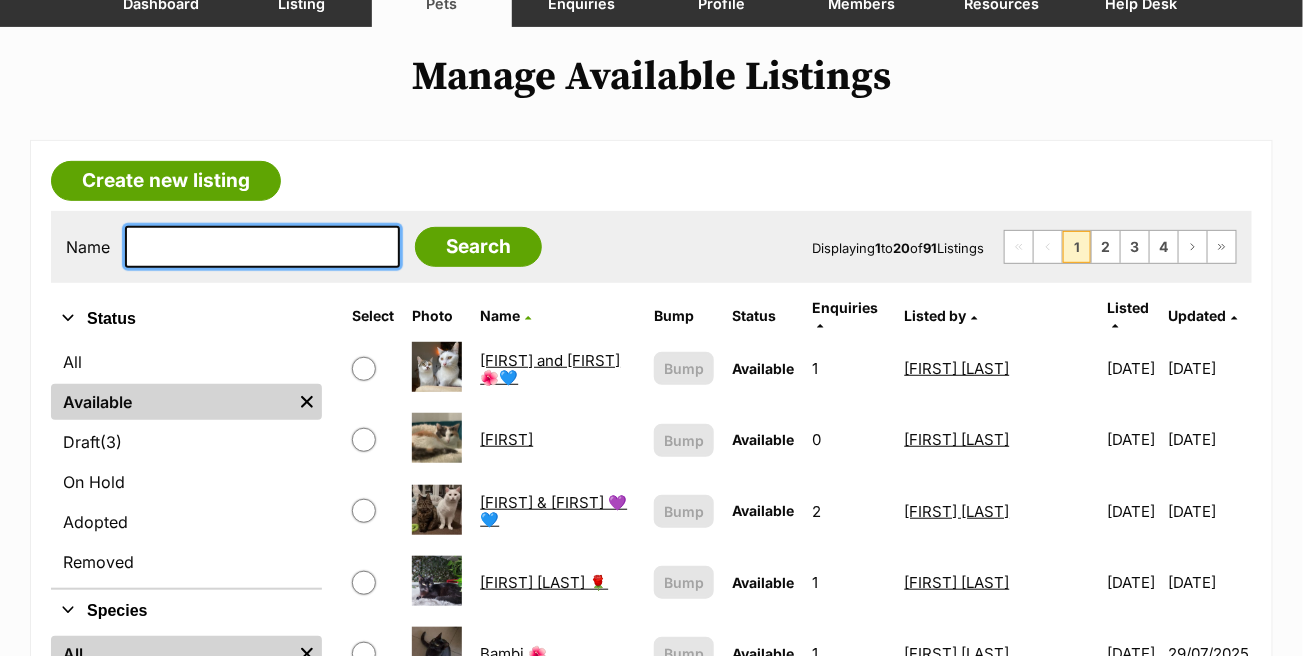 click at bounding box center [262, 247] 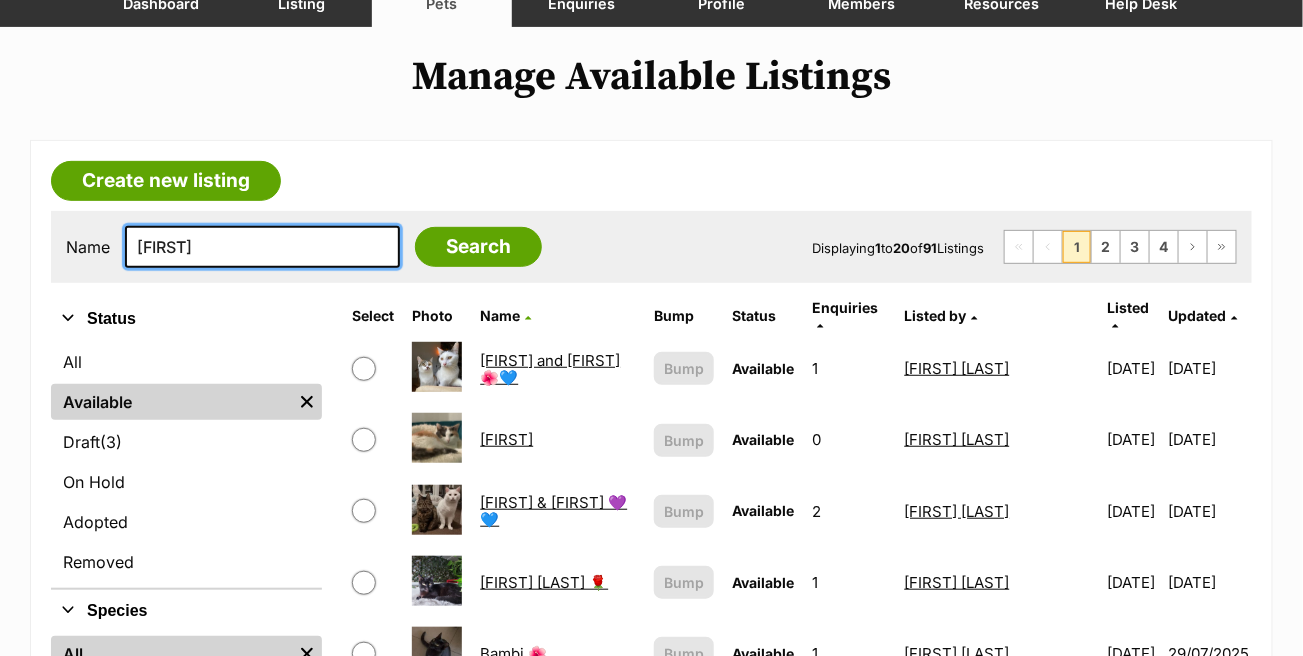 type on "[FIRST]" 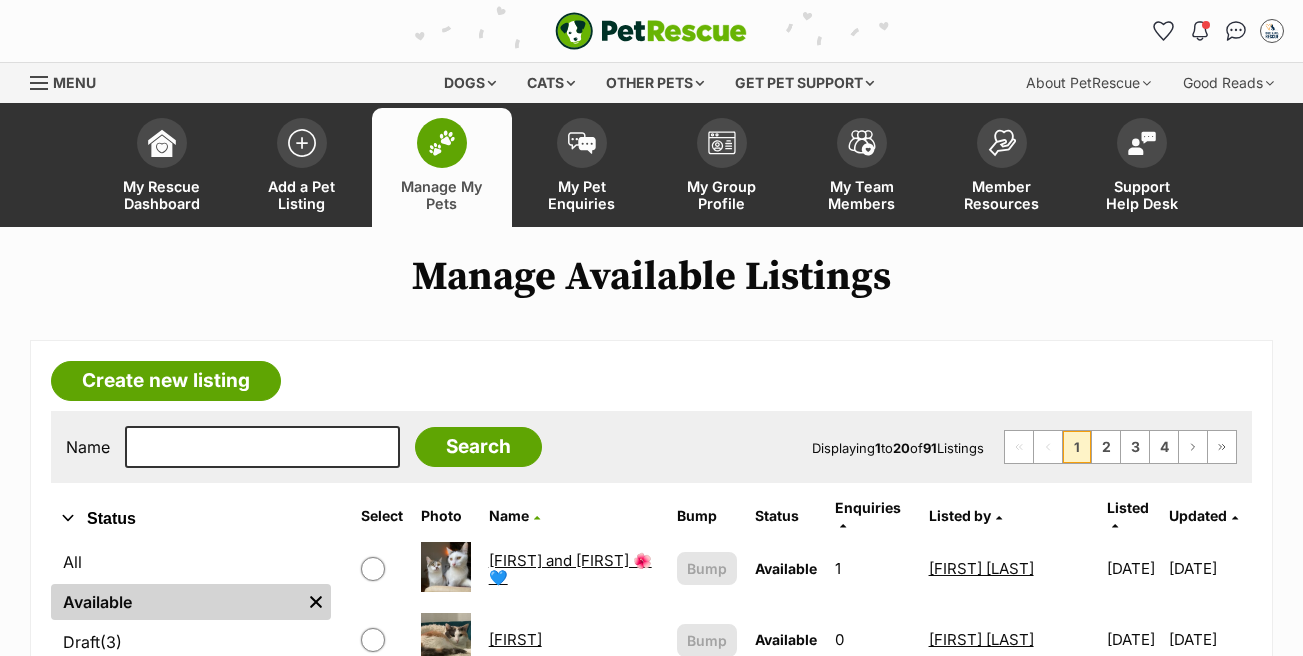 scroll, scrollTop: 0, scrollLeft: 0, axis: both 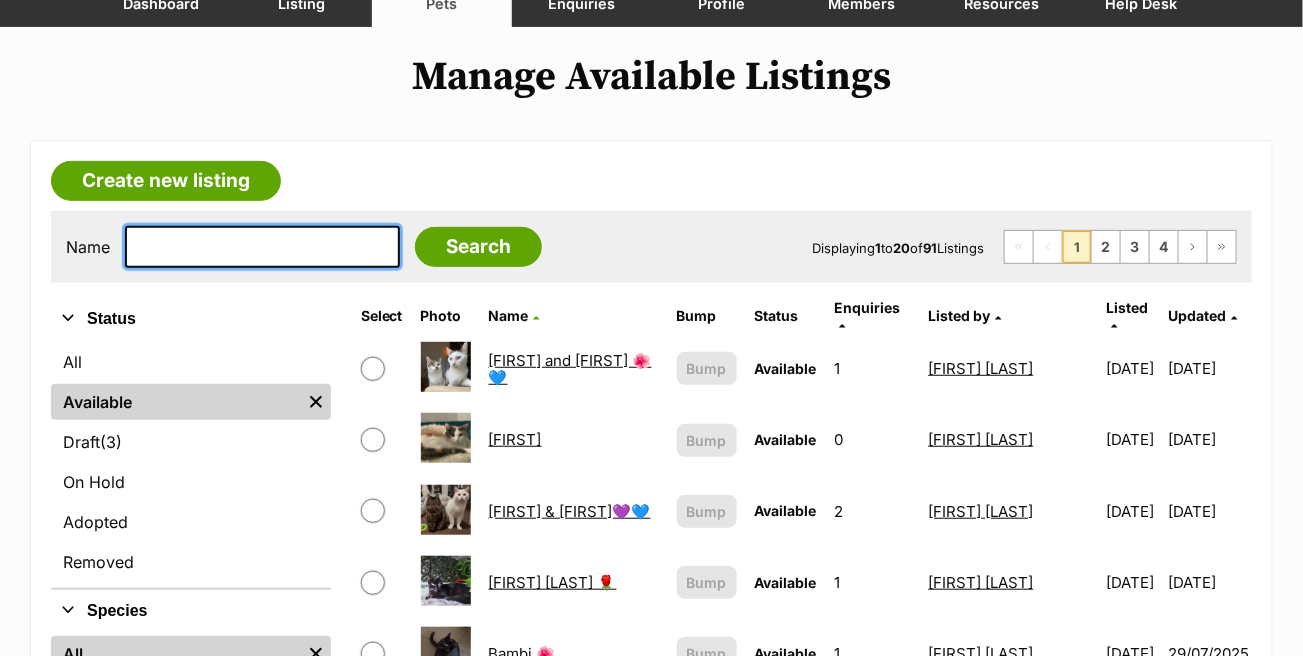 click at bounding box center [262, 247] 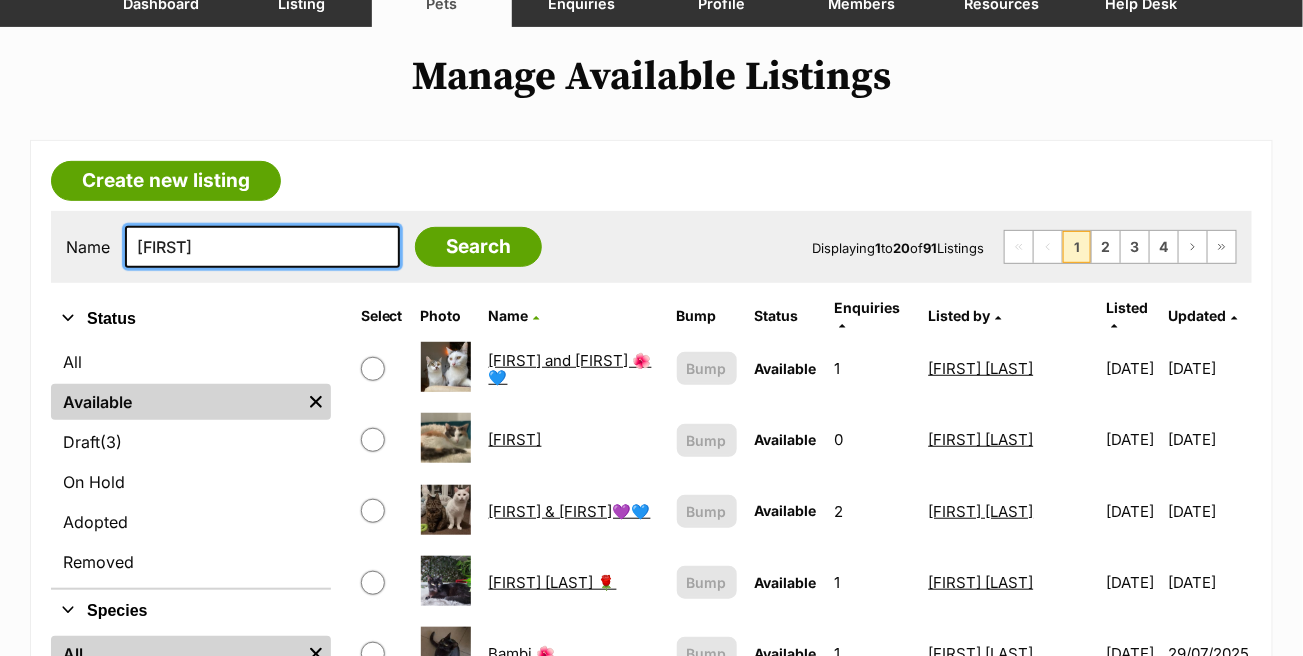 type on "wyatt" 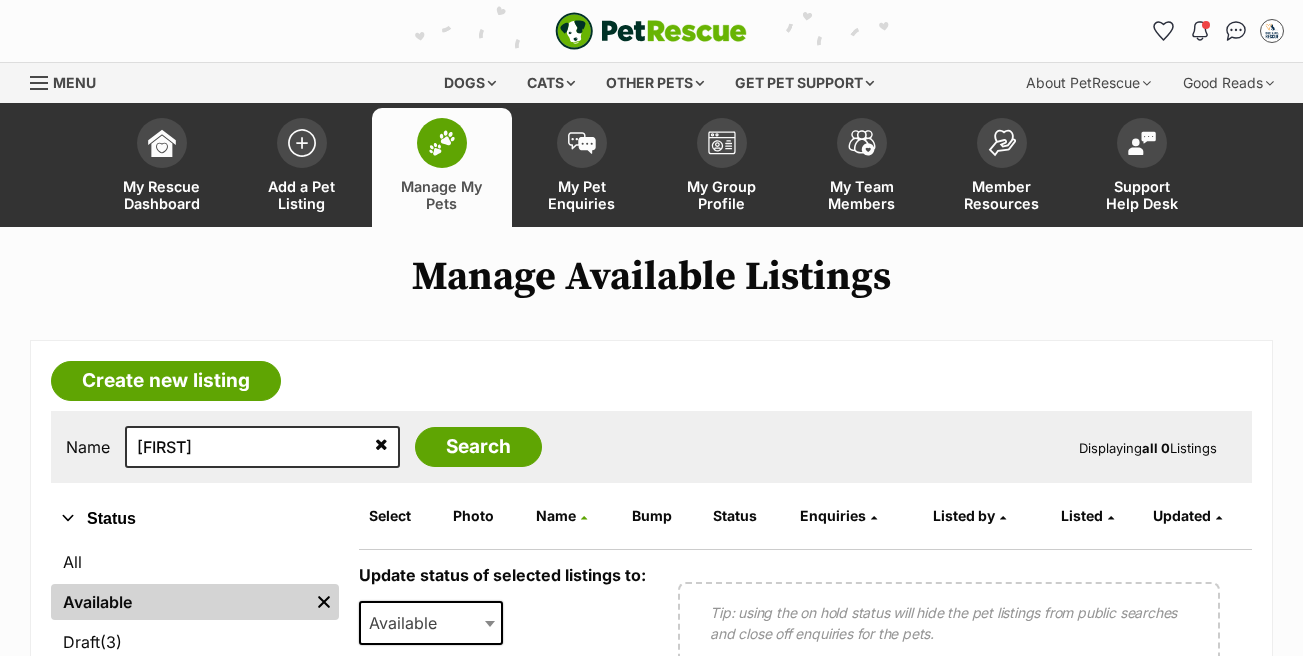 scroll, scrollTop: 66, scrollLeft: 0, axis: vertical 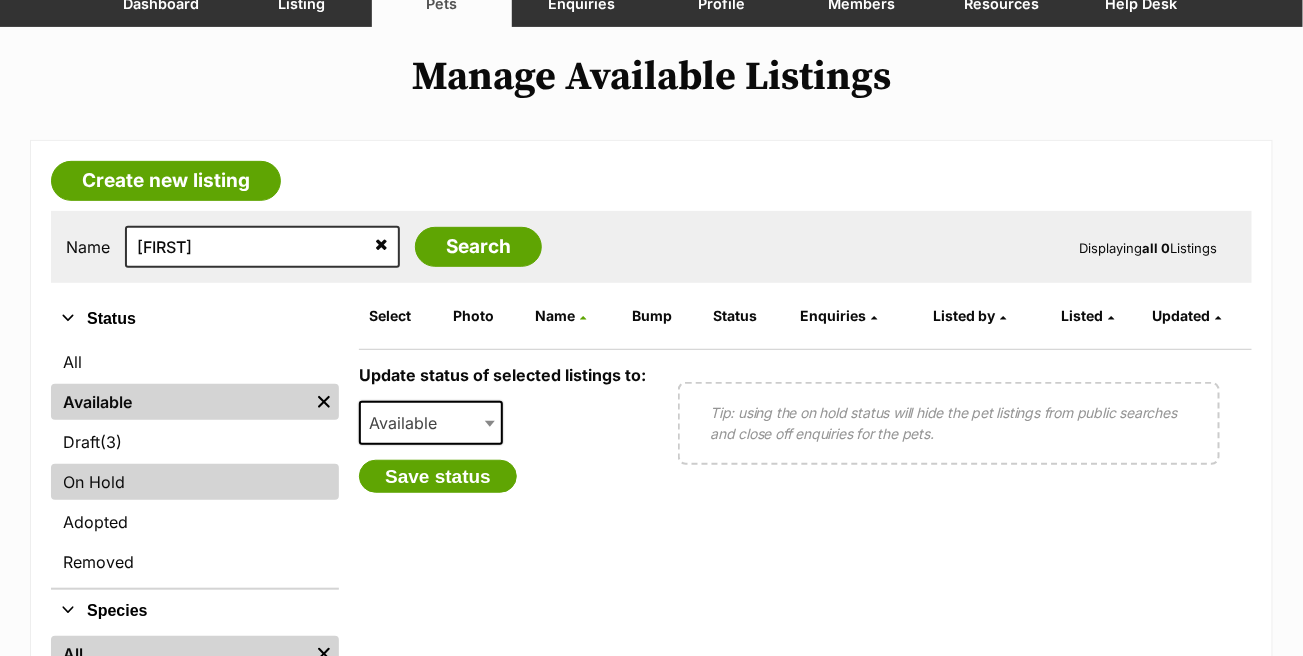 click on "On Hold" at bounding box center (195, 482) 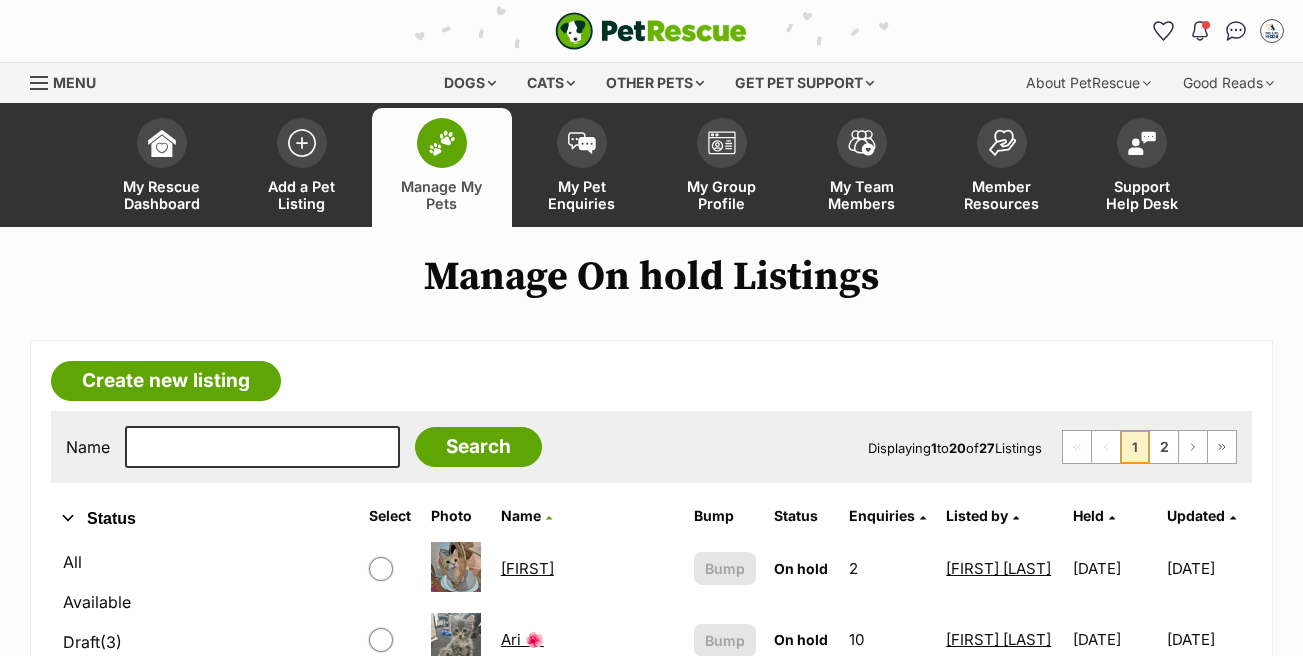 scroll, scrollTop: 0, scrollLeft: 0, axis: both 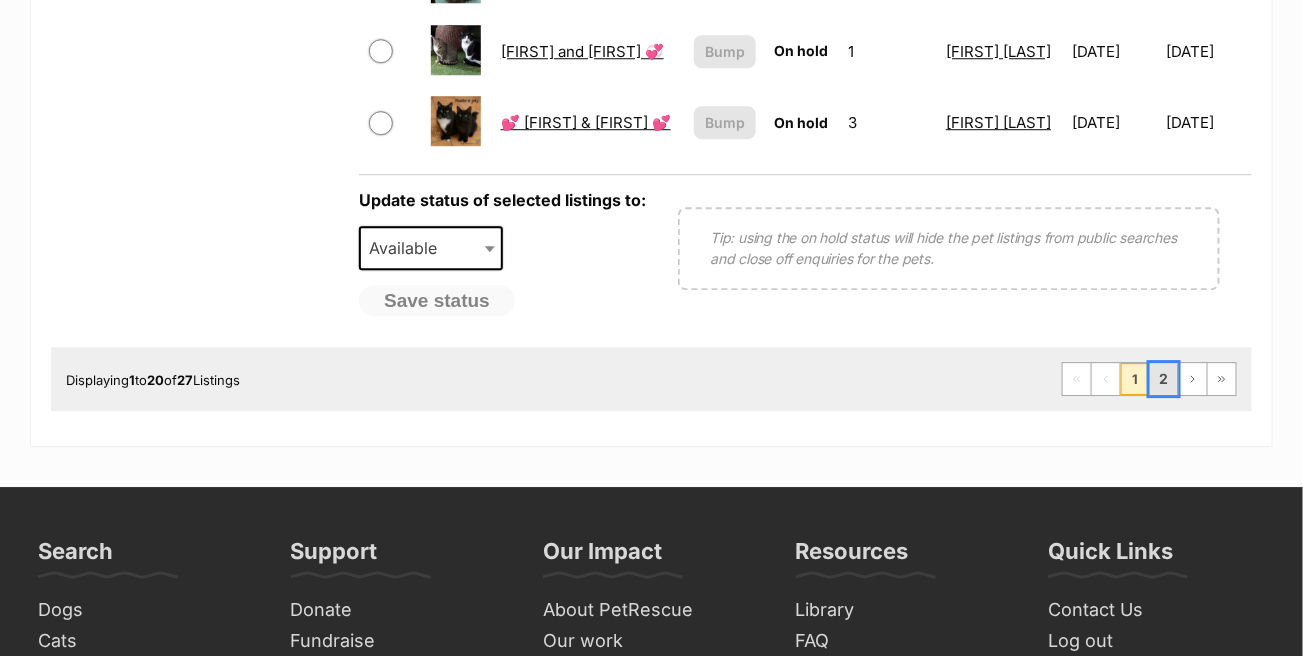 click on "2" at bounding box center (1164, 379) 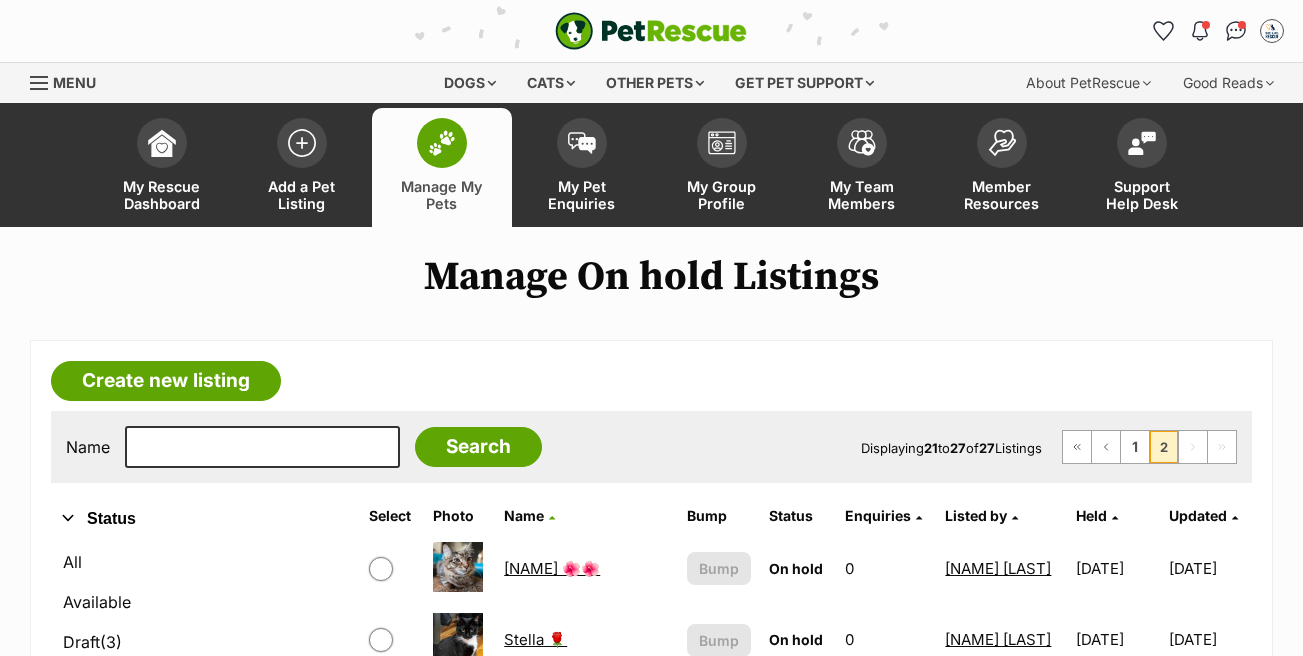 scroll, scrollTop: 400, scrollLeft: 0, axis: vertical 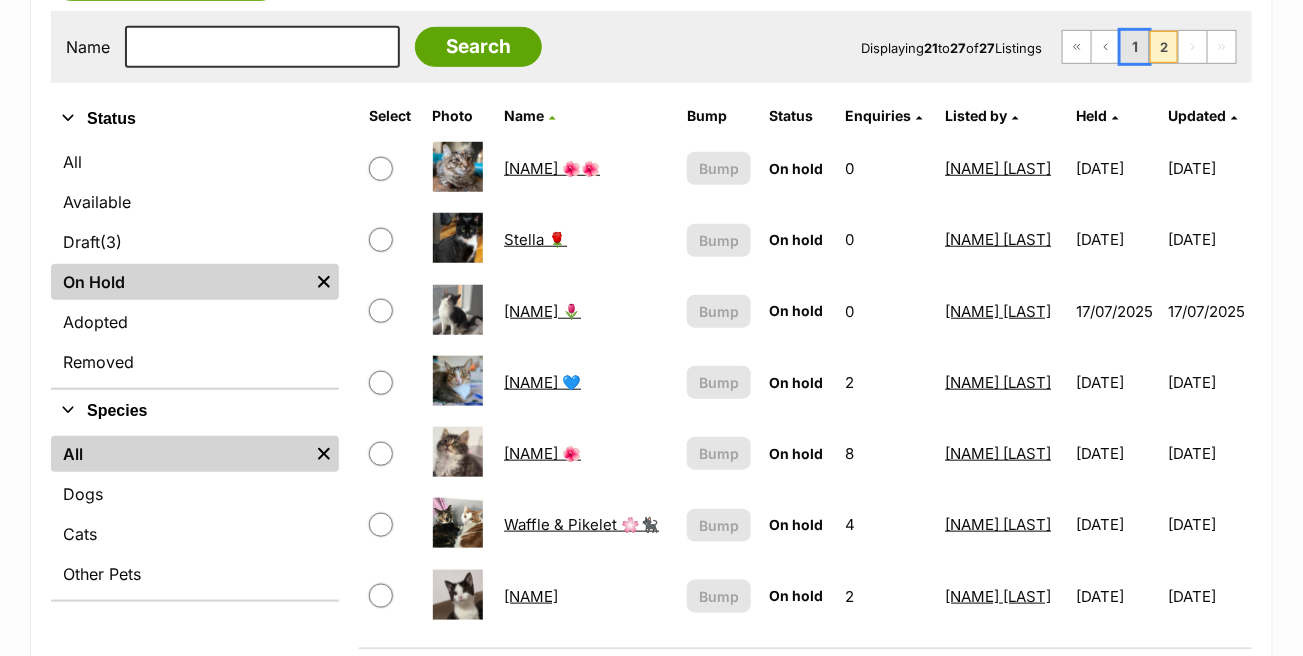 click on "1" at bounding box center (1135, 47) 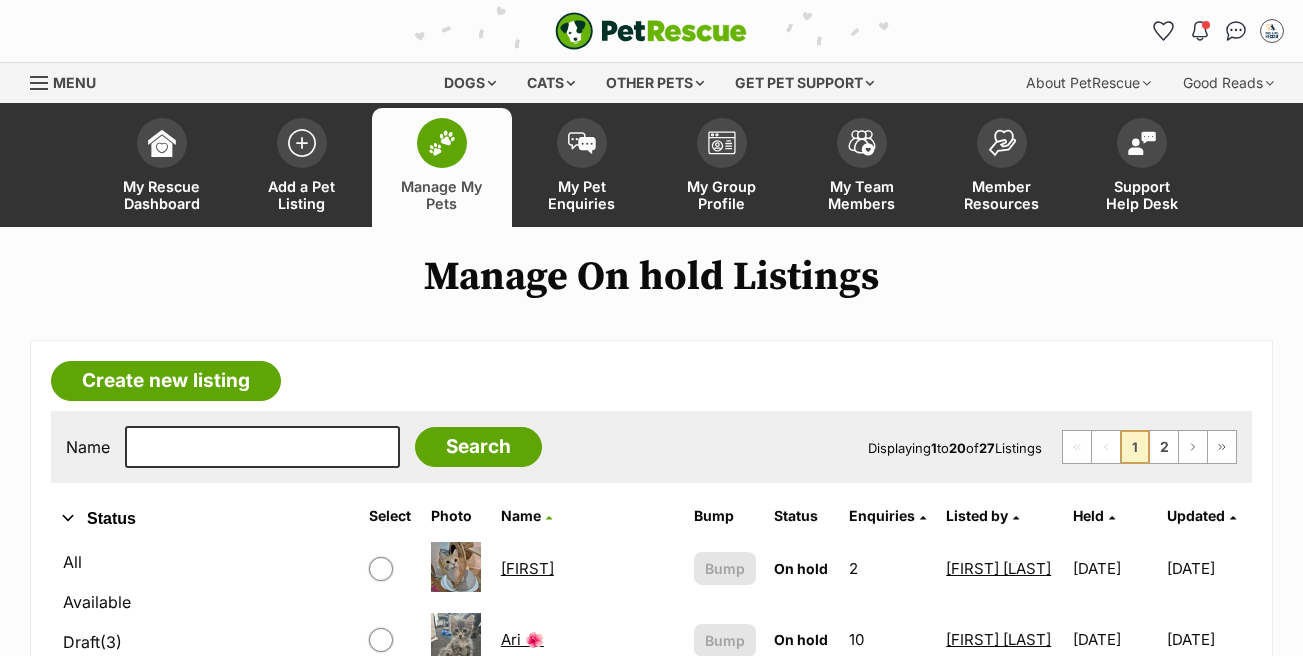 scroll, scrollTop: 299, scrollLeft: 0, axis: vertical 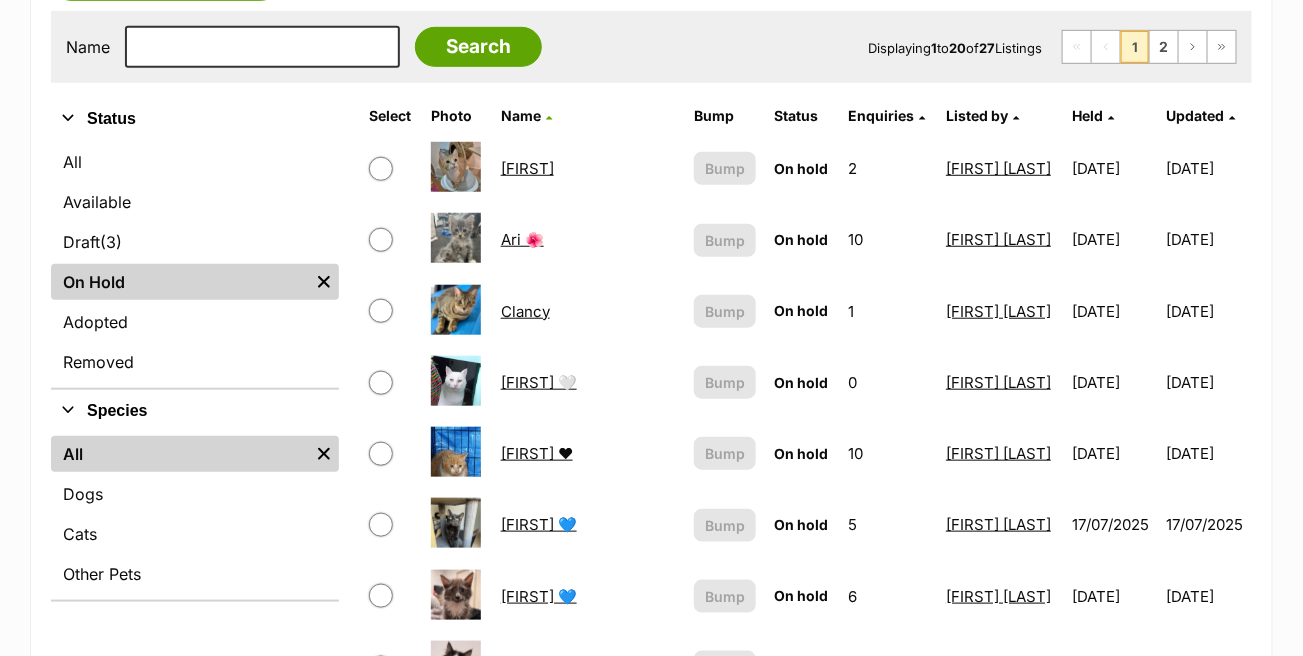 click at bounding box center [381, 240] 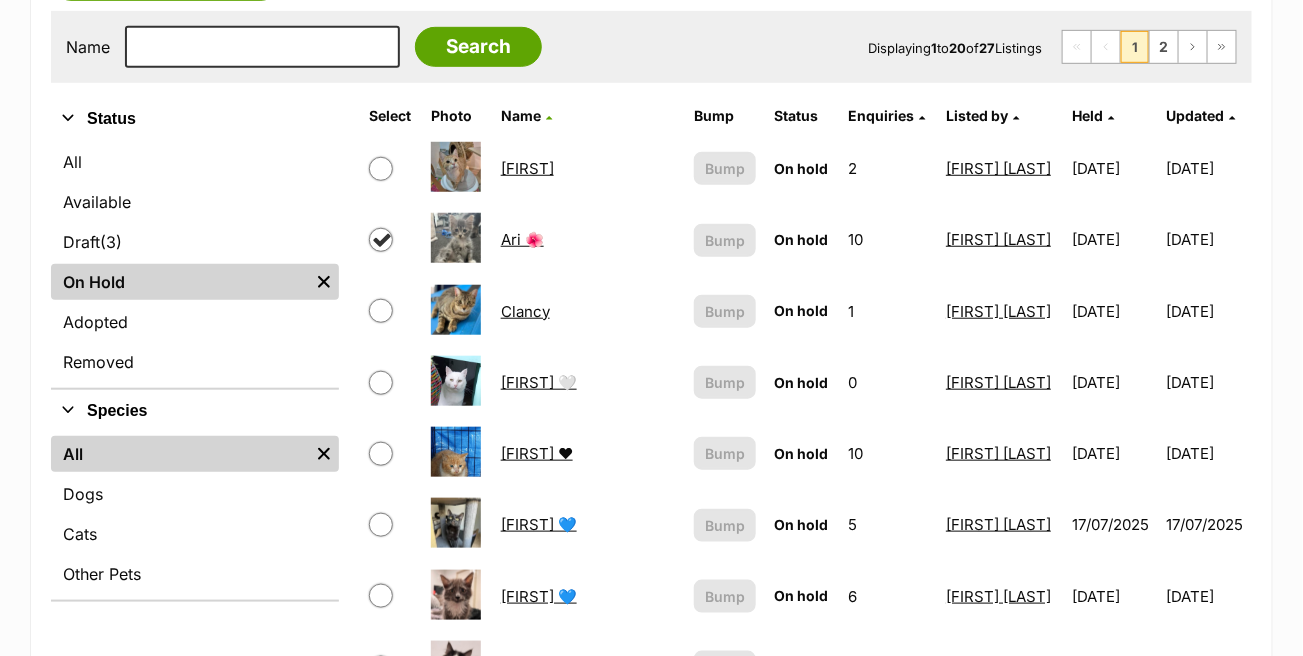 checkbox on "true" 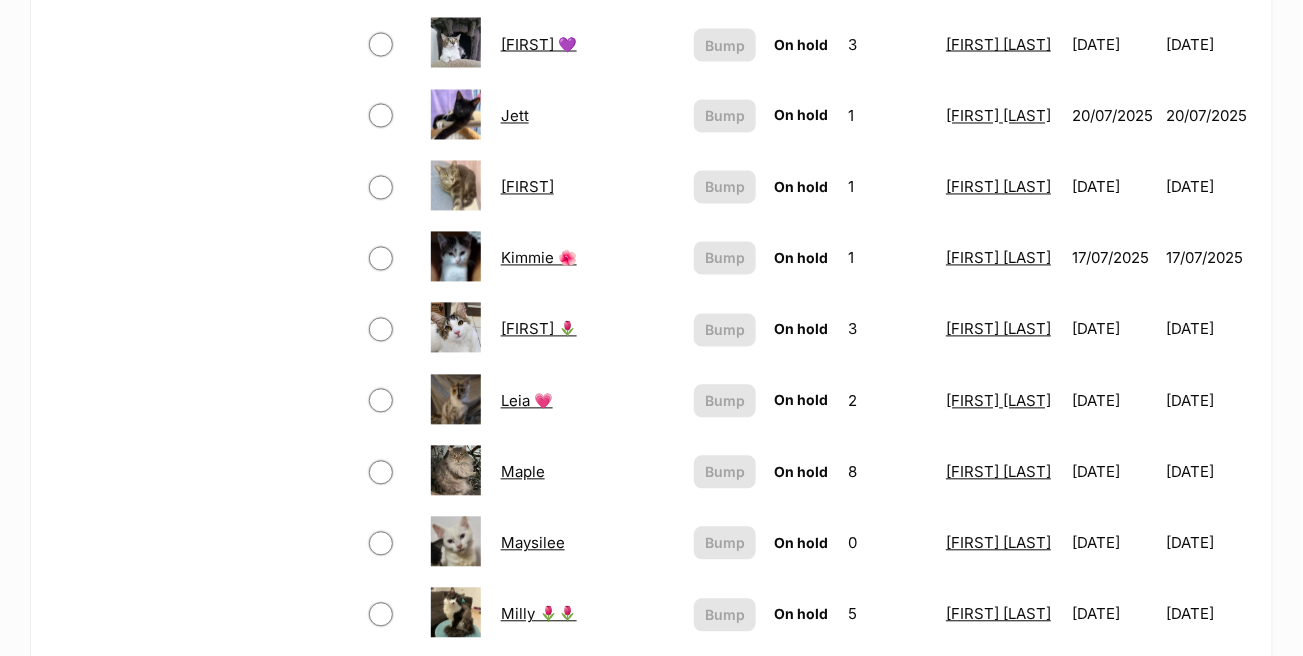 scroll, scrollTop: 1200, scrollLeft: 0, axis: vertical 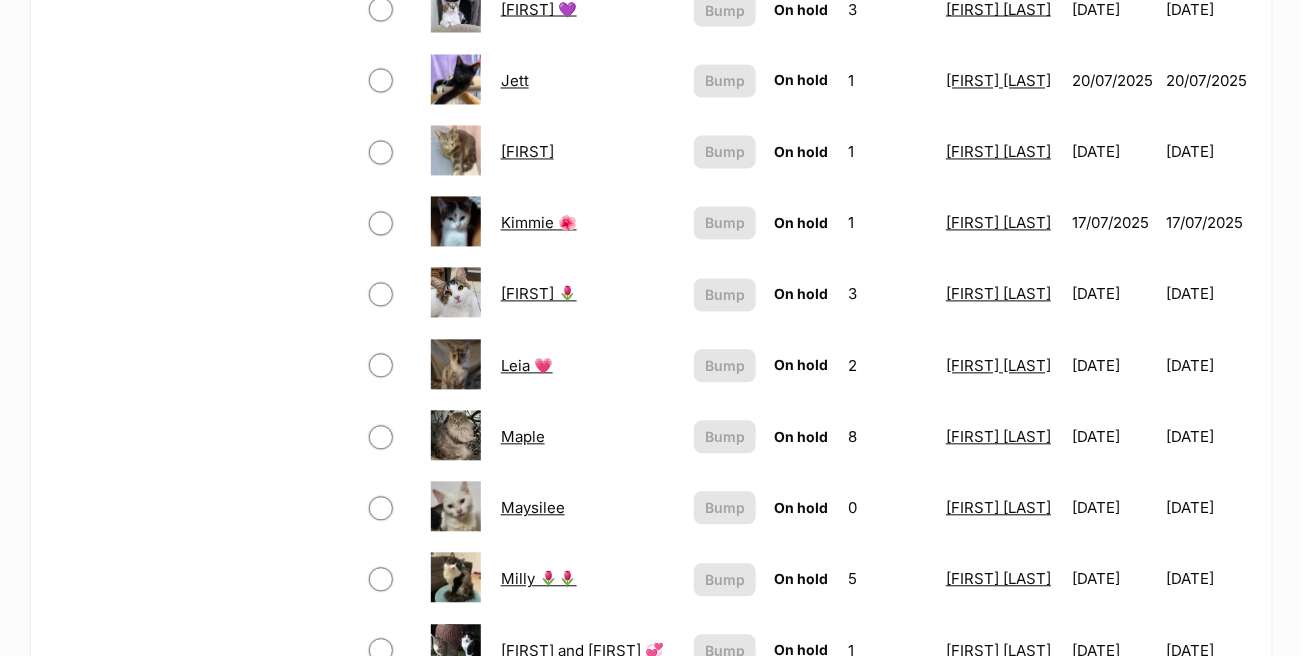click at bounding box center (381, 366) 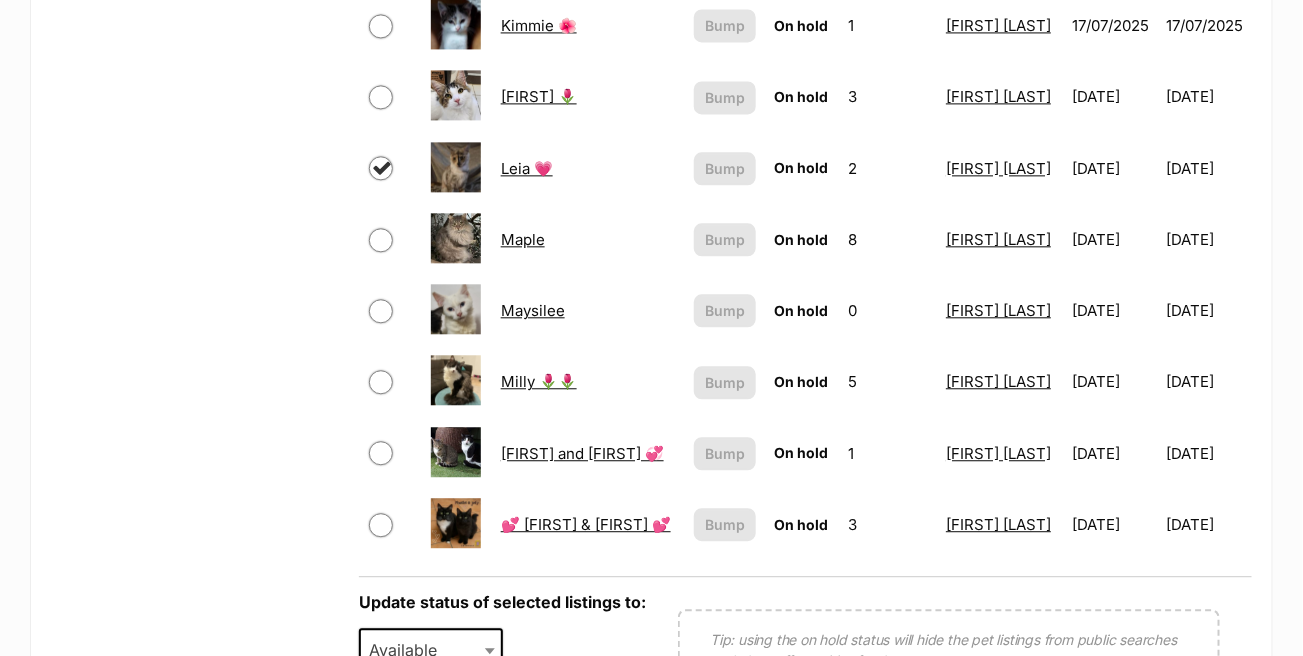 scroll, scrollTop: 1400, scrollLeft: 0, axis: vertical 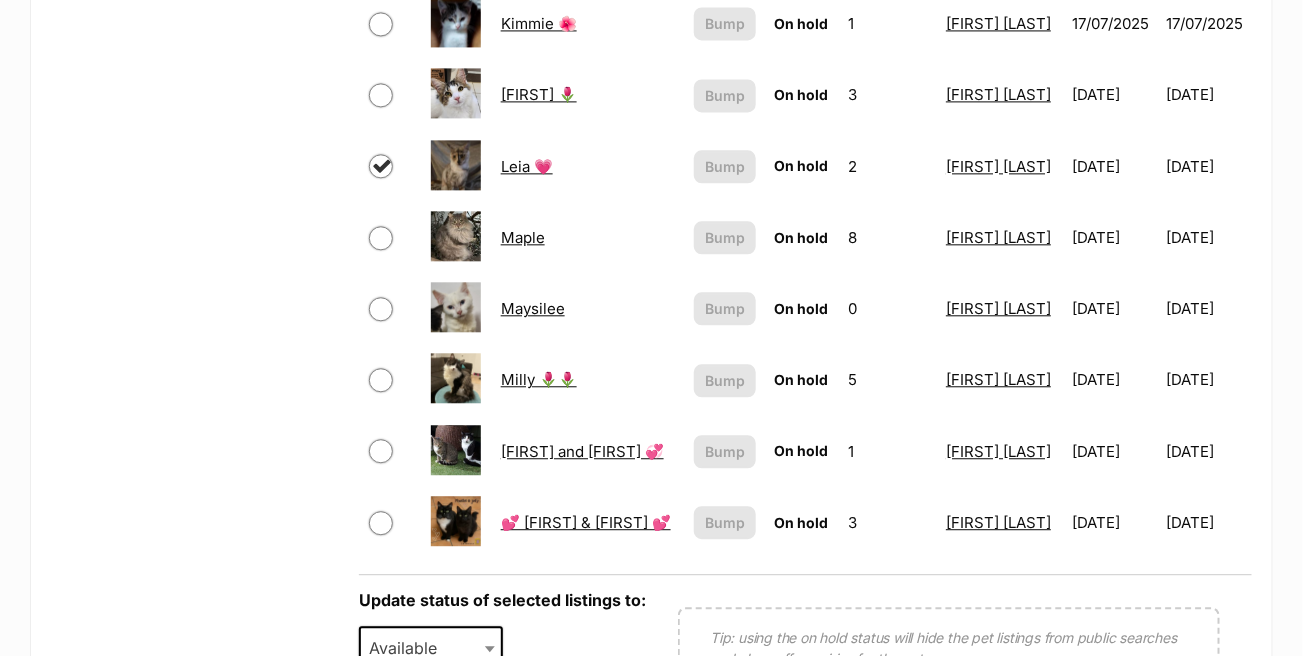 click at bounding box center (381, 309) 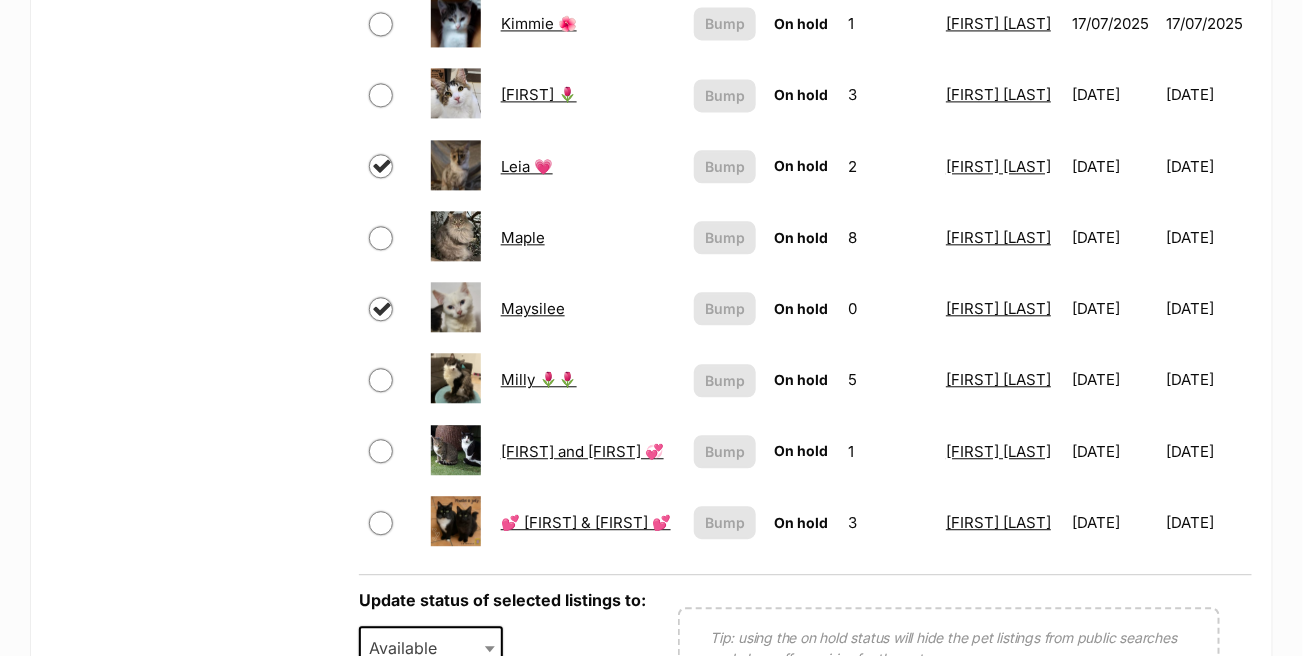 checkbox on "true" 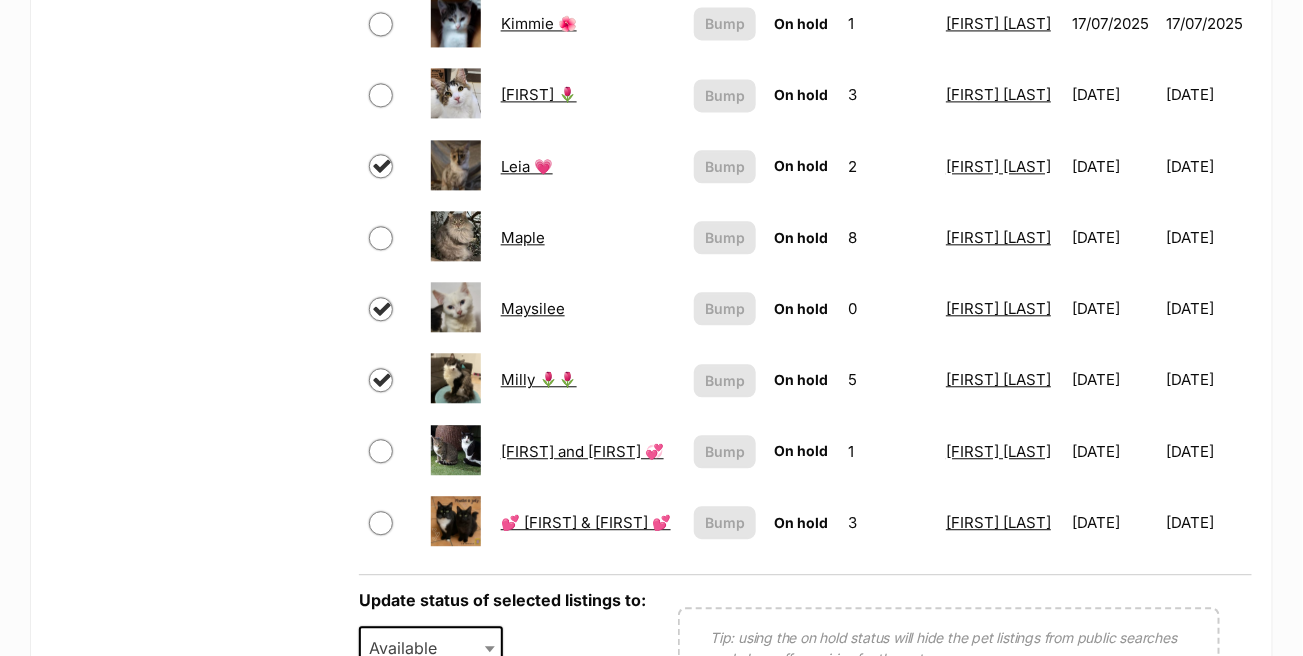 checkbox on "true" 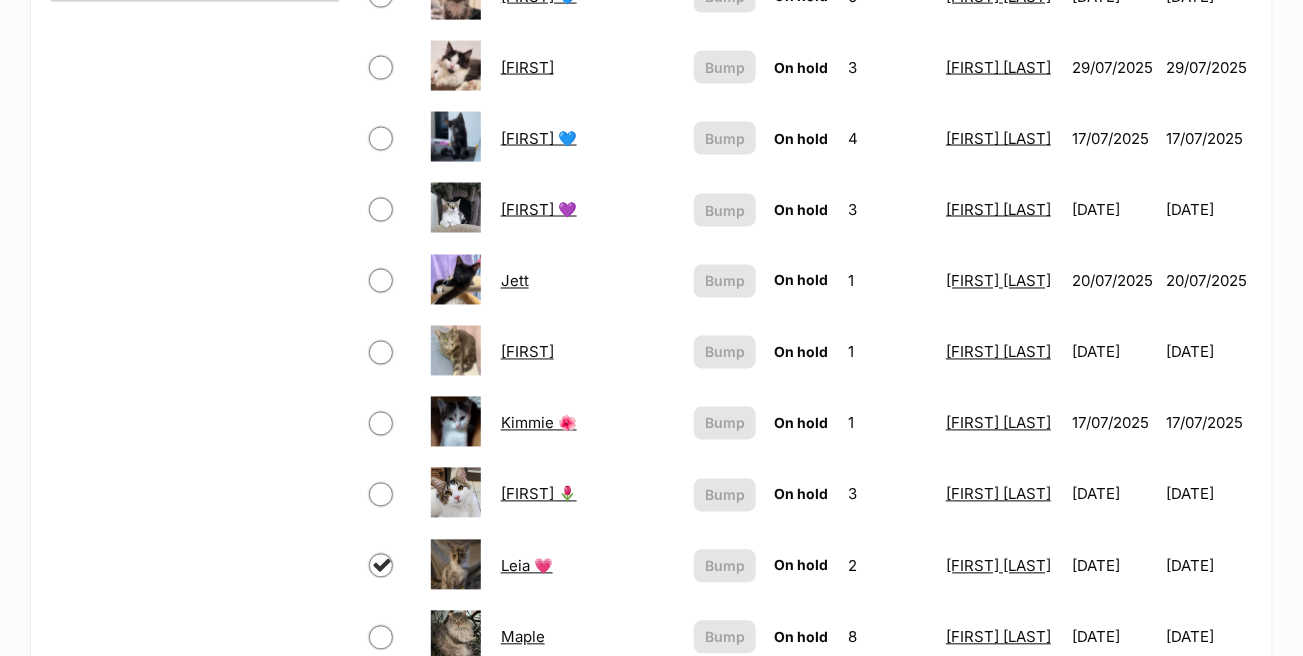 scroll, scrollTop: 1000, scrollLeft: 0, axis: vertical 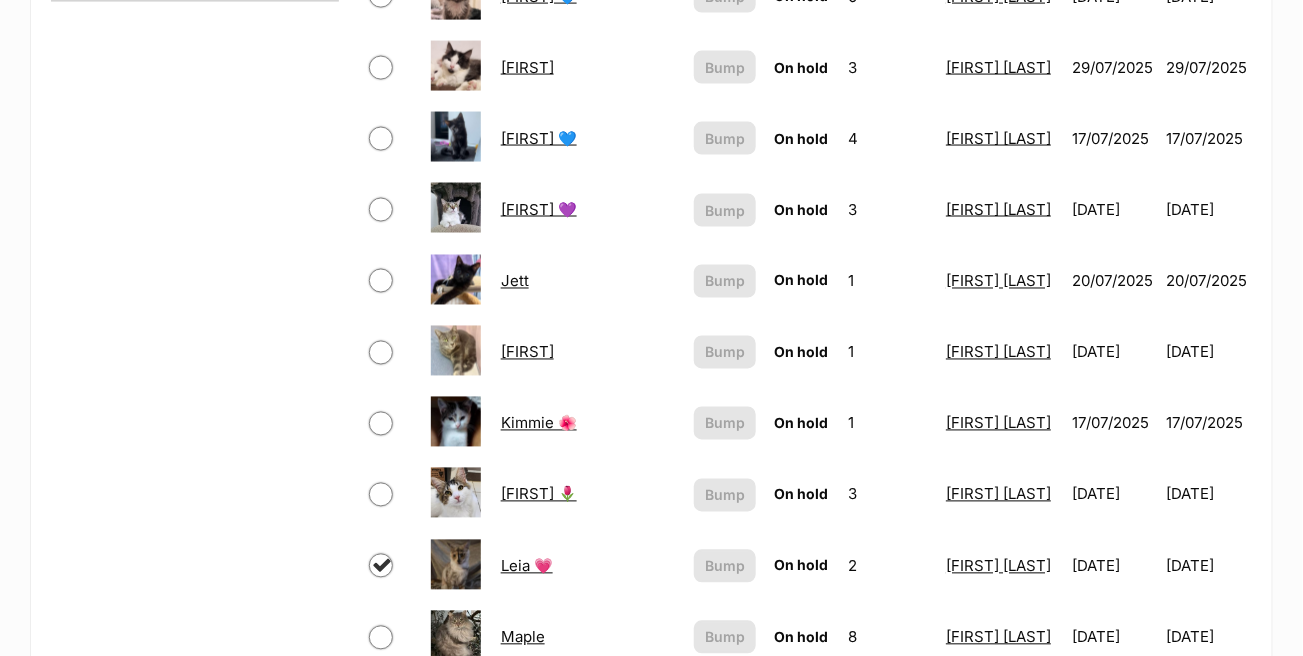 click at bounding box center [381, 424] 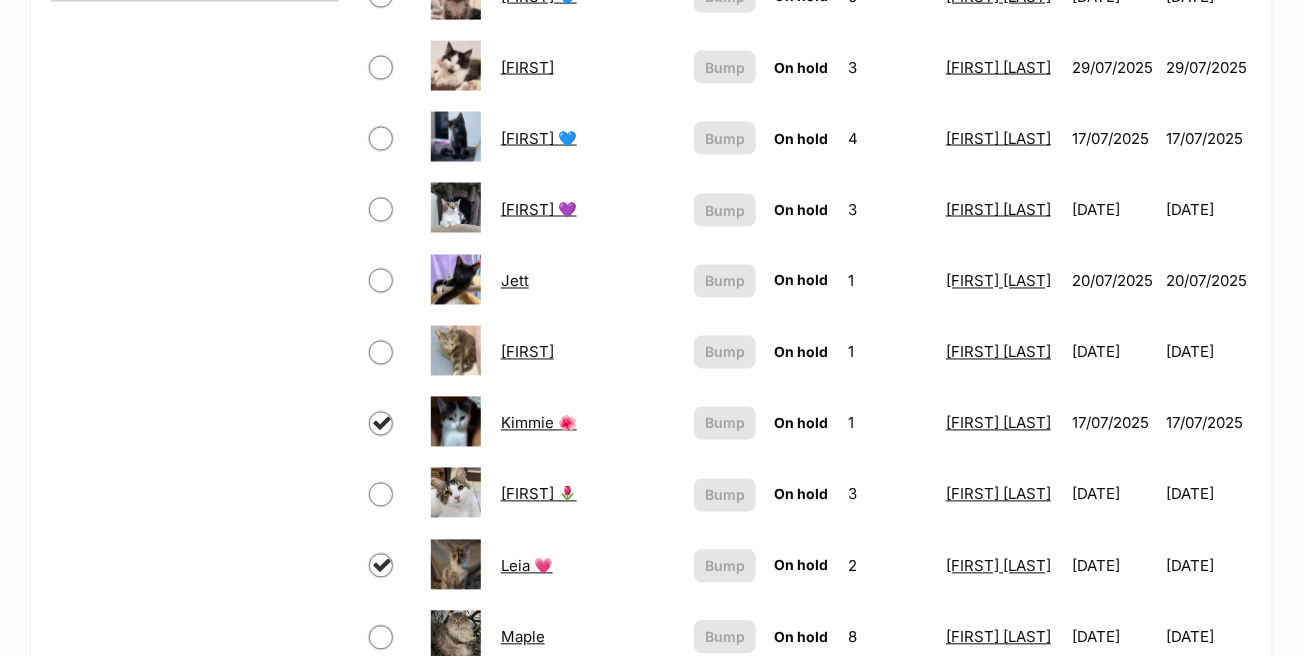 checkbox on "true" 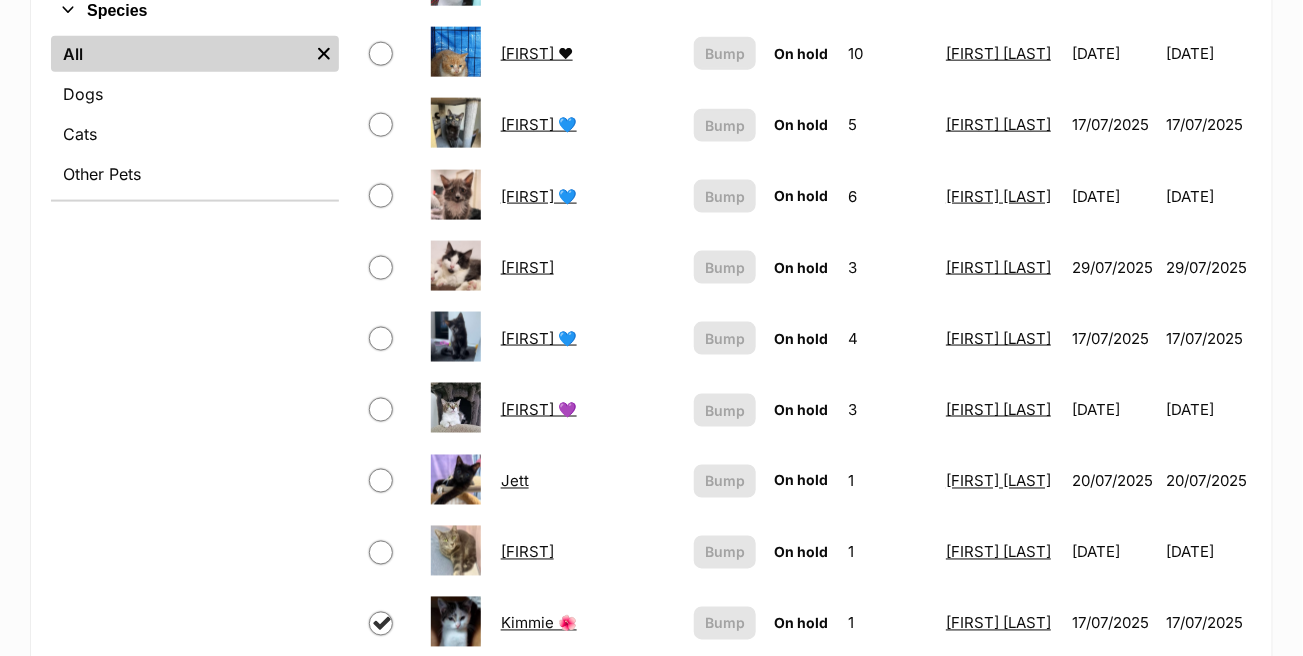 scroll, scrollTop: 900, scrollLeft: 0, axis: vertical 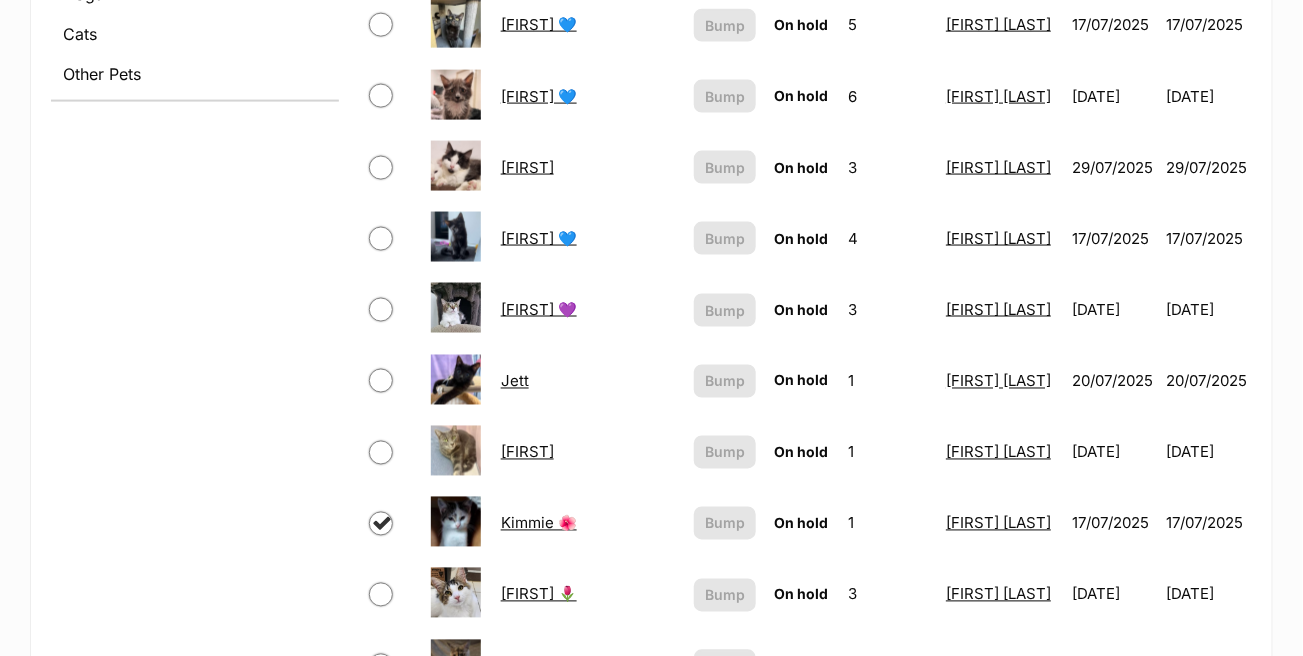 click at bounding box center (381, 381) 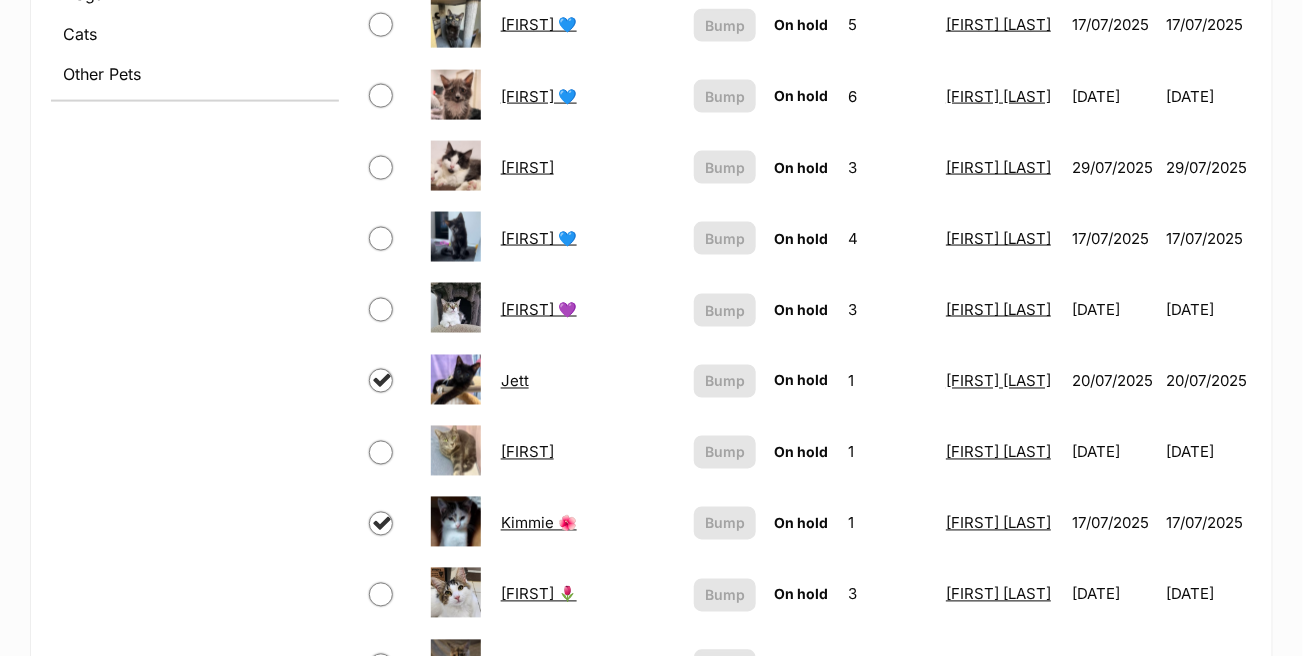 checkbox on "true" 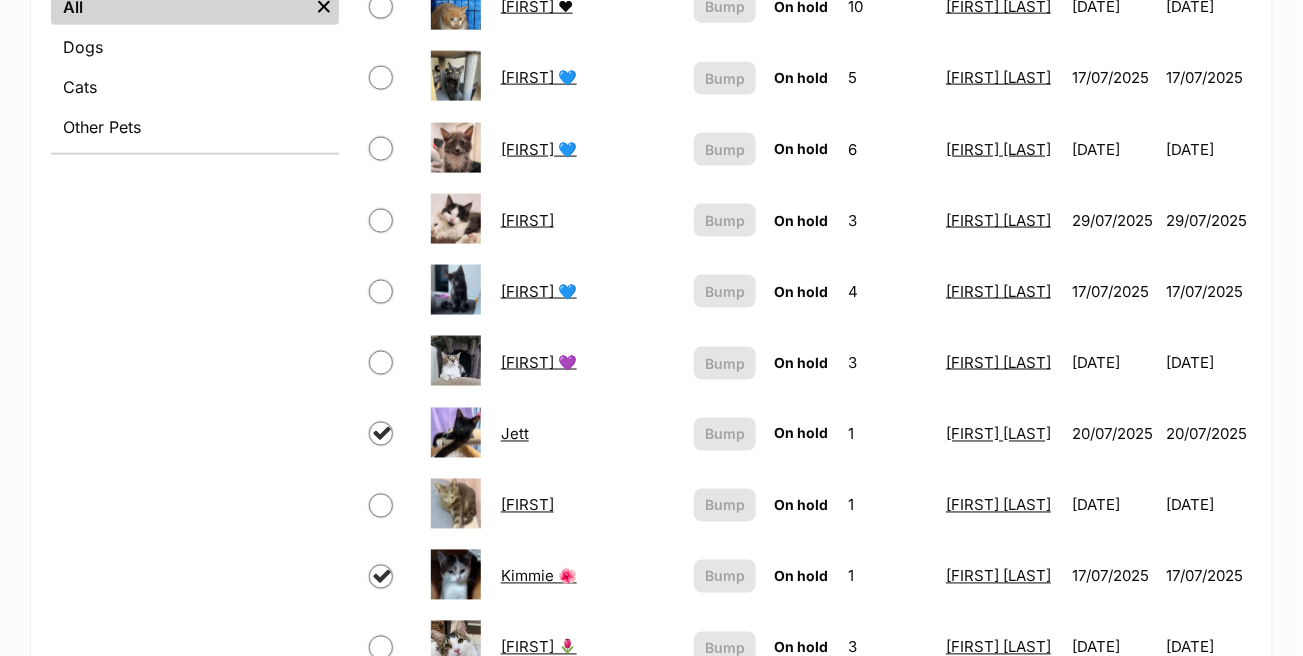 scroll, scrollTop: 800, scrollLeft: 0, axis: vertical 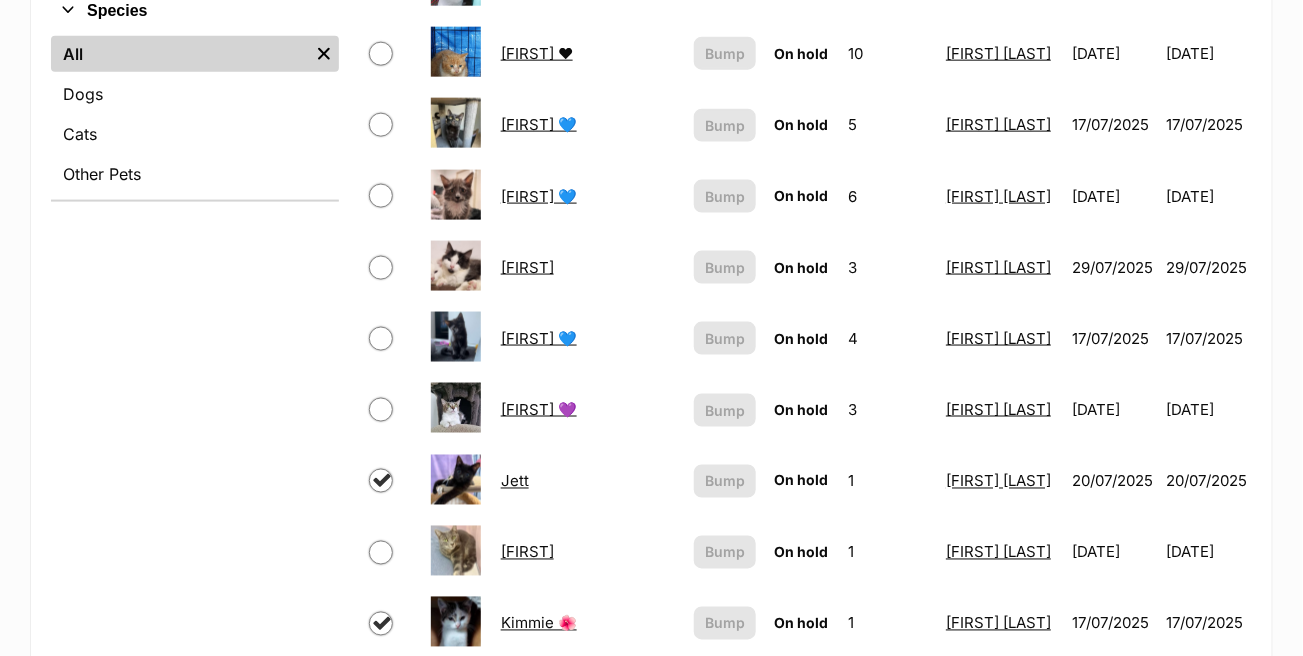 click at bounding box center (381, 339) 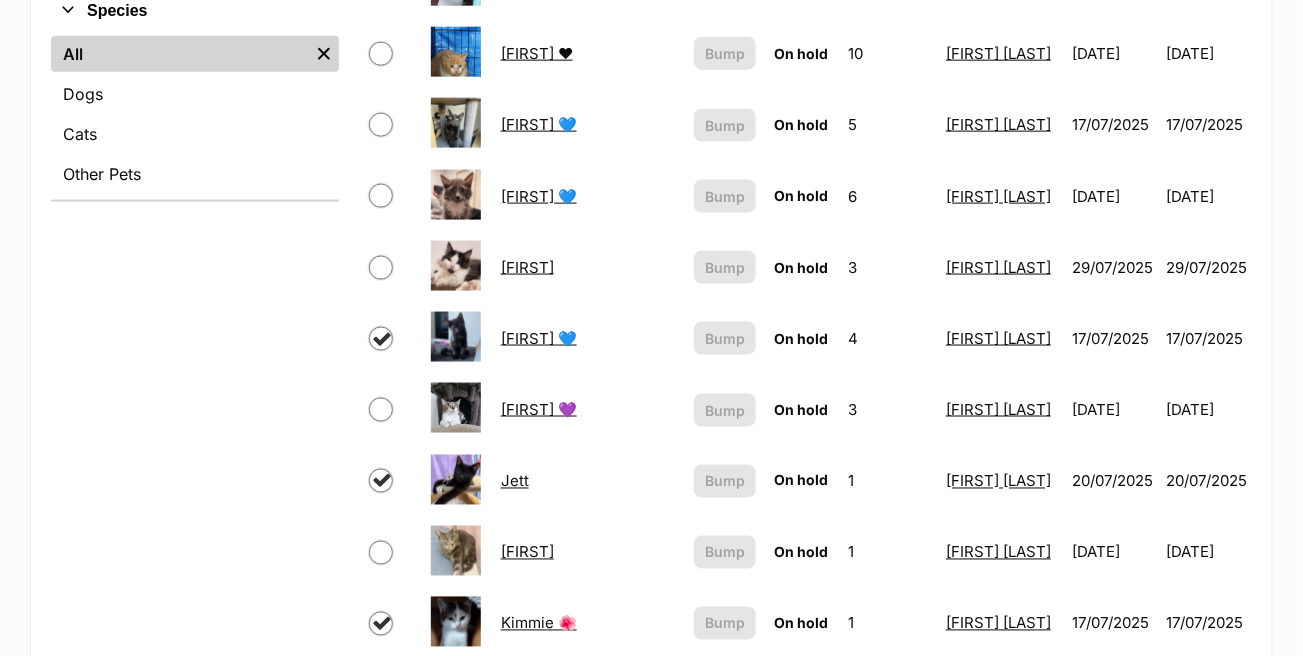 checkbox on "true" 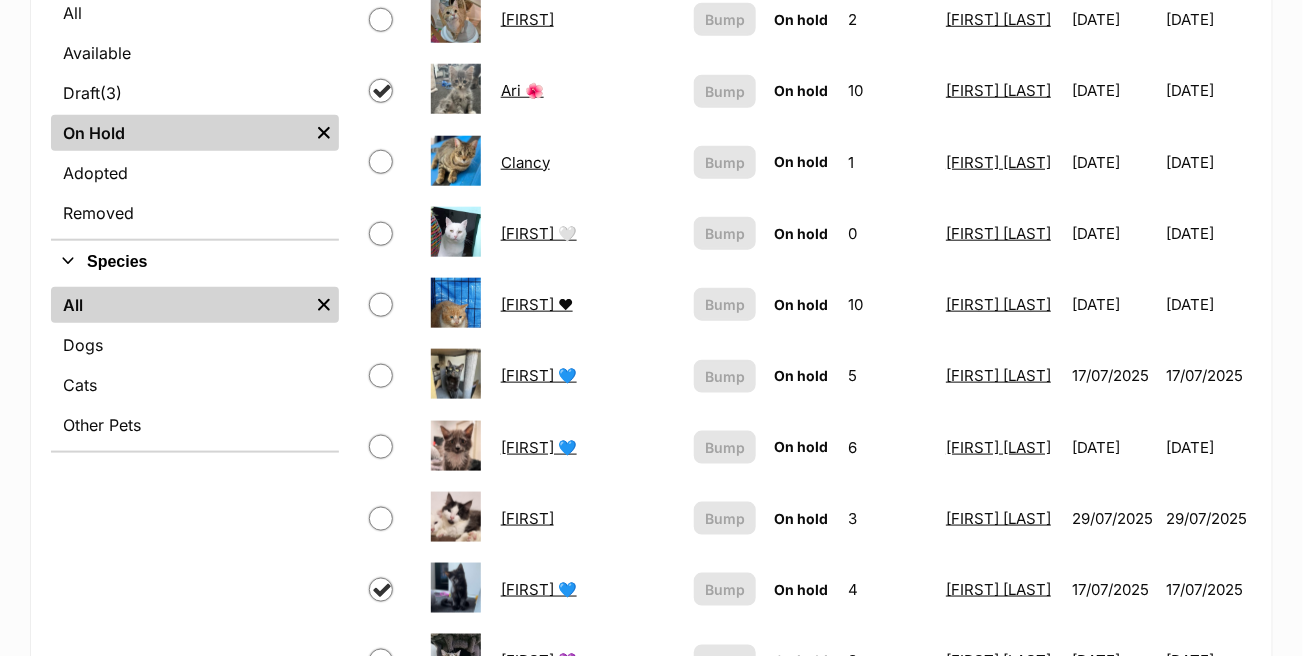 scroll, scrollTop: 600, scrollLeft: 0, axis: vertical 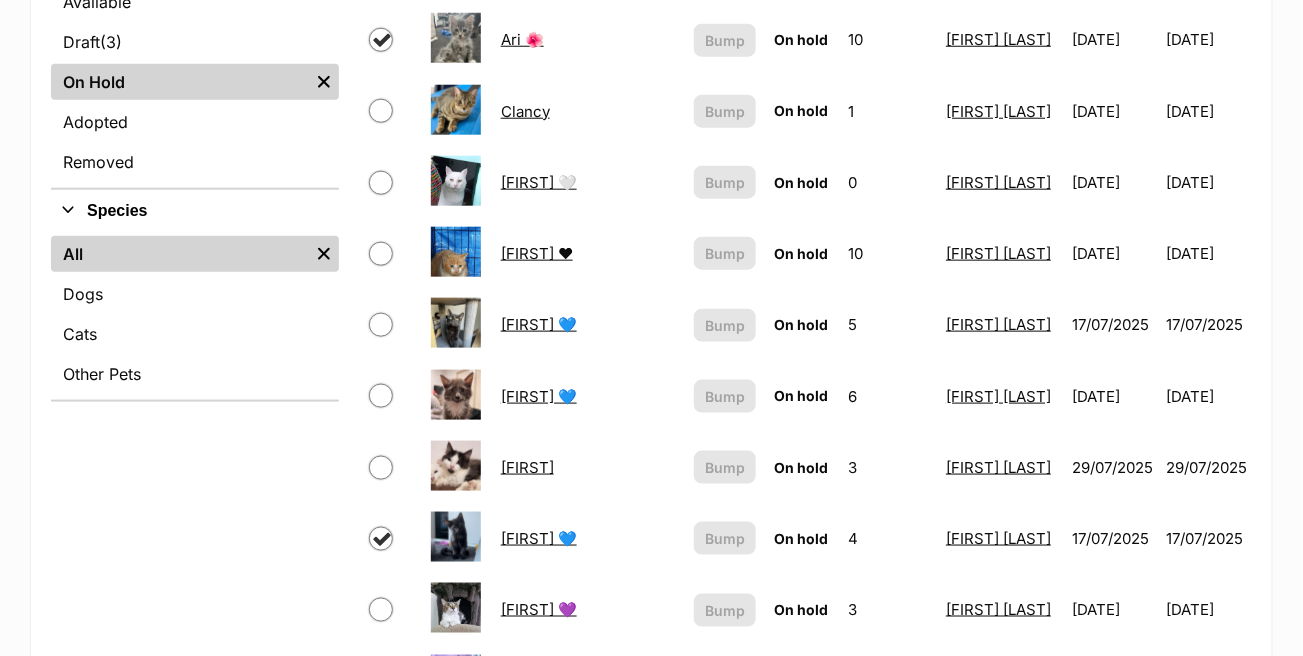 click at bounding box center (381, 325) 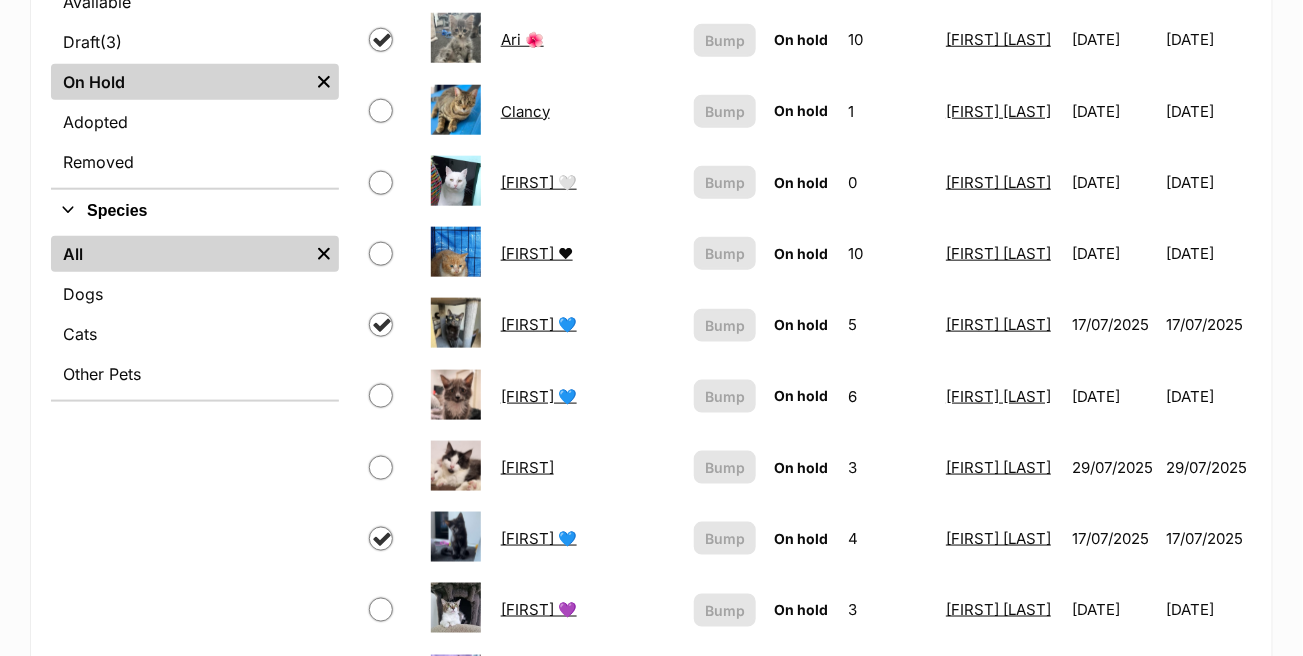 checkbox on "true" 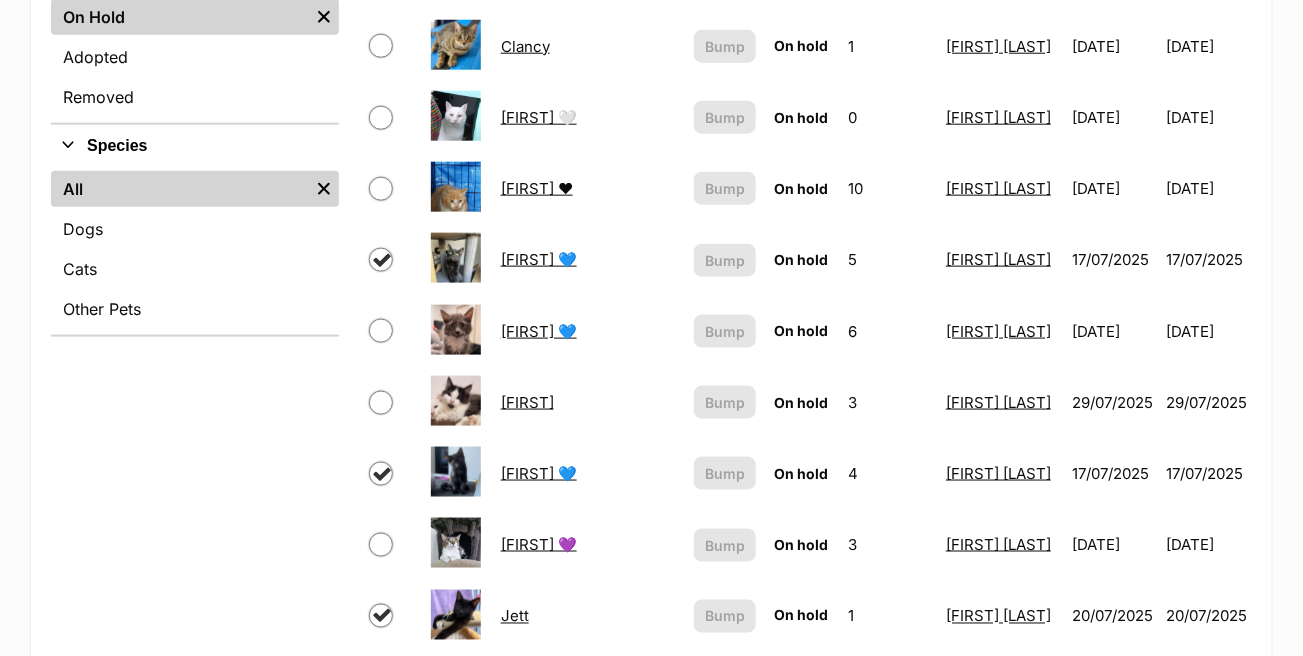 scroll, scrollTop: 700, scrollLeft: 0, axis: vertical 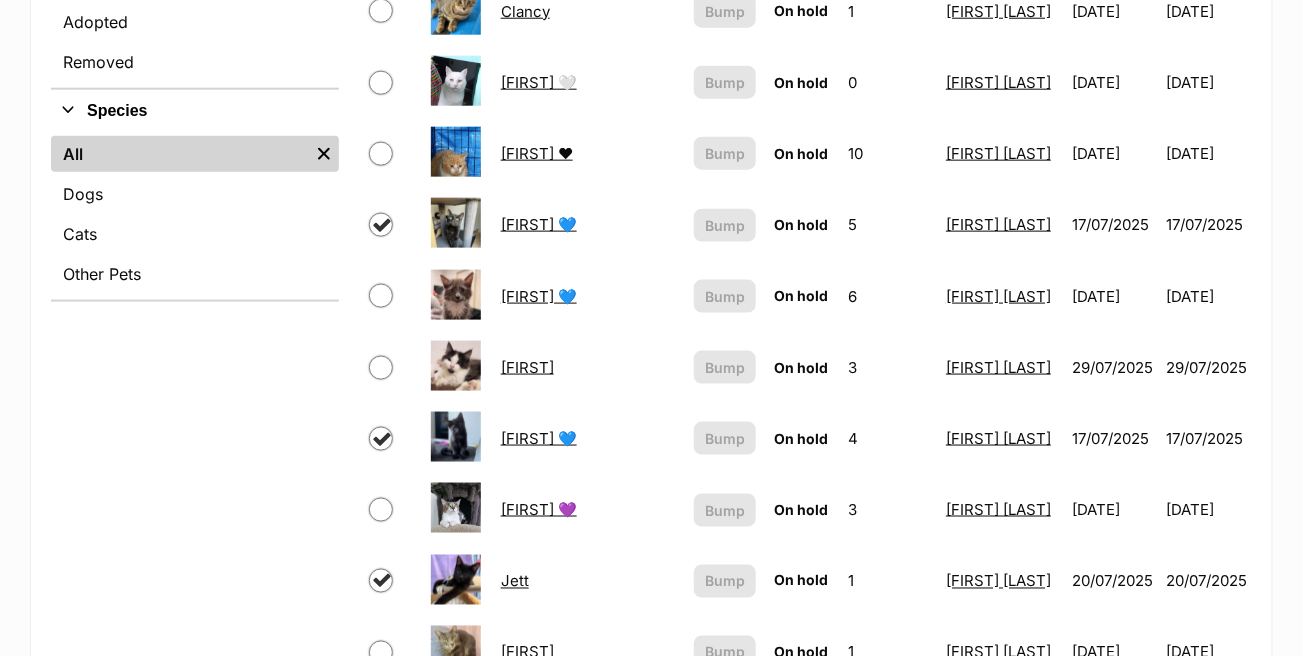 click at bounding box center (381, 296) 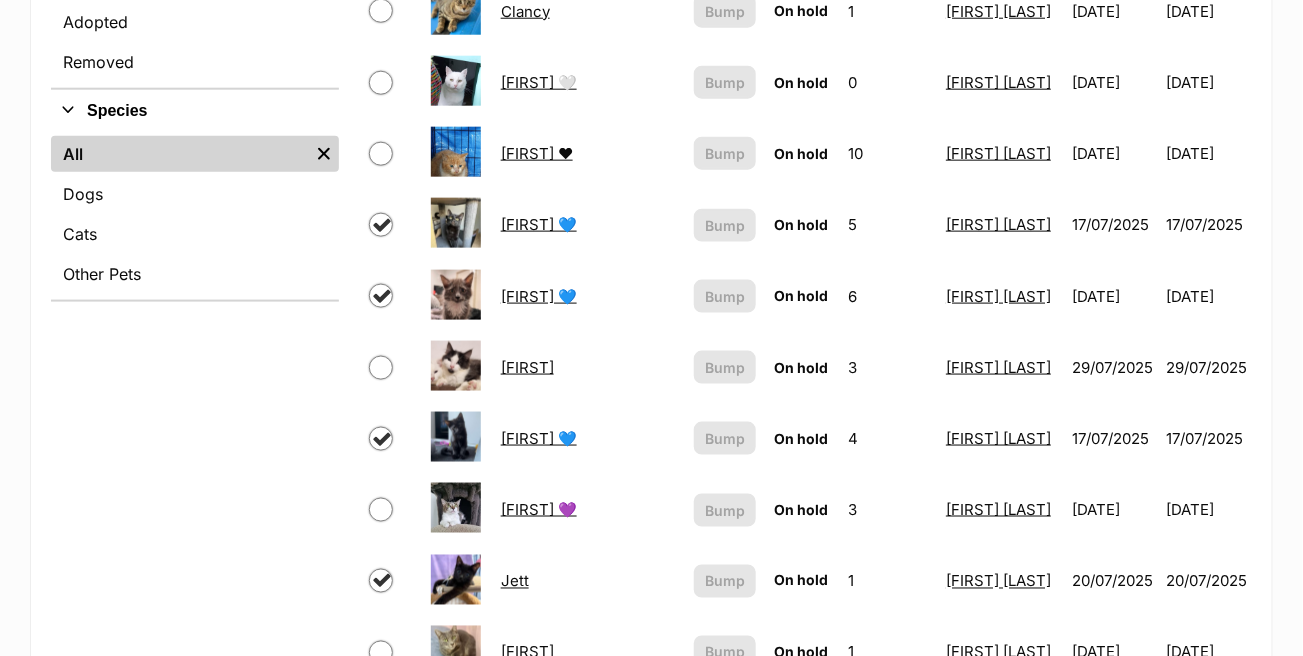 checkbox on "true" 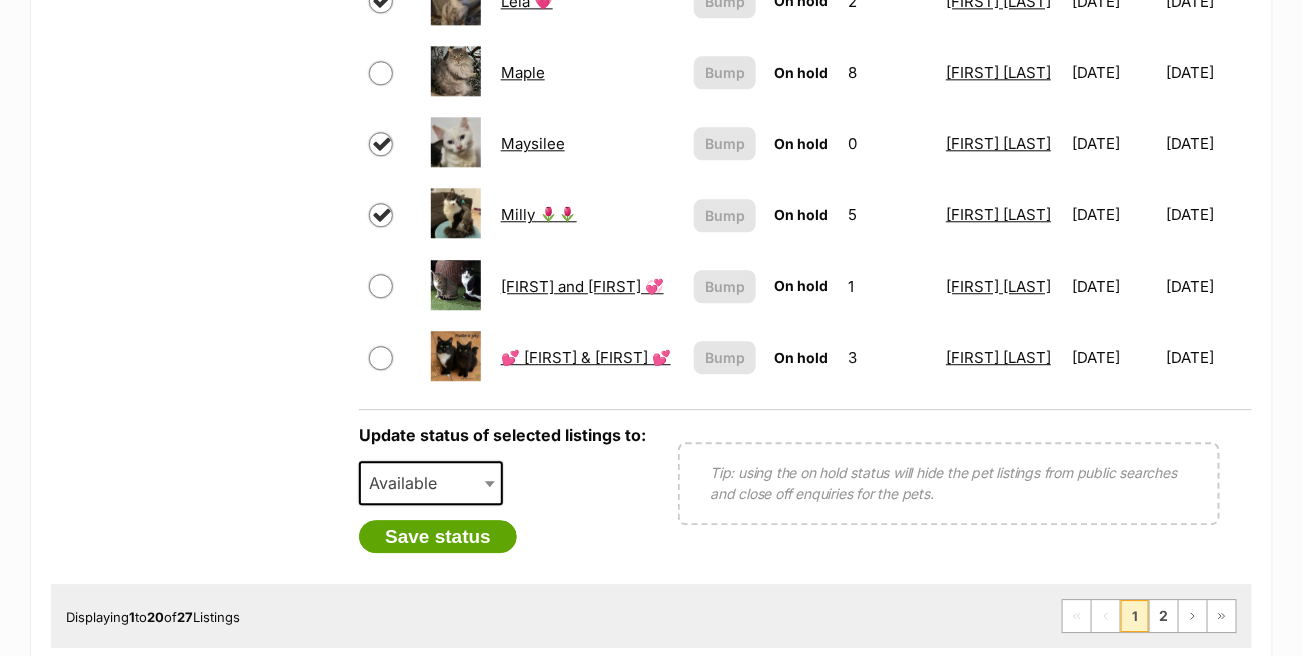 scroll, scrollTop: 1600, scrollLeft: 0, axis: vertical 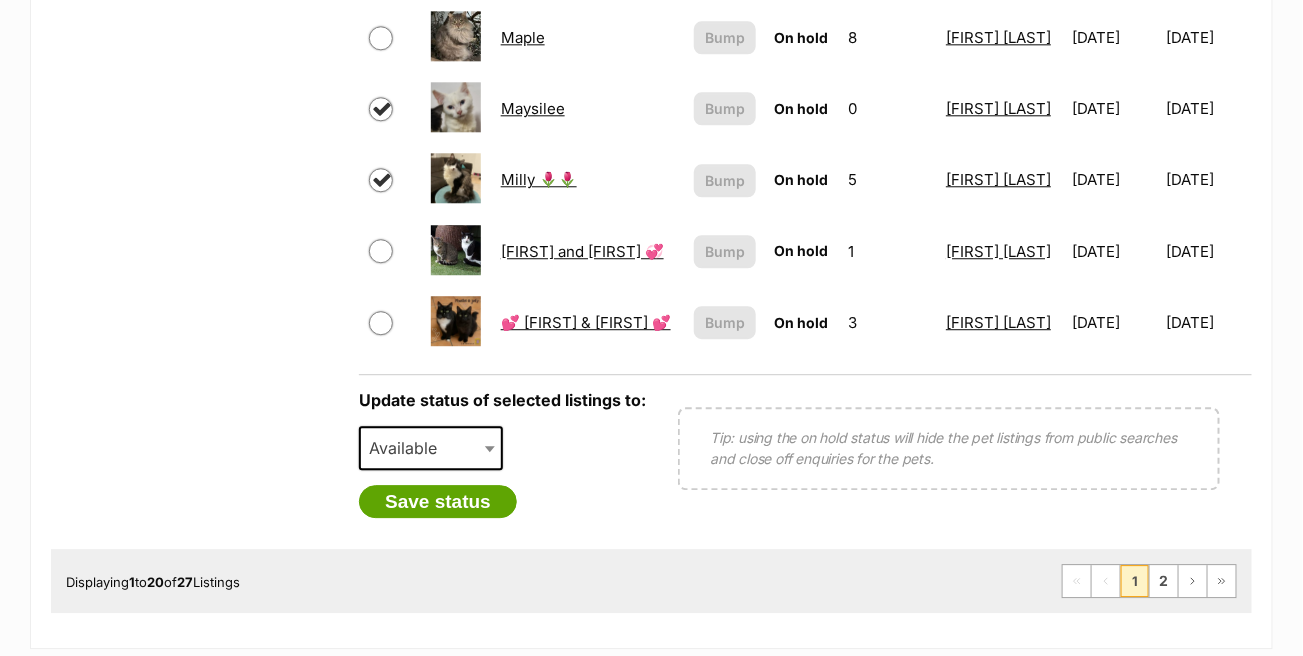 click at bounding box center [492, 448] 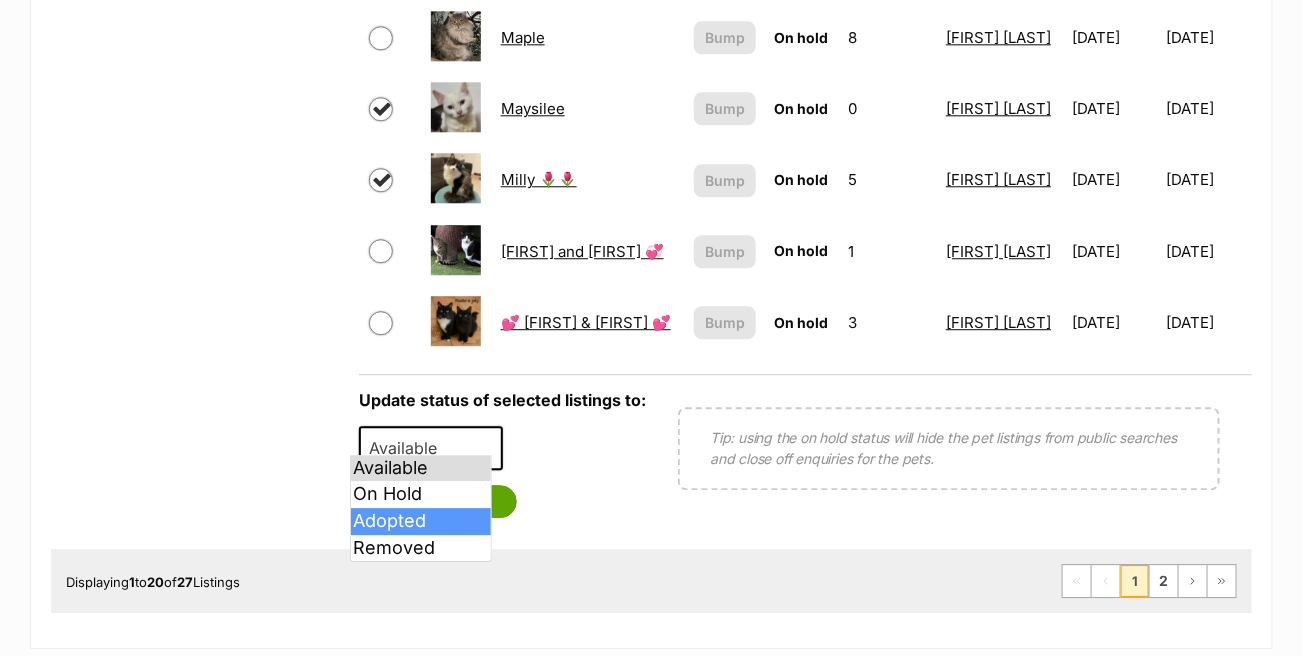 select on "rehomed" 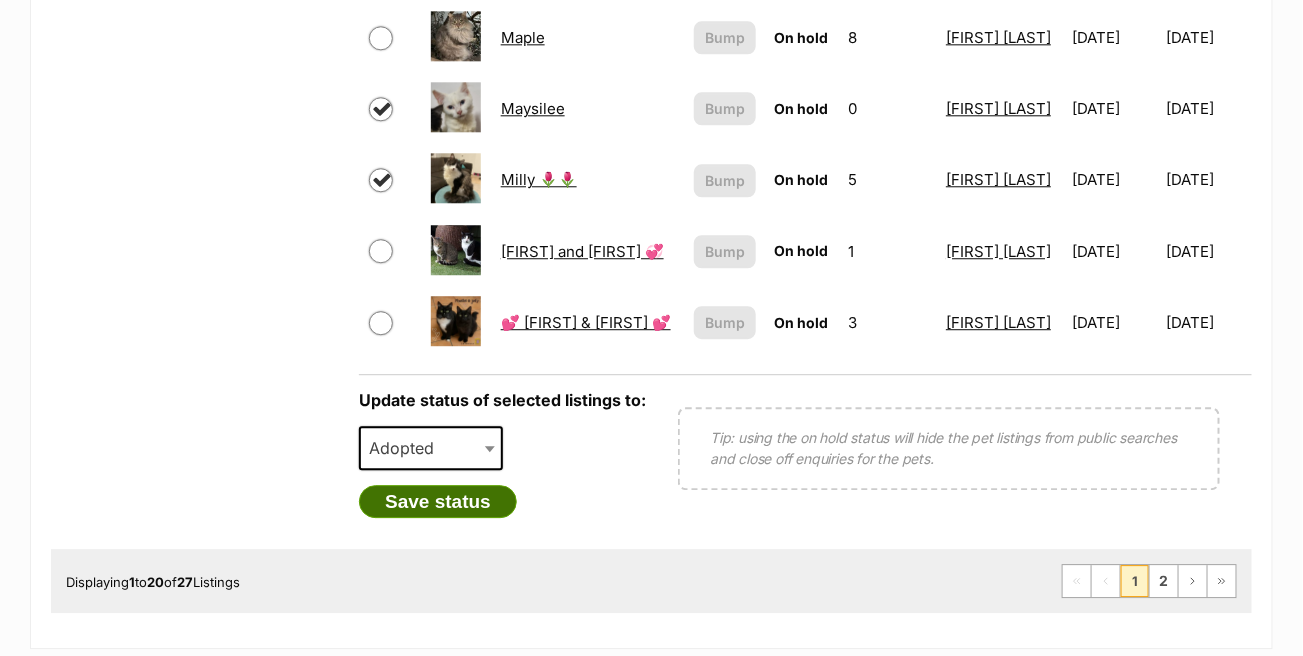 click on "Save status" at bounding box center (438, 502) 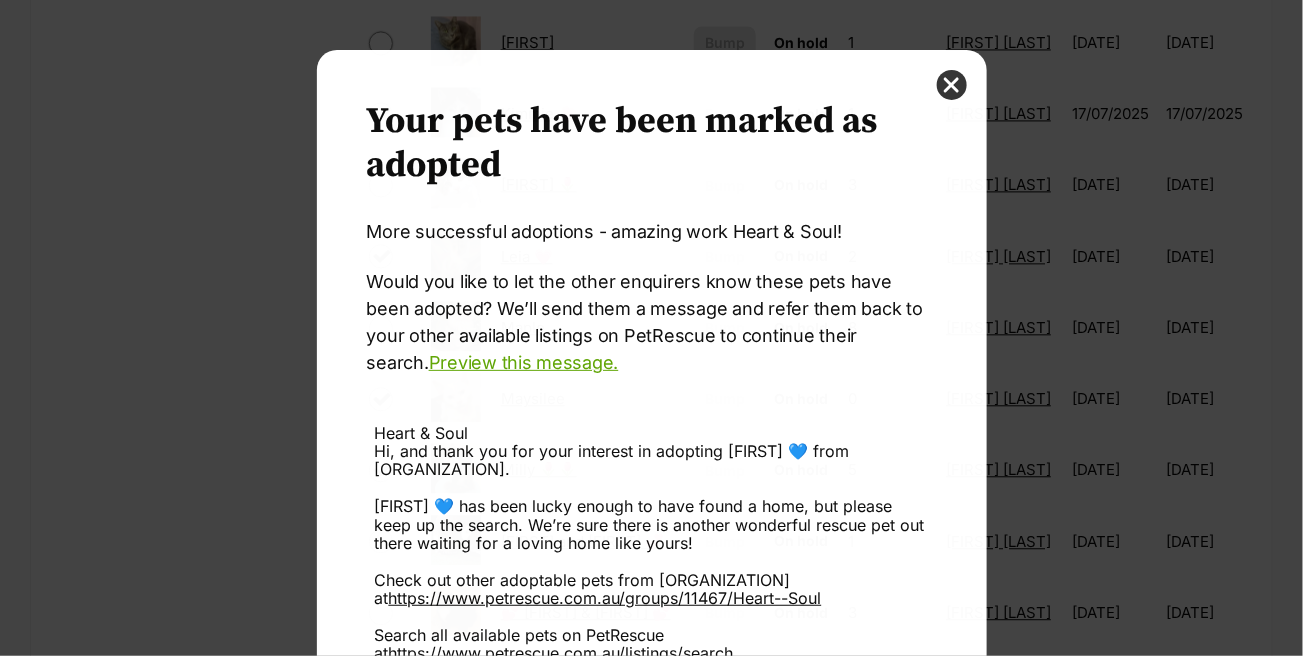 scroll, scrollTop: 1200, scrollLeft: 0, axis: vertical 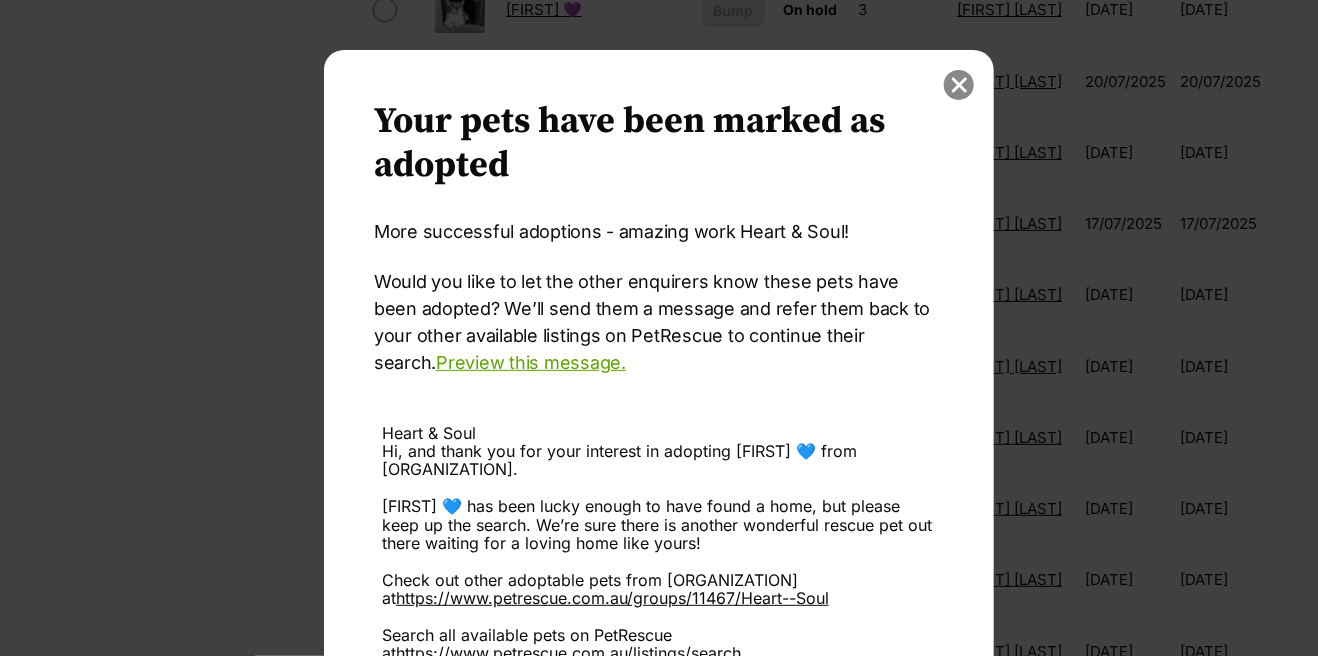 click at bounding box center [959, 85] 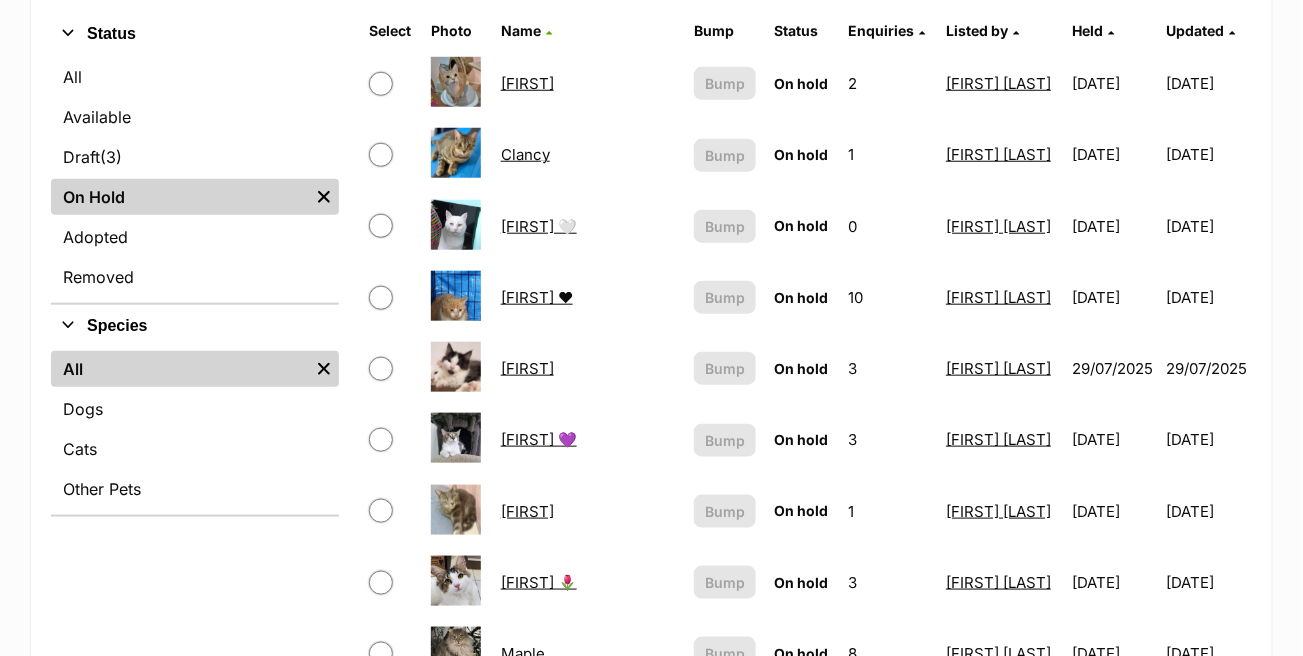 scroll, scrollTop: 400, scrollLeft: 0, axis: vertical 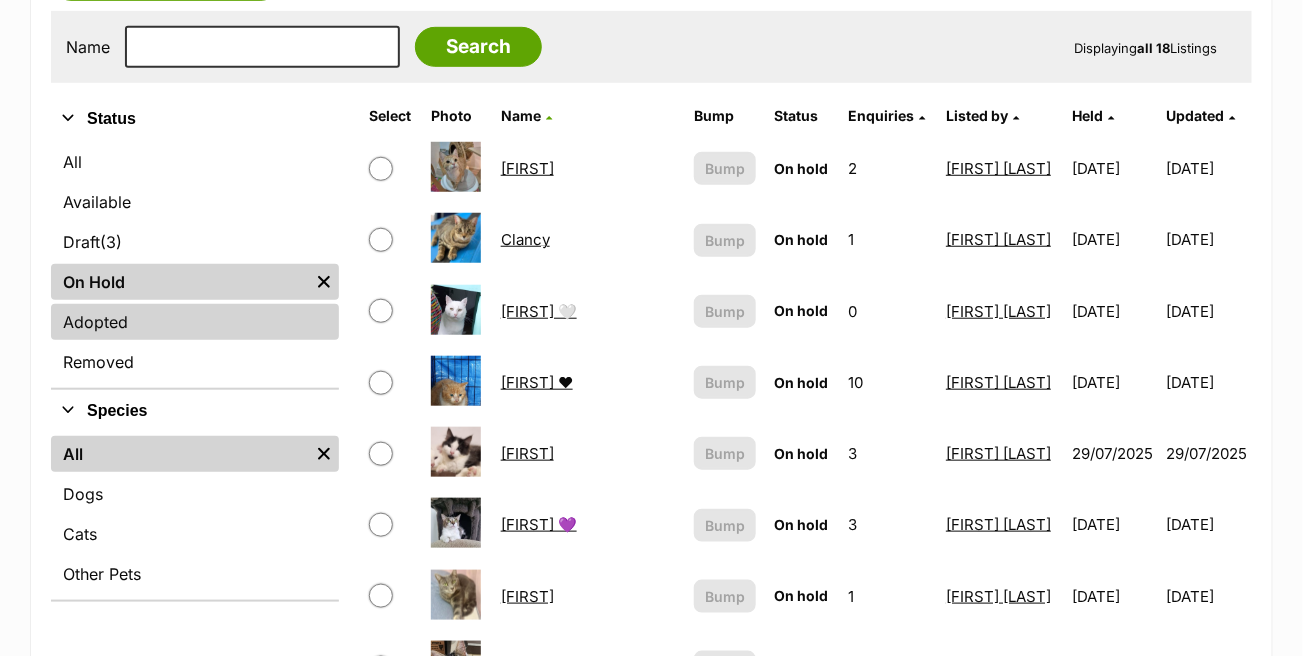 click on "Adopted" at bounding box center [195, 322] 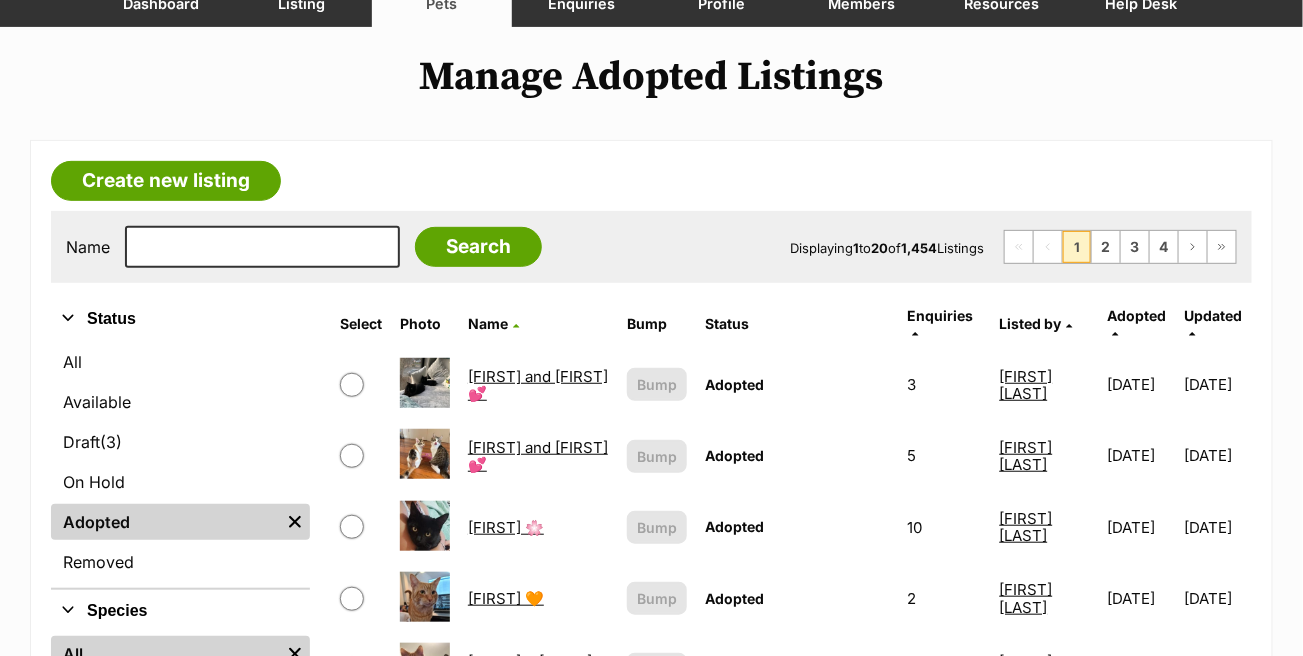 scroll, scrollTop: 200, scrollLeft: 0, axis: vertical 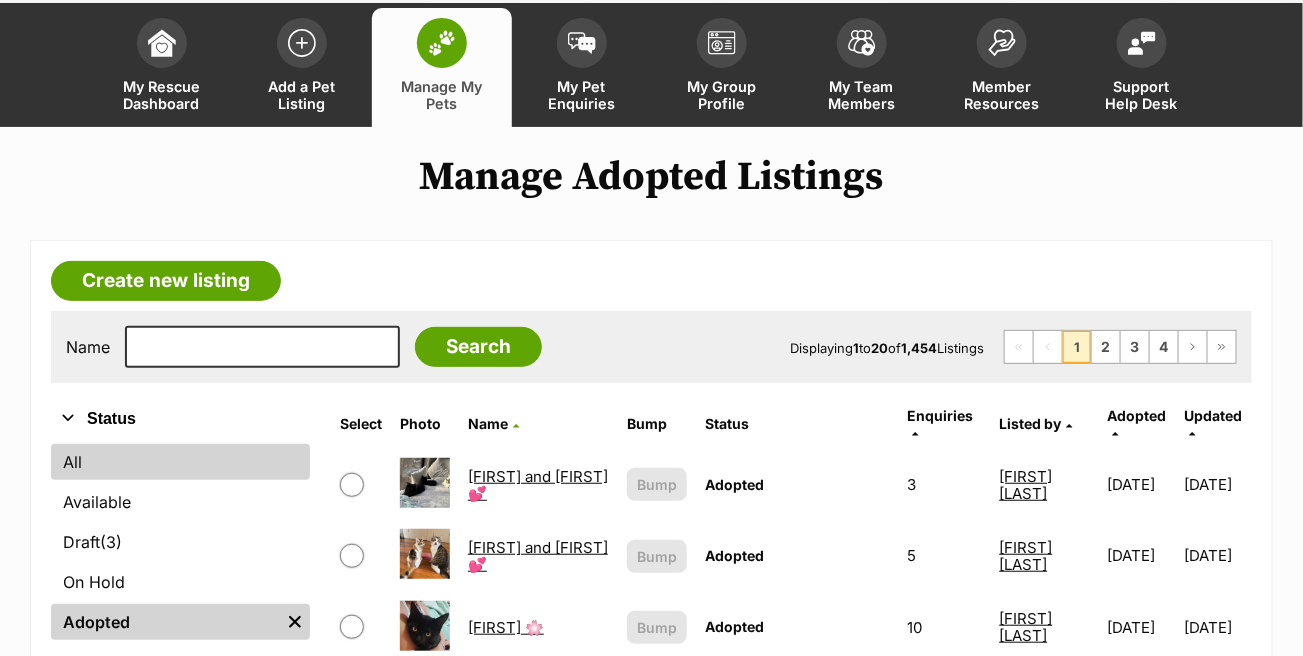 click on "All" at bounding box center (180, 462) 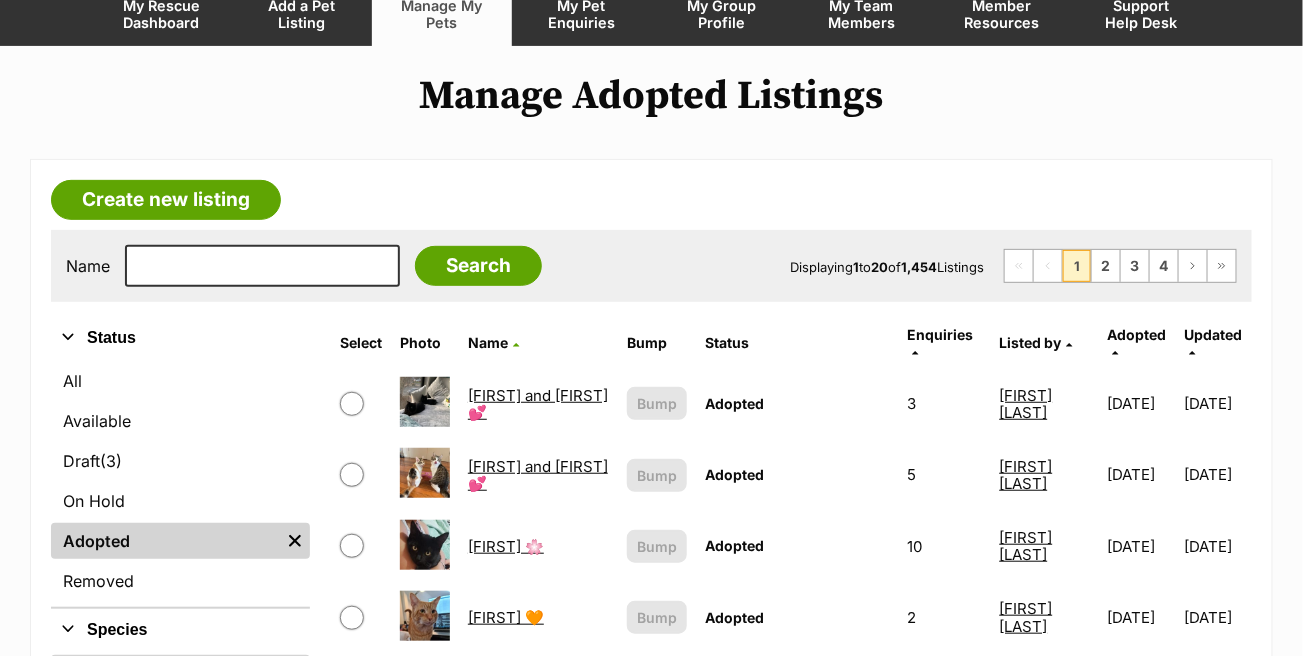 scroll, scrollTop: 300, scrollLeft: 0, axis: vertical 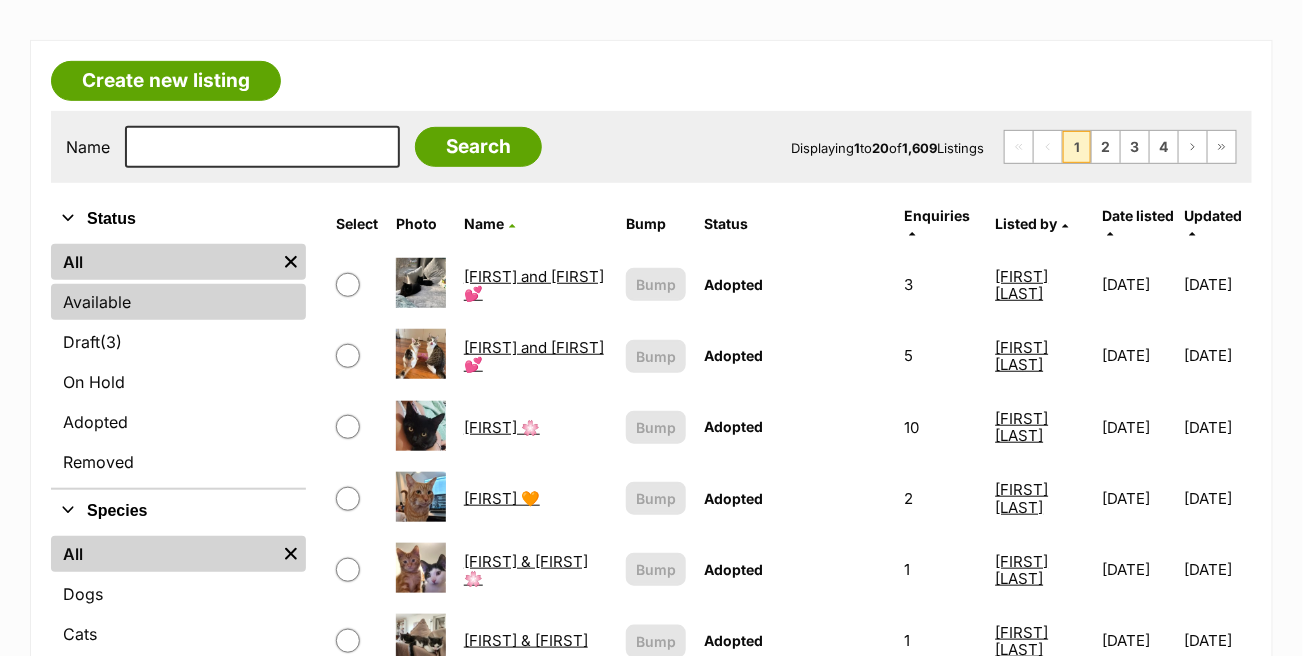 click on "Available" at bounding box center (178, 302) 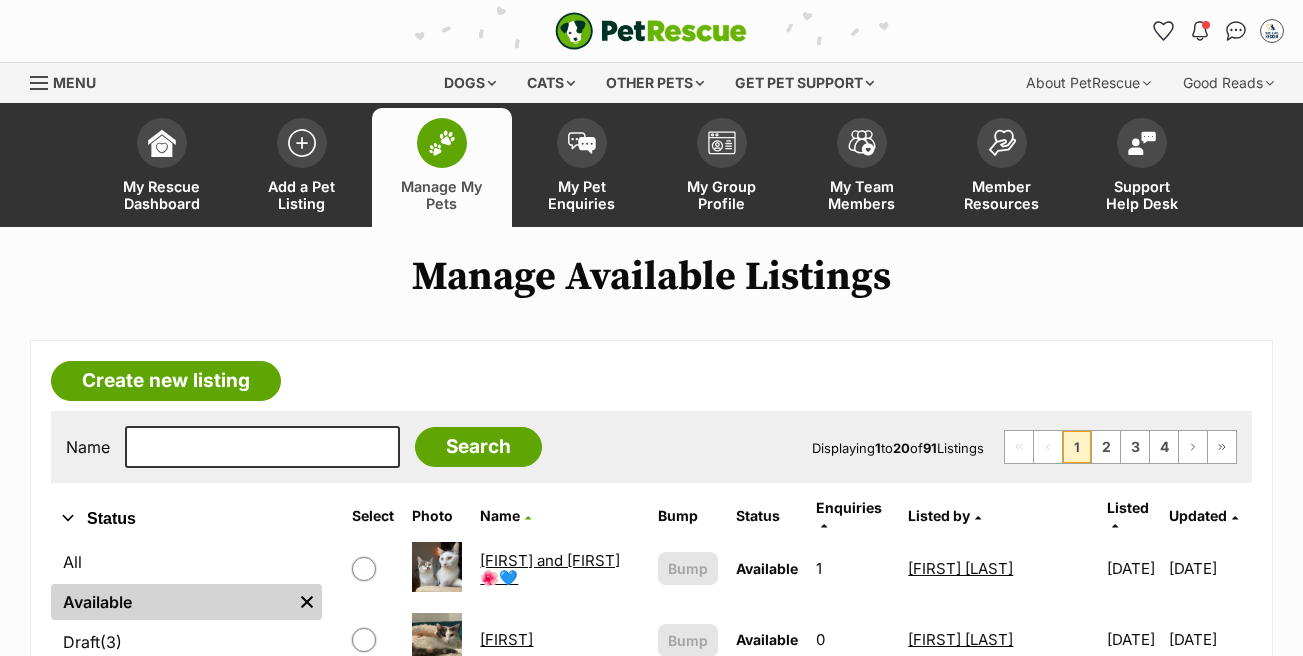 scroll, scrollTop: 0, scrollLeft: 0, axis: both 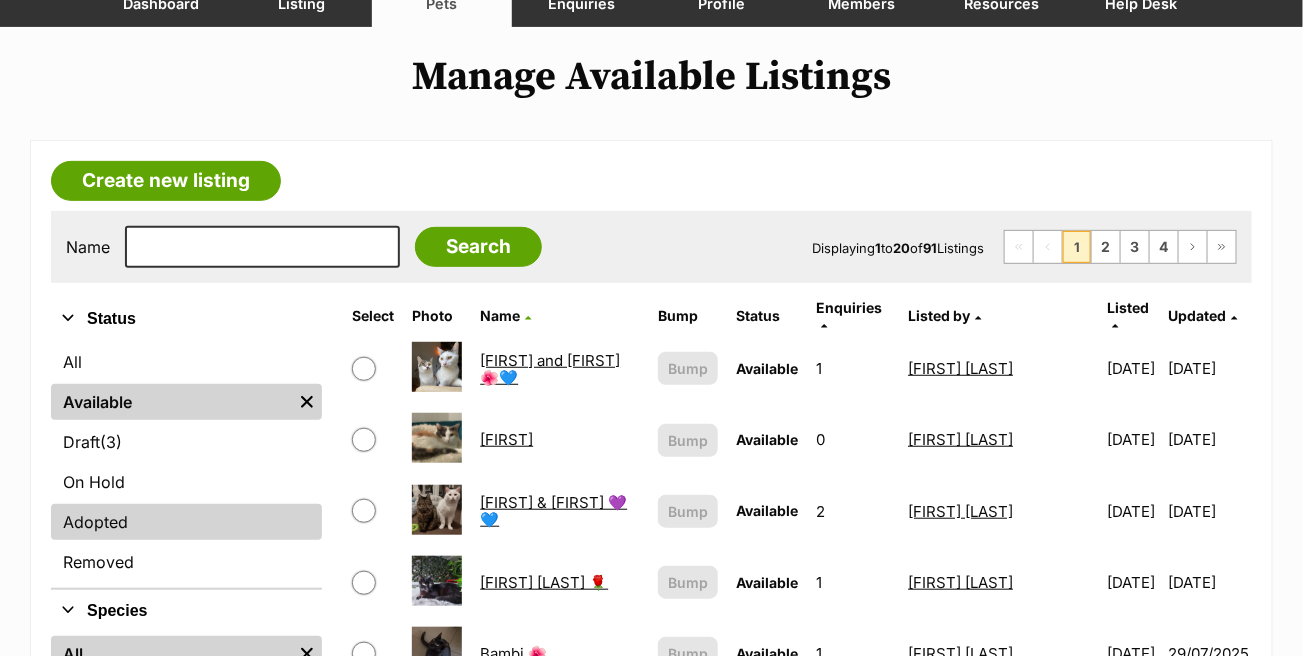 click on "Adopted" at bounding box center (186, 522) 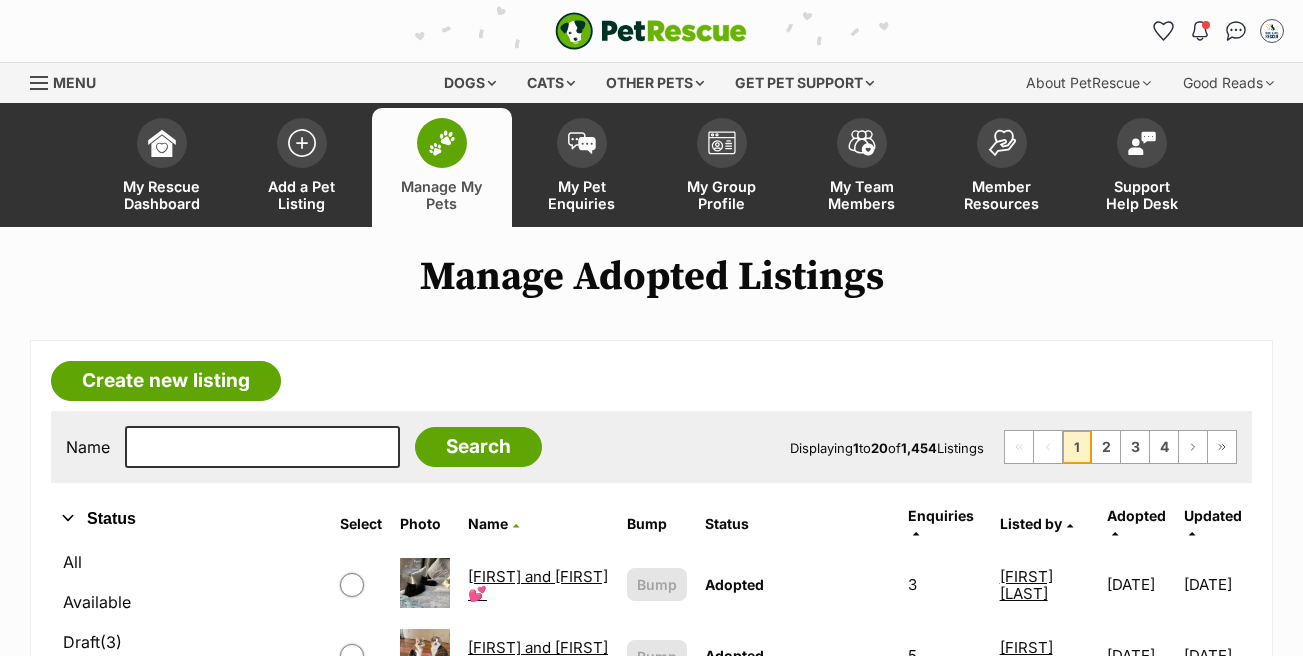 scroll, scrollTop: 0, scrollLeft: 0, axis: both 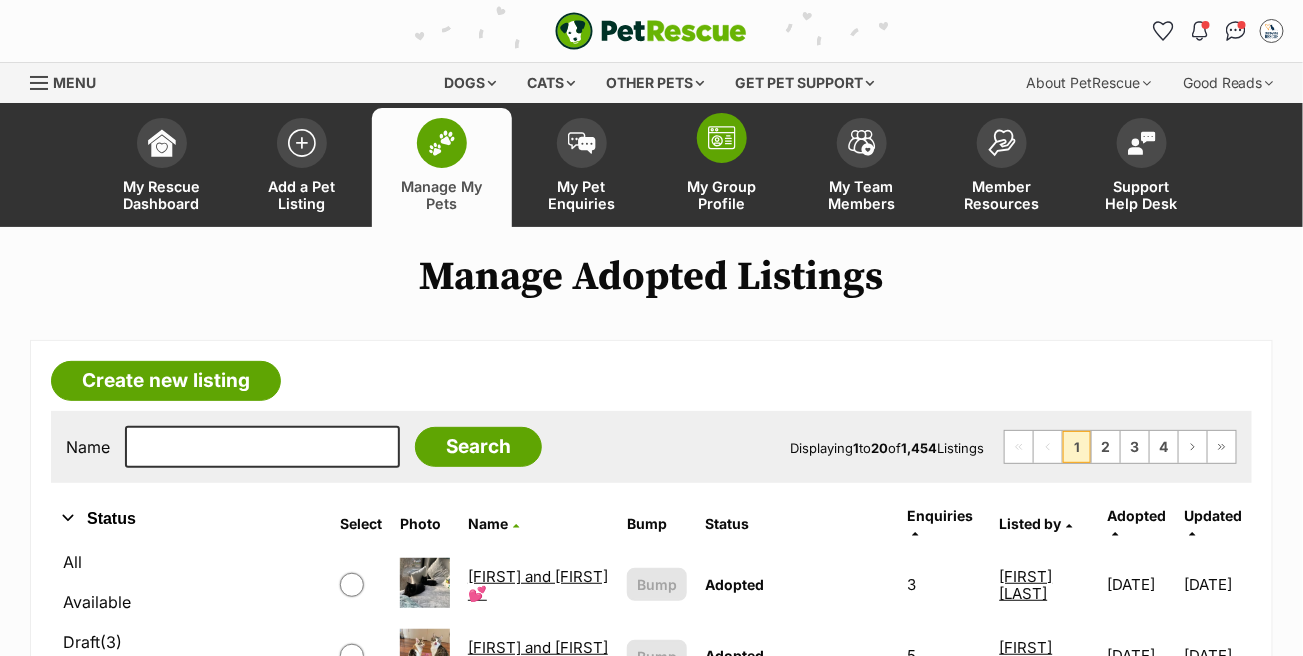click at bounding box center [722, 138] 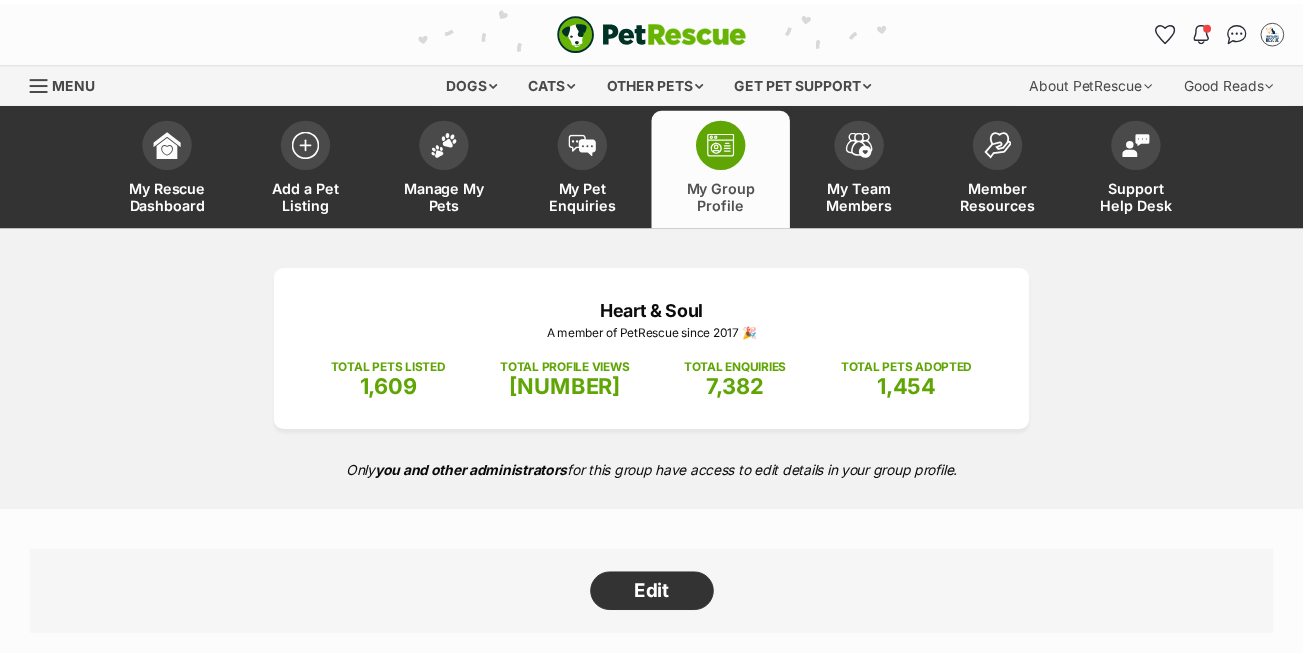 scroll, scrollTop: 0, scrollLeft: 0, axis: both 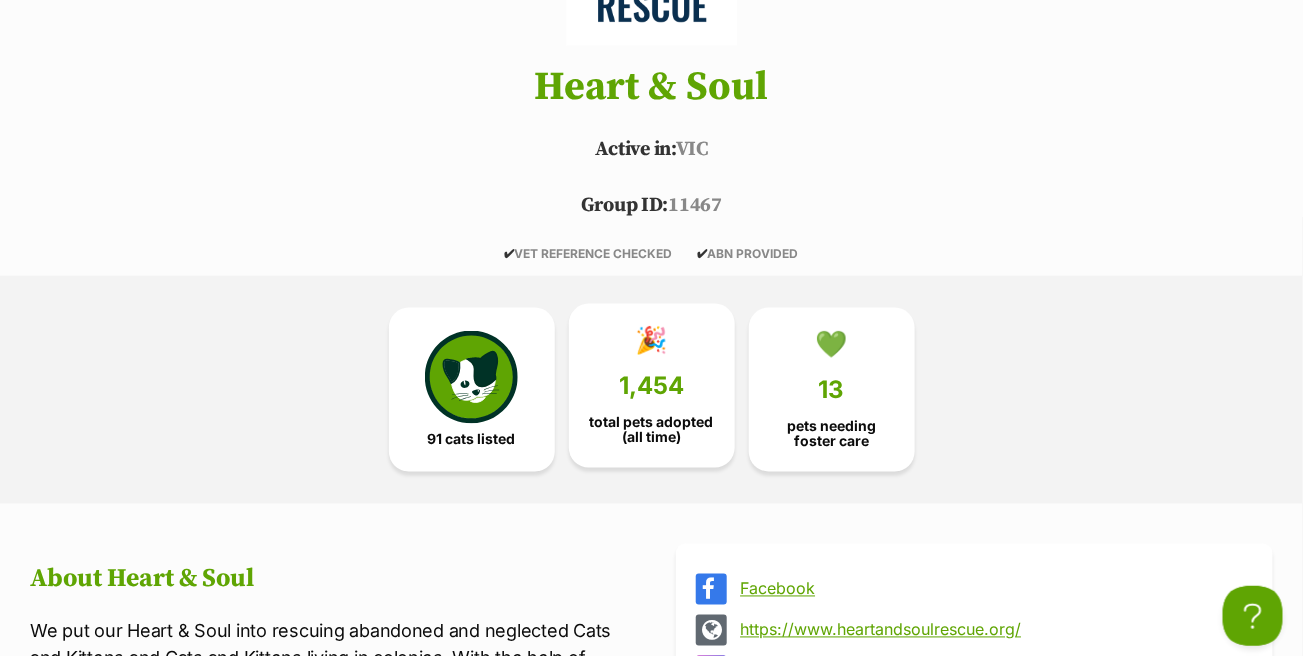 click on "1,454" at bounding box center (651, 386) 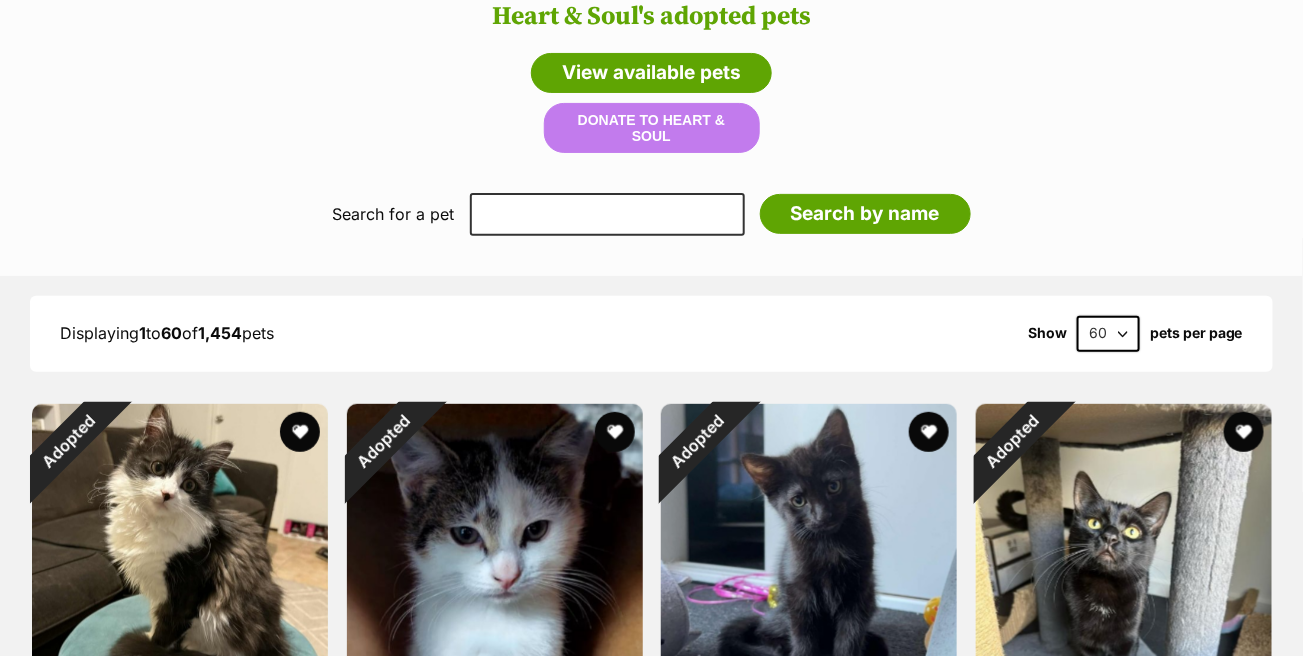 scroll, scrollTop: 2558, scrollLeft: 0, axis: vertical 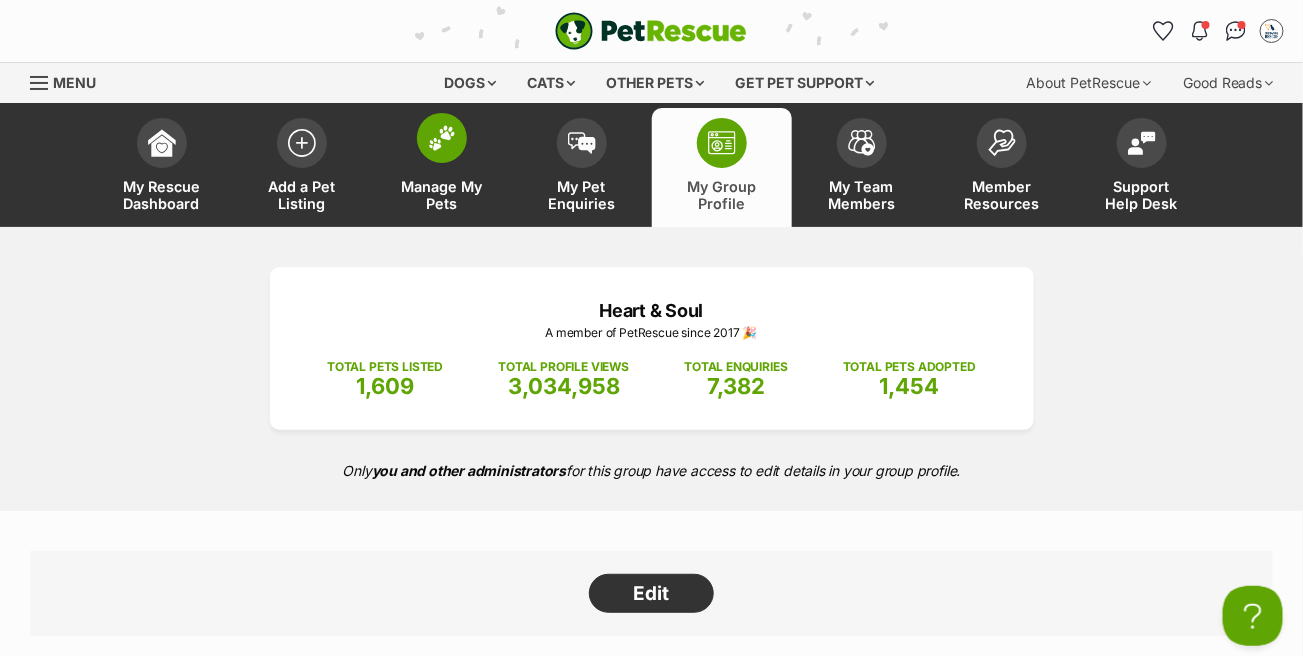 click at bounding box center [442, 138] 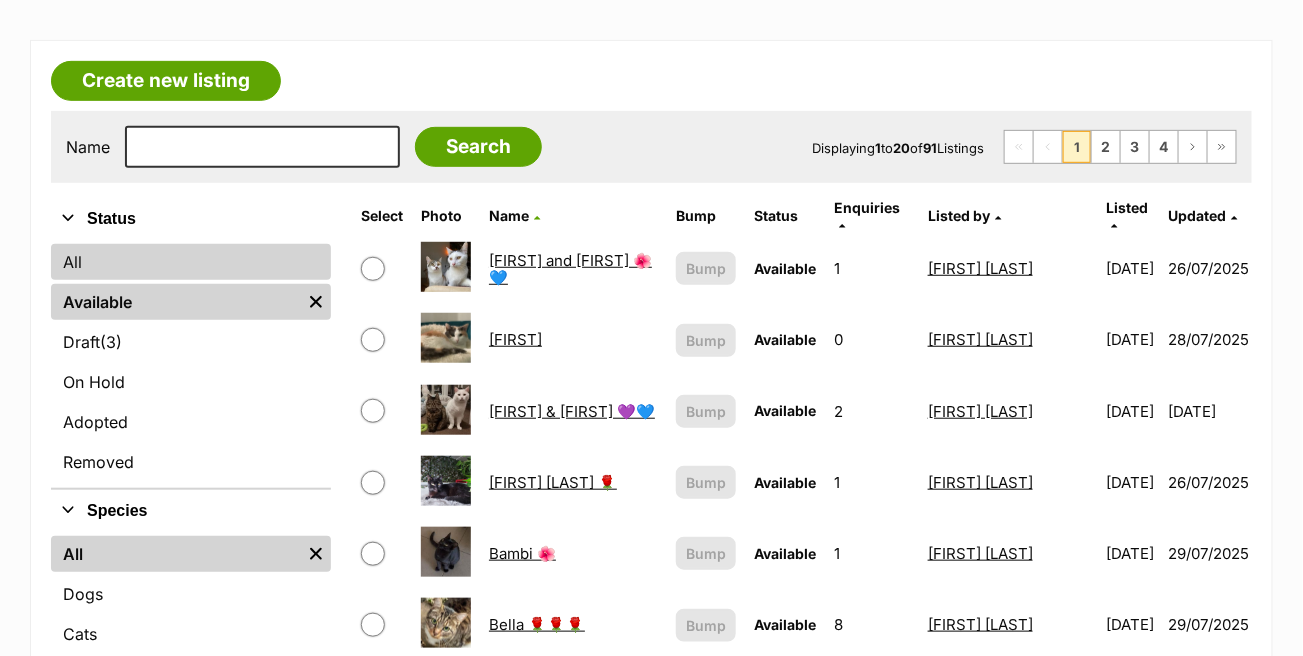 scroll, scrollTop: 300, scrollLeft: 0, axis: vertical 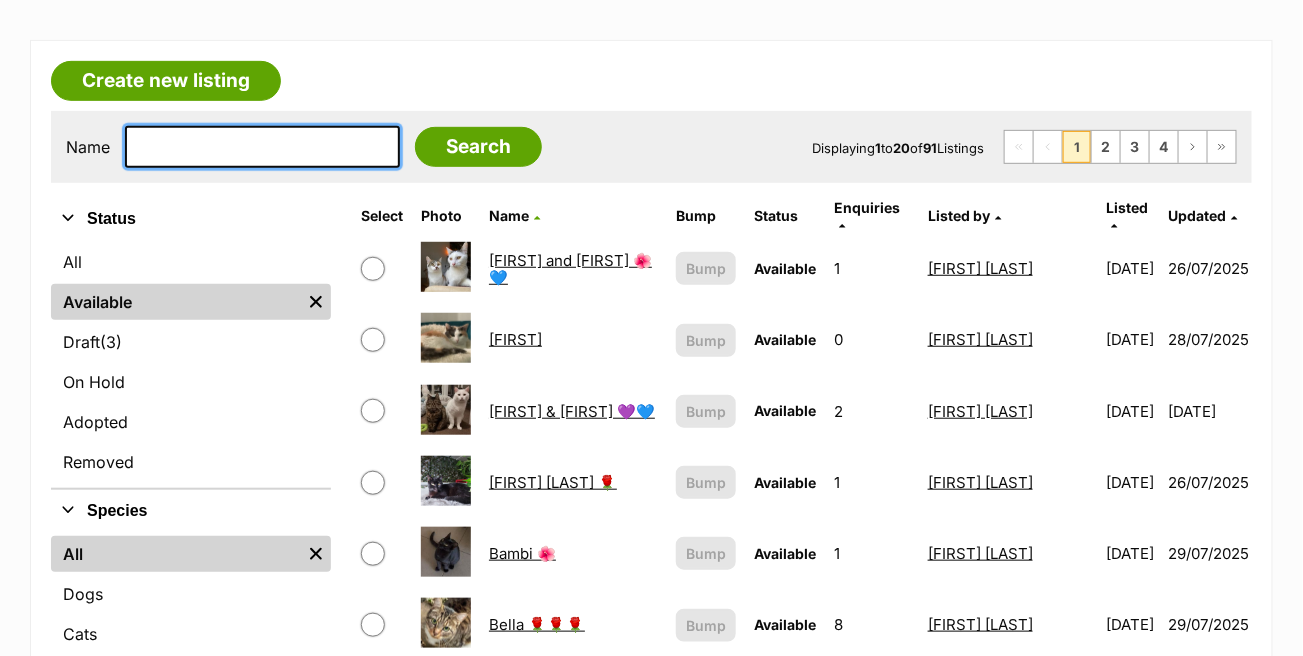 click at bounding box center (262, 147) 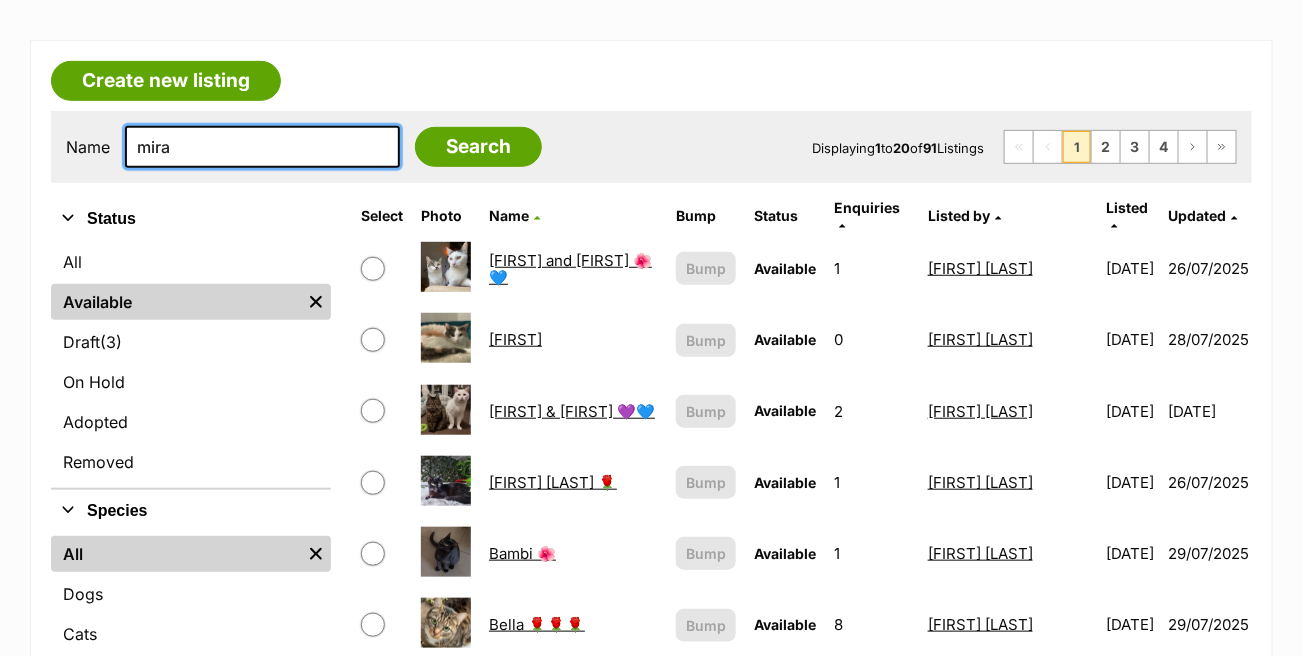type on "[NAME]" 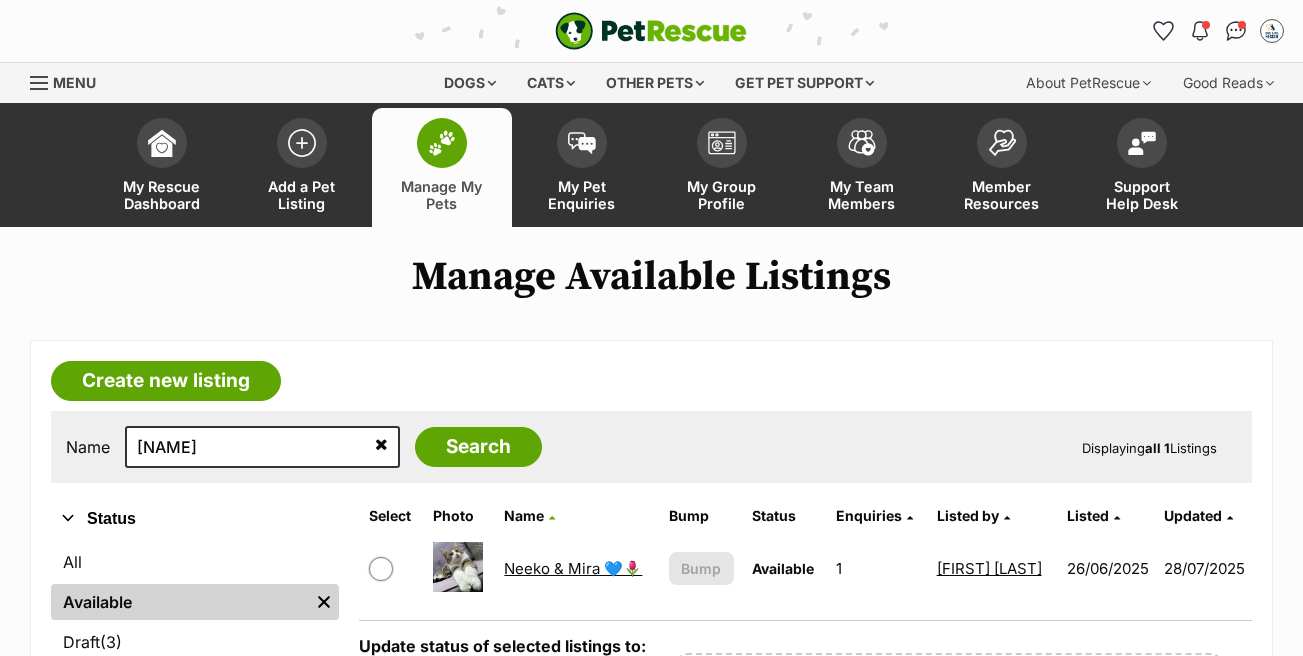 scroll, scrollTop: 0, scrollLeft: 0, axis: both 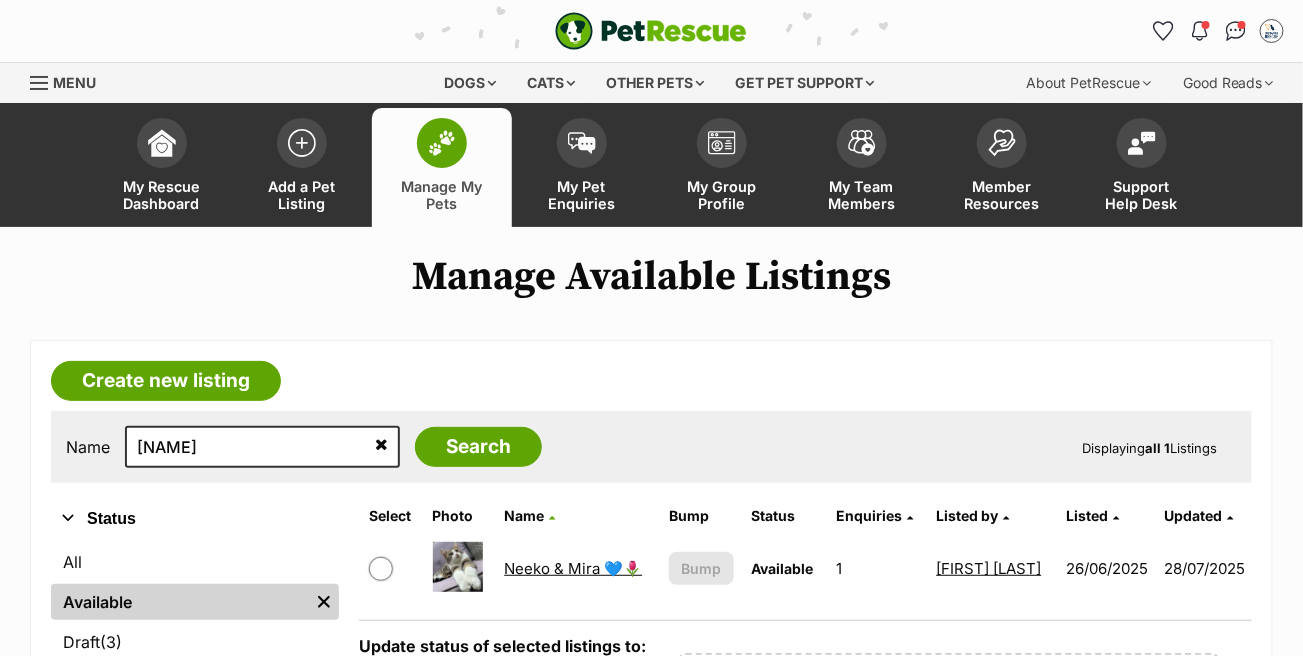 click on "Neeko & Mira 💙🌷" at bounding box center (573, 568) 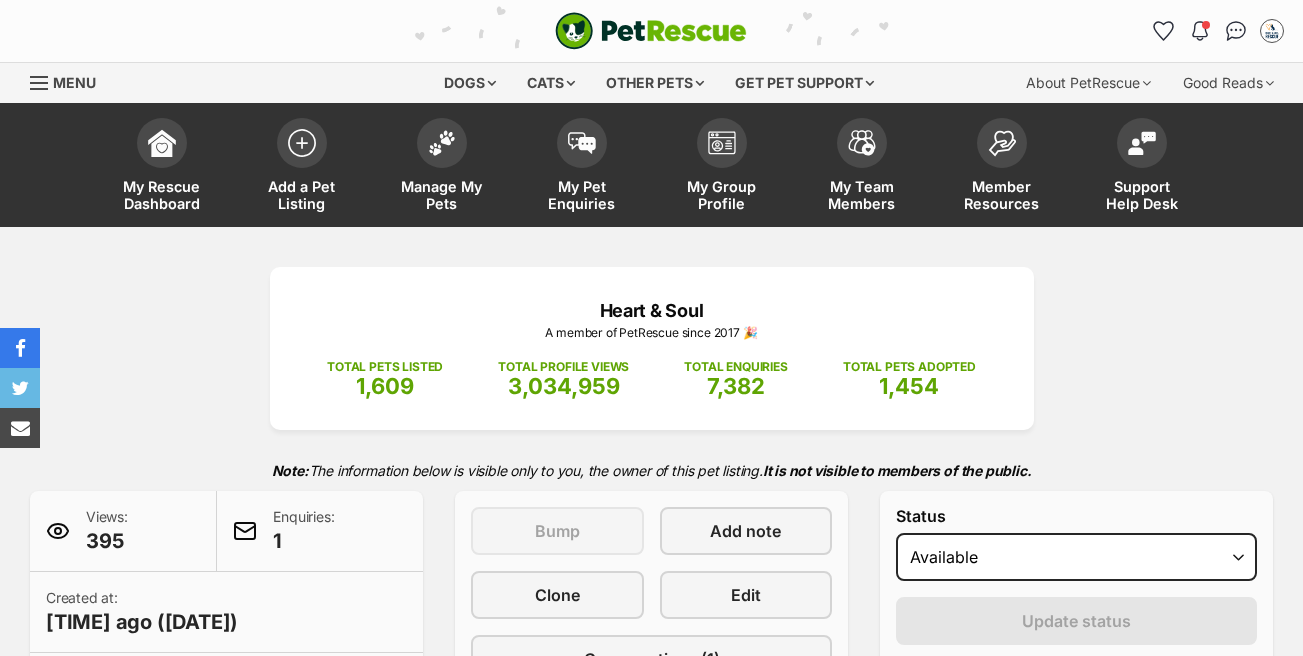 scroll, scrollTop: 300, scrollLeft: 0, axis: vertical 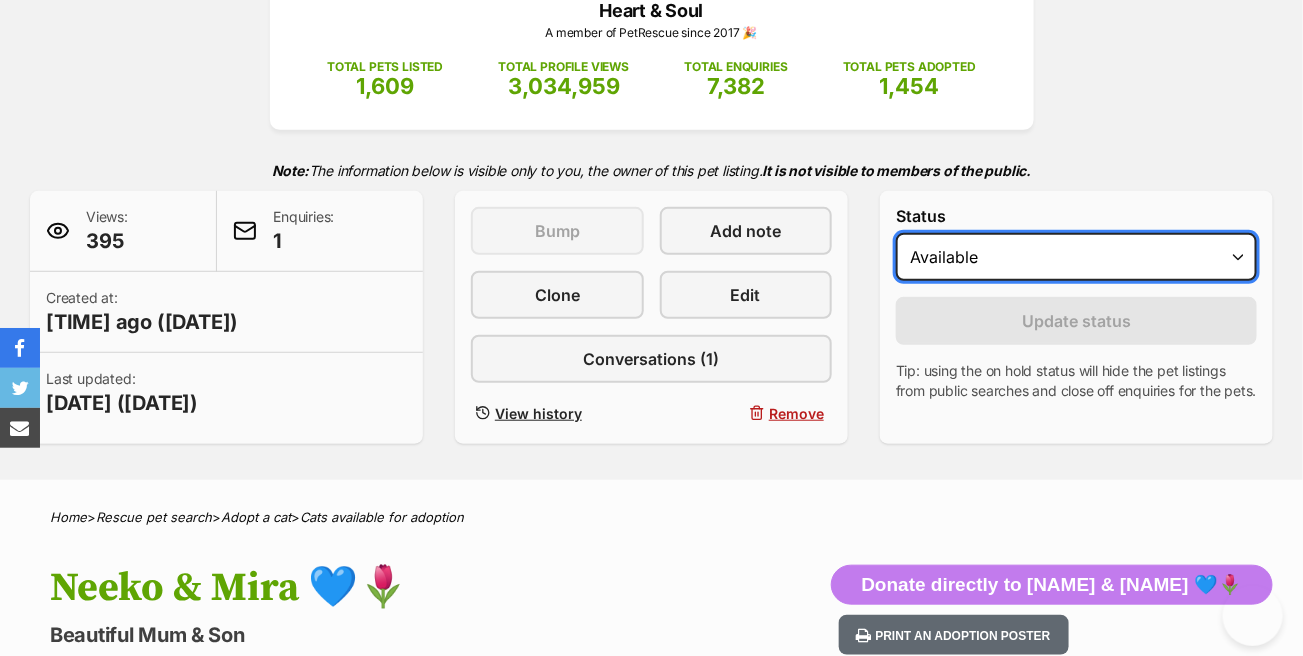 click on "Draft - not available as listing has enquires
Available
On hold
Adopted" at bounding box center (1076, 257) 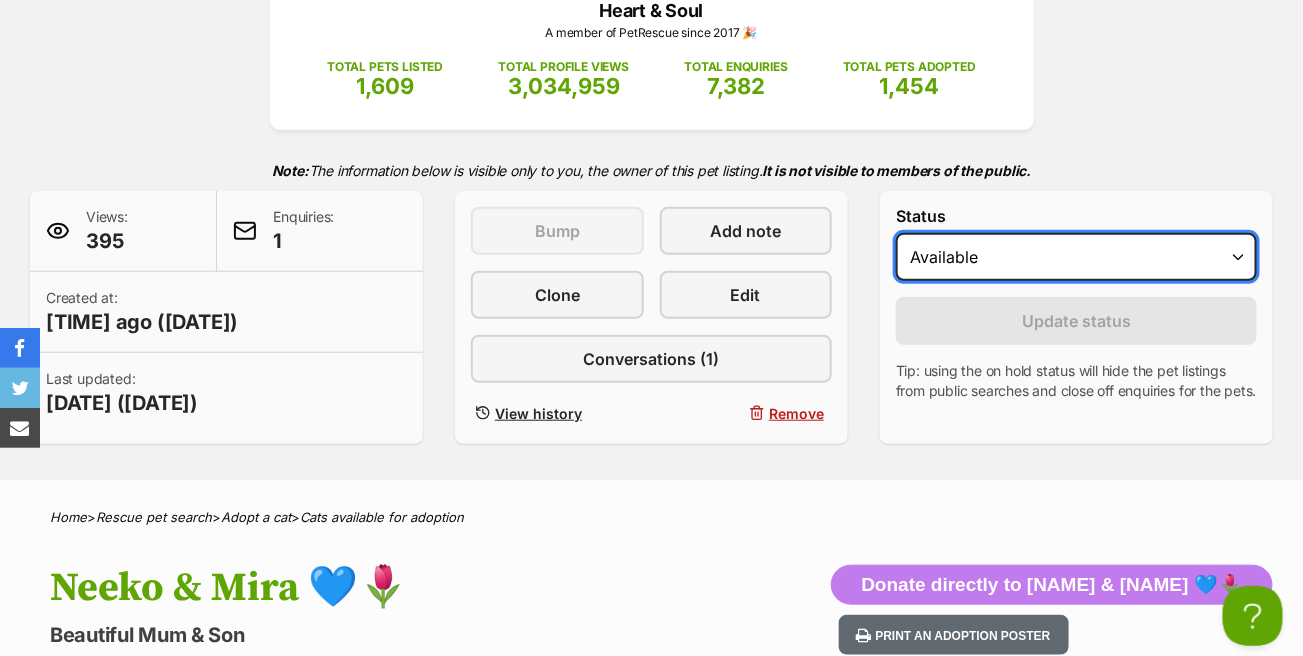 scroll, scrollTop: 0, scrollLeft: 0, axis: both 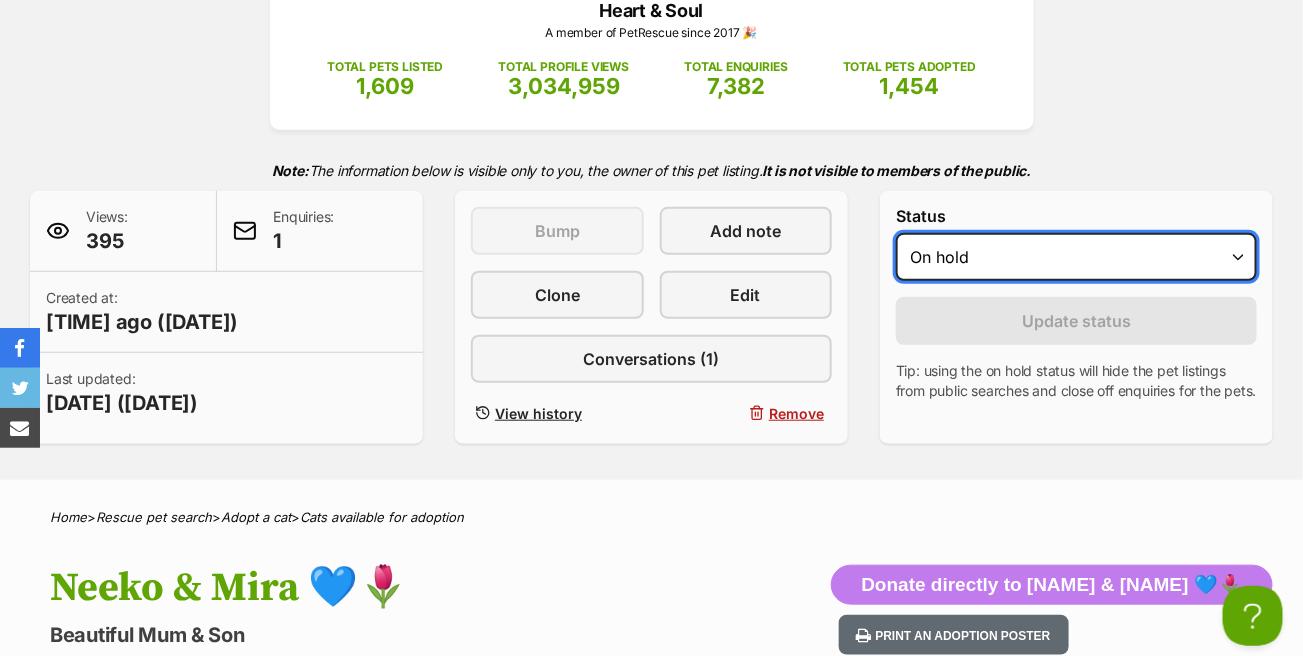 click on "Draft - not available as listing has enquires
Available
On hold
Adopted" at bounding box center [1076, 257] 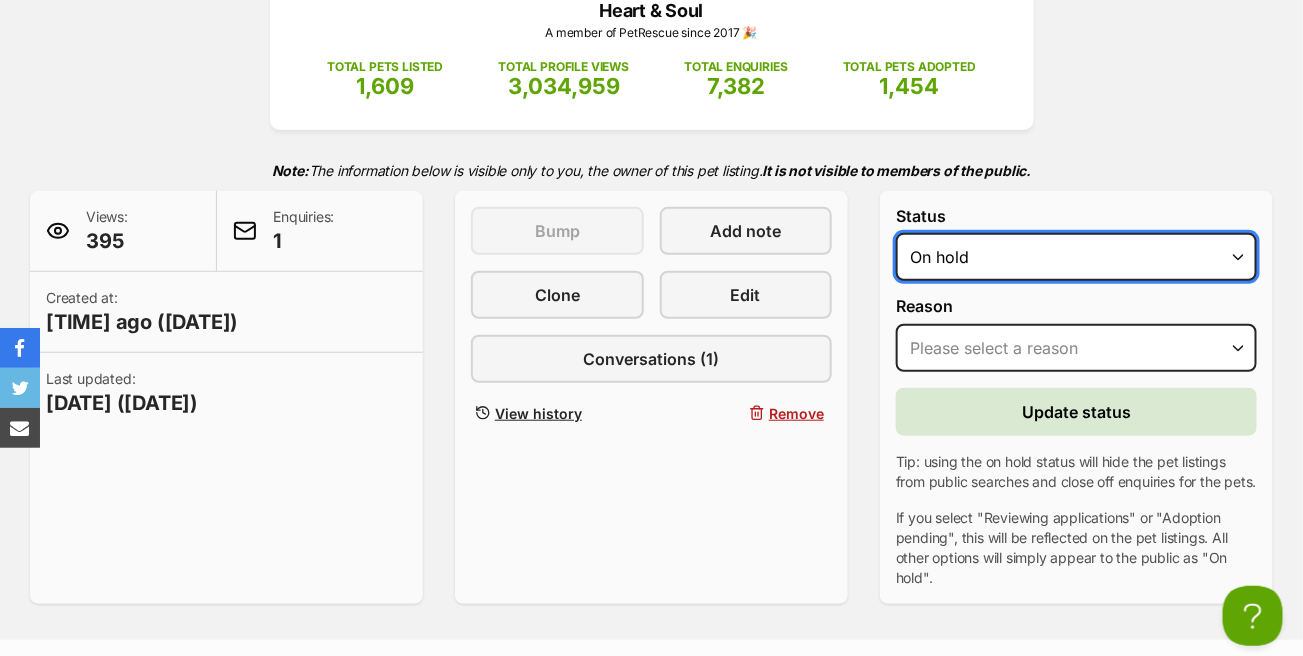 scroll, scrollTop: 0, scrollLeft: 0, axis: both 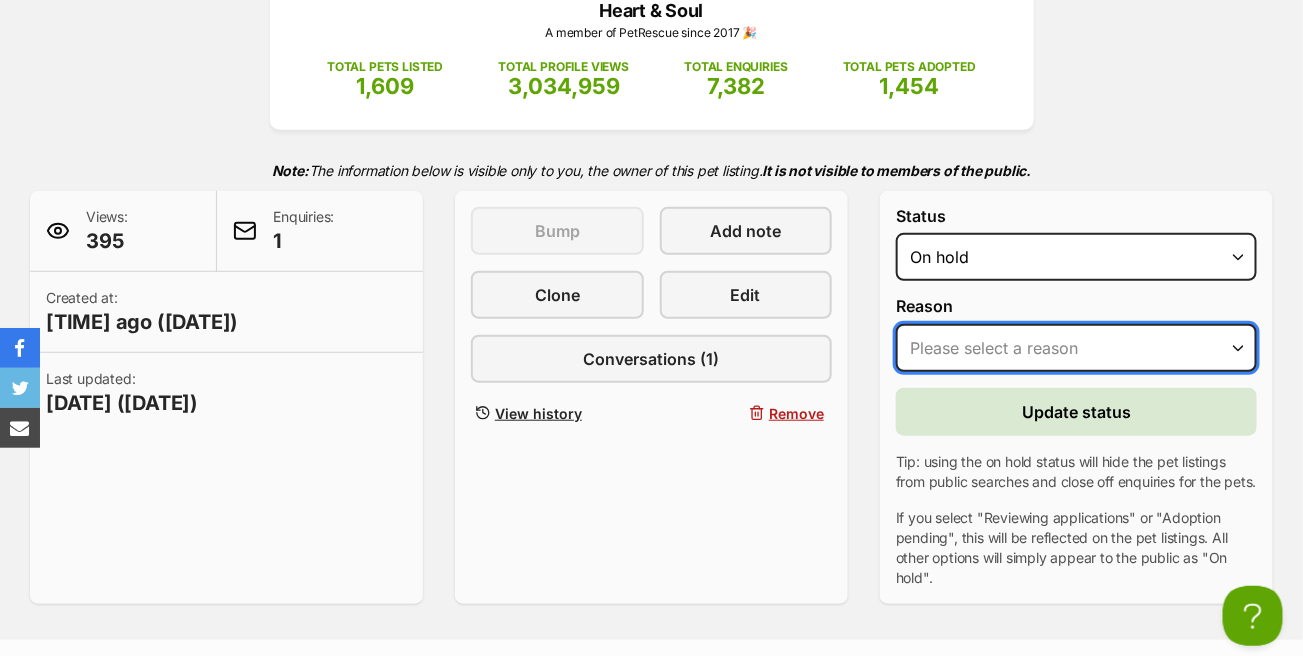 click on "Please select a reason
Medical reasons
Reviewing applications
Adoption pending
Other" at bounding box center (1076, 348) 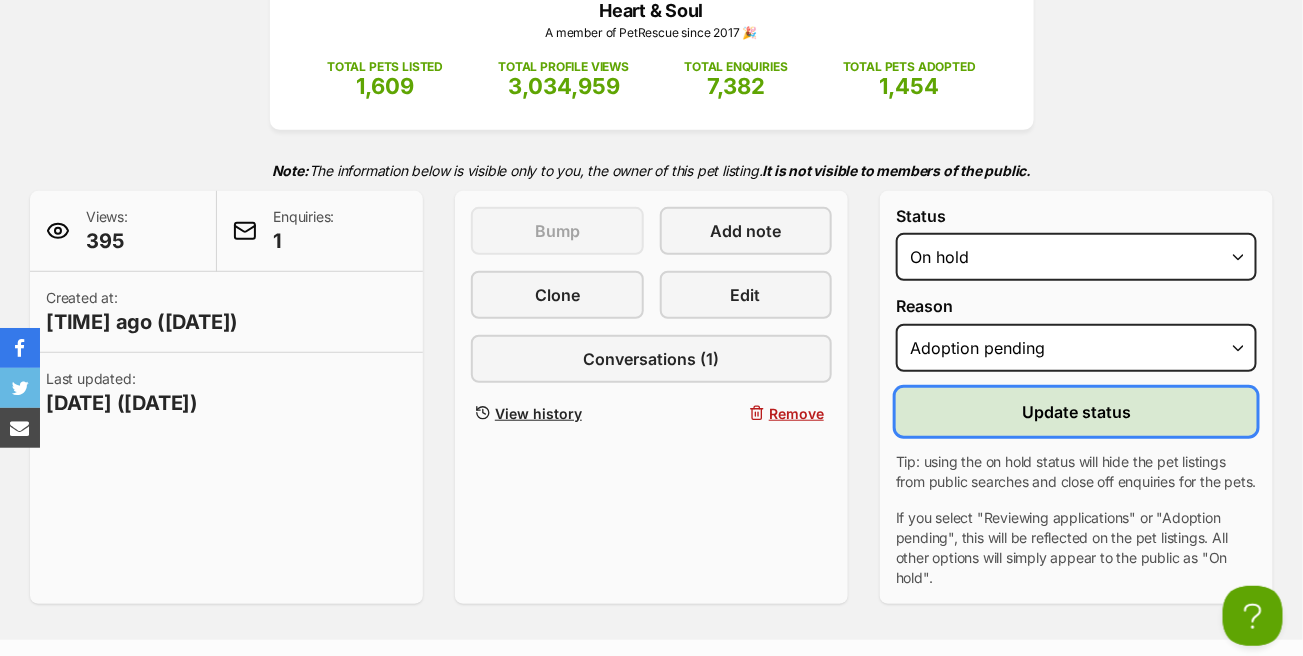 click on "Update status" at bounding box center [1076, 412] 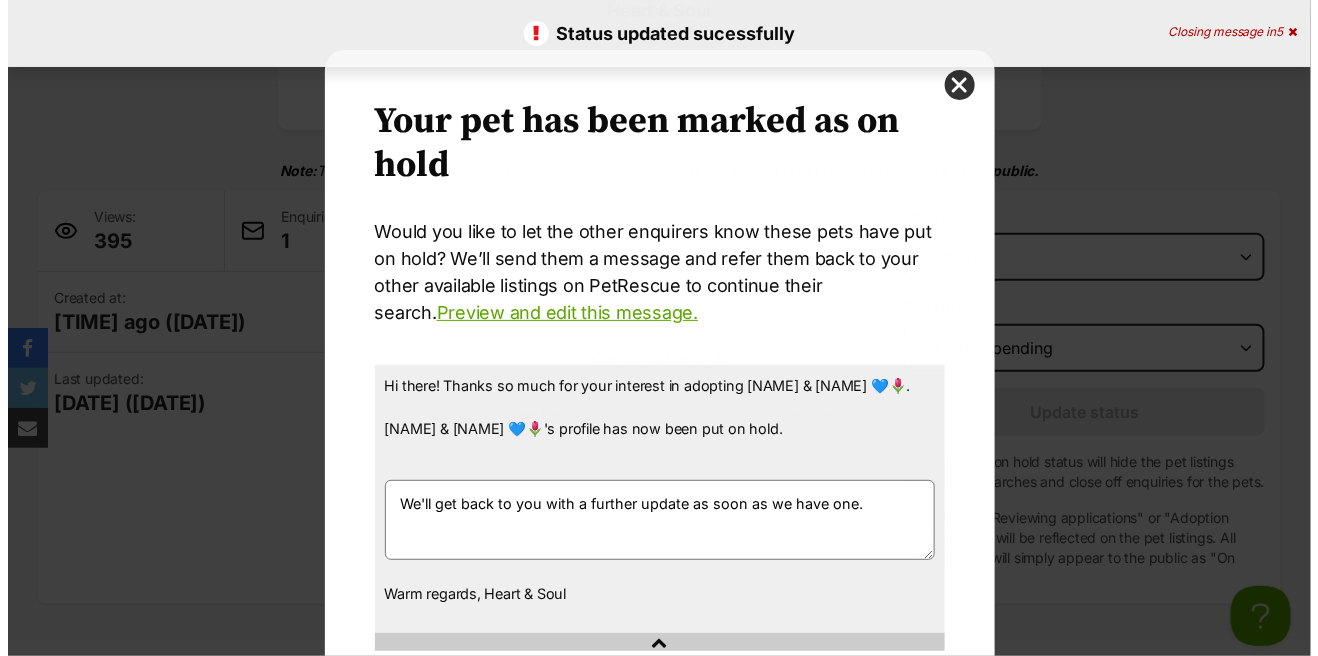 scroll, scrollTop: 0, scrollLeft: 0, axis: both 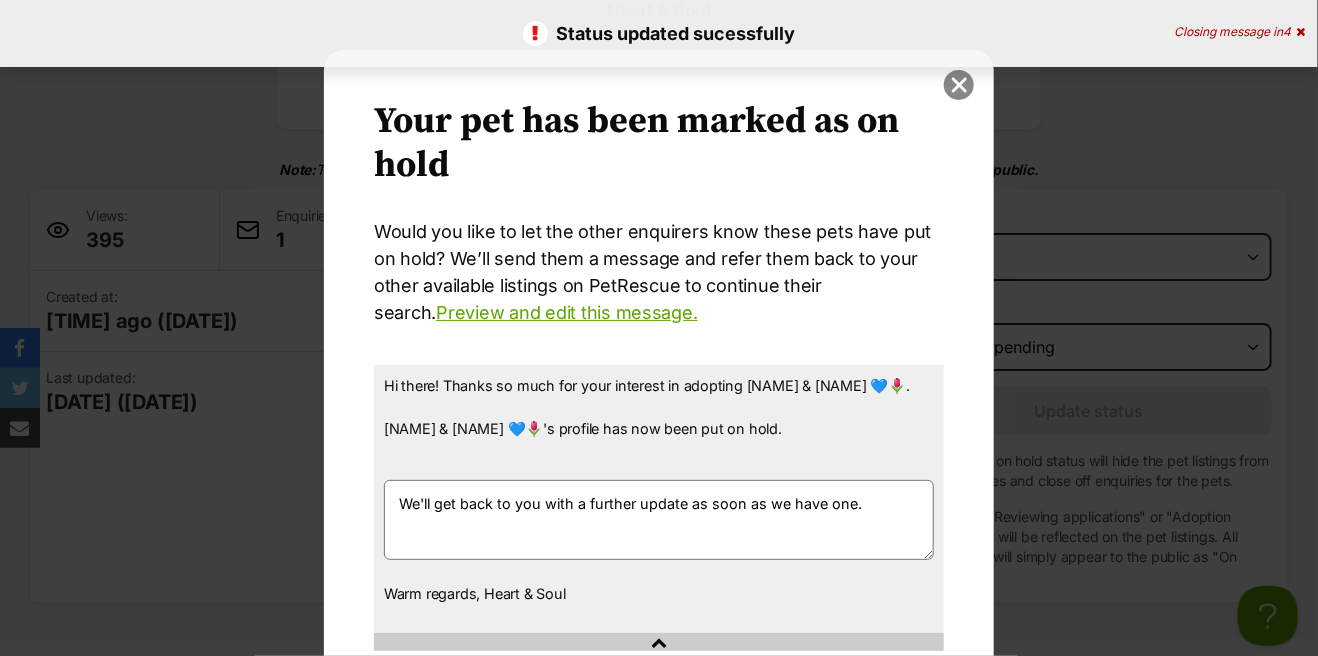 click at bounding box center (959, 85) 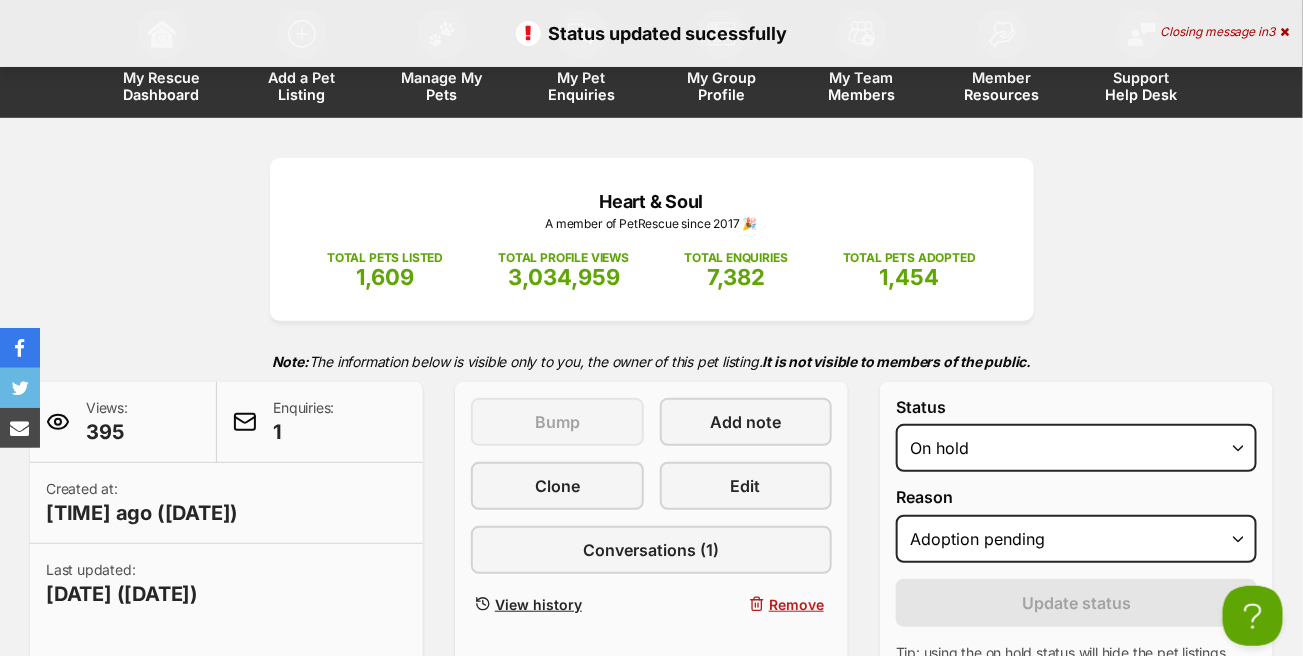 scroll, scrollTop: 0, scrollLeft: 0, axis: both 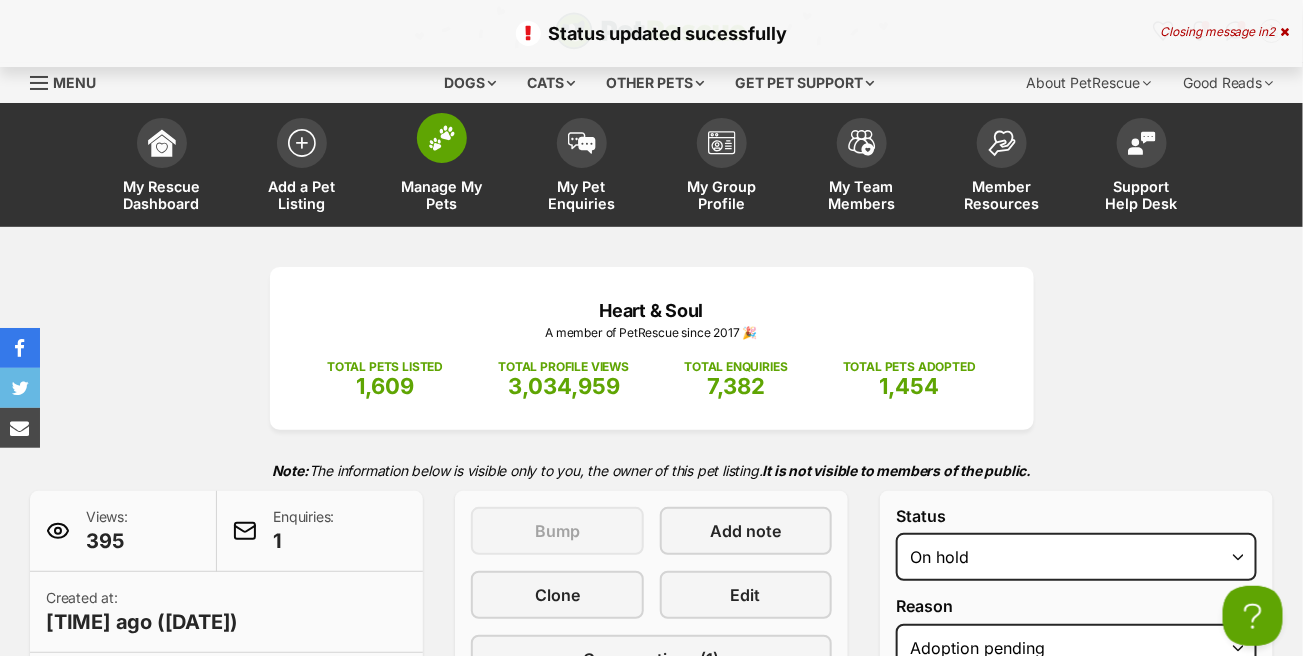 click at bounding box center [442, 138] 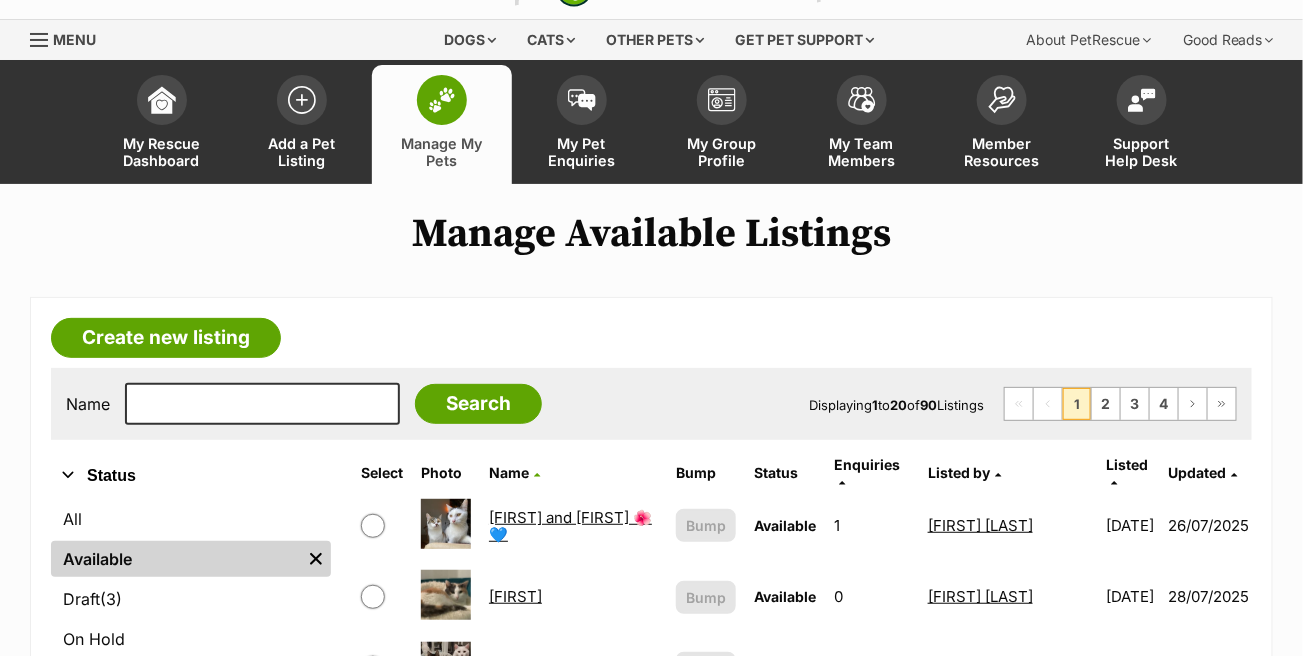 scroll, scrollTop: 200, scrollLeft: 0, axis: vertical 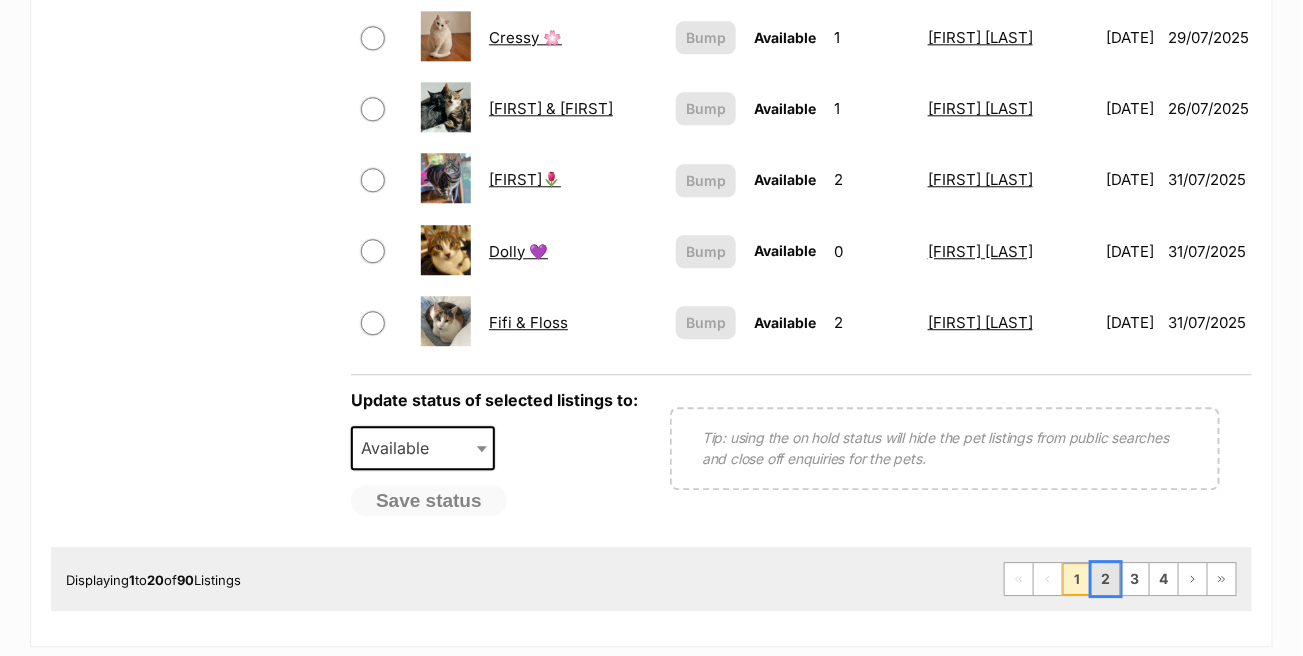 click on "2" at bounding box center [1106, 579] 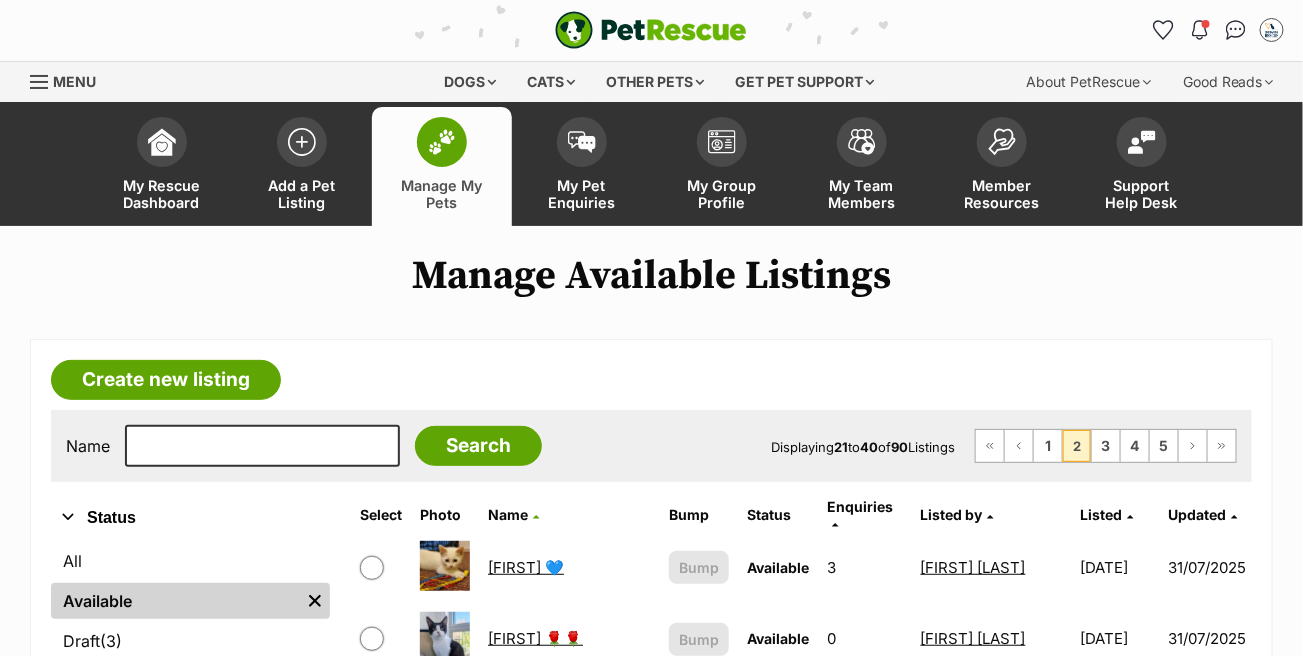 scroll, scrollTop: 0, scrollLeft: 0, axis: both 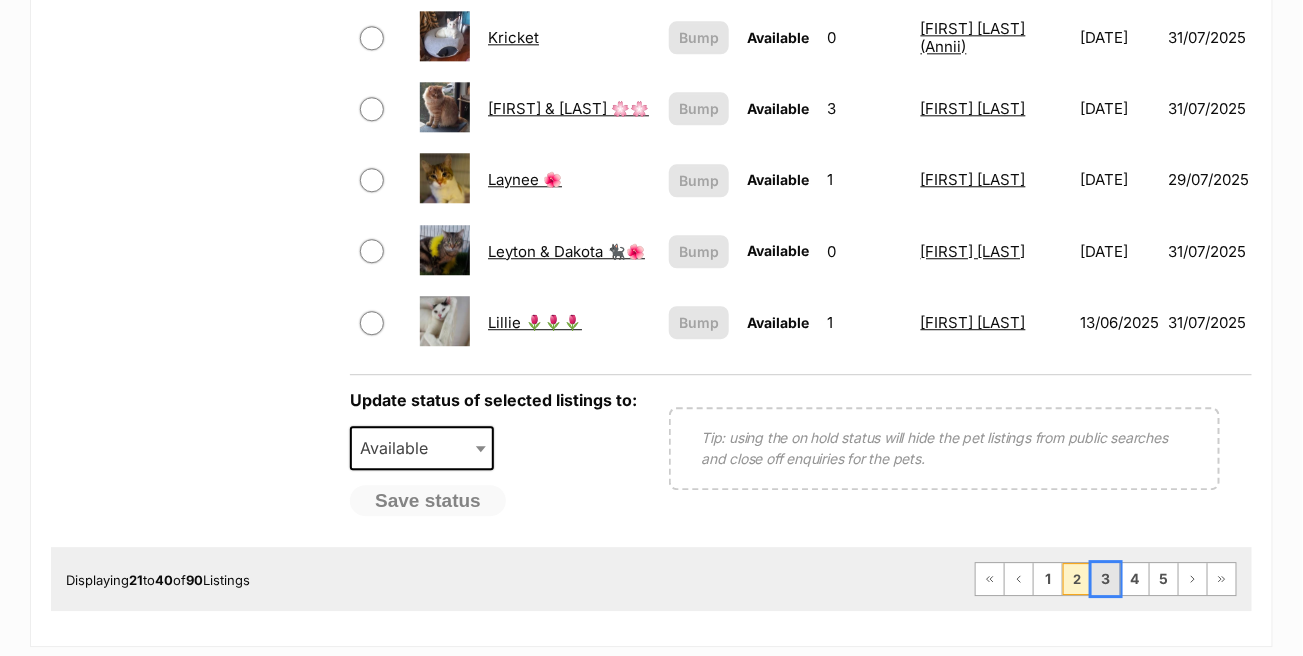 click on "3" at bounding box center [1106, 579] 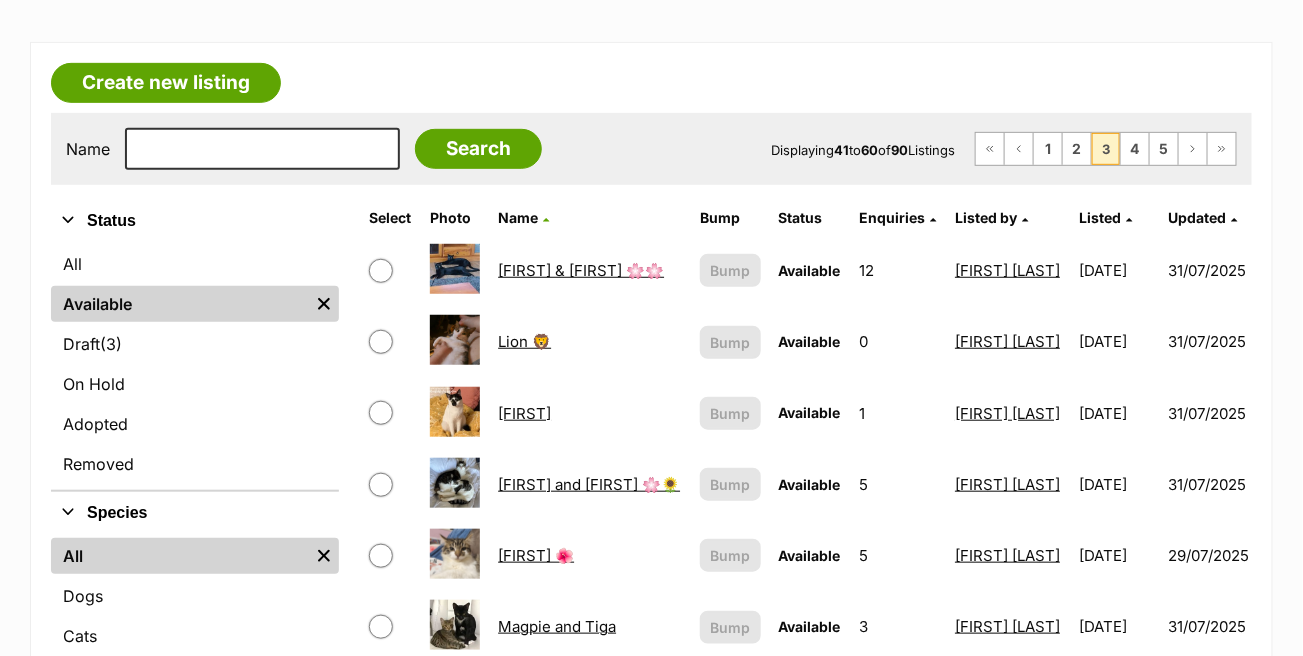scroll, scrollTop: 0, scrollLeft: 0, axis: both 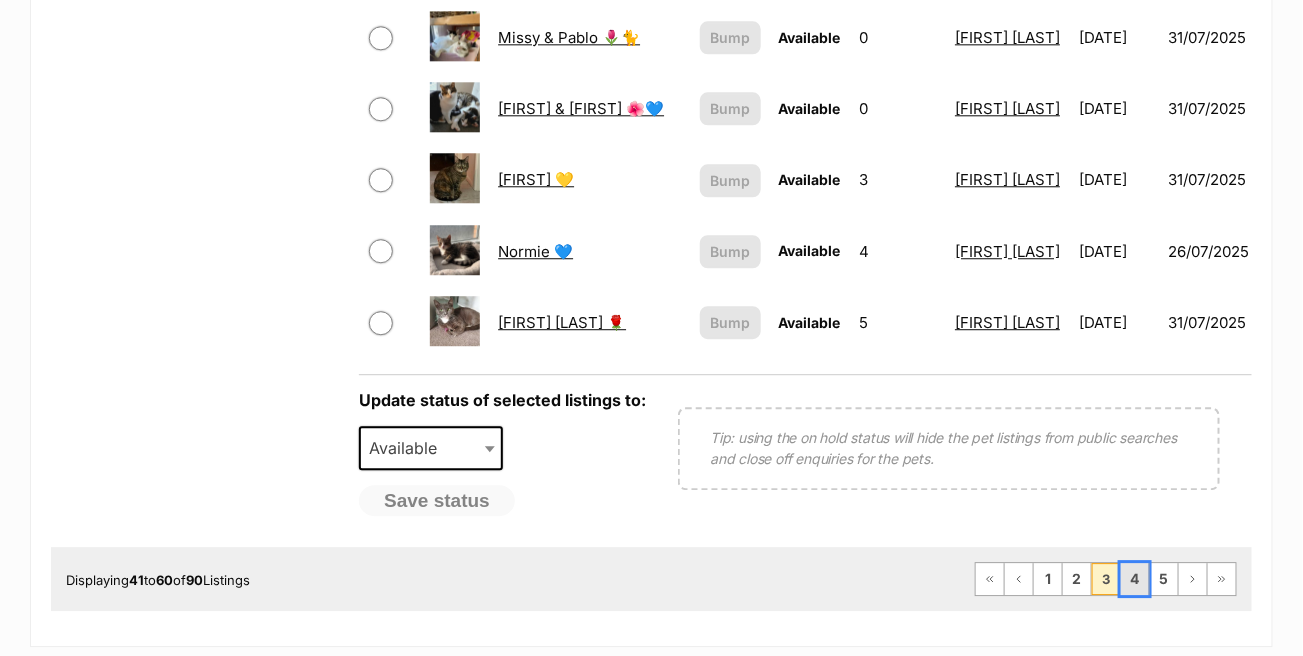 click on "4" at bounding box center (1135, 579) 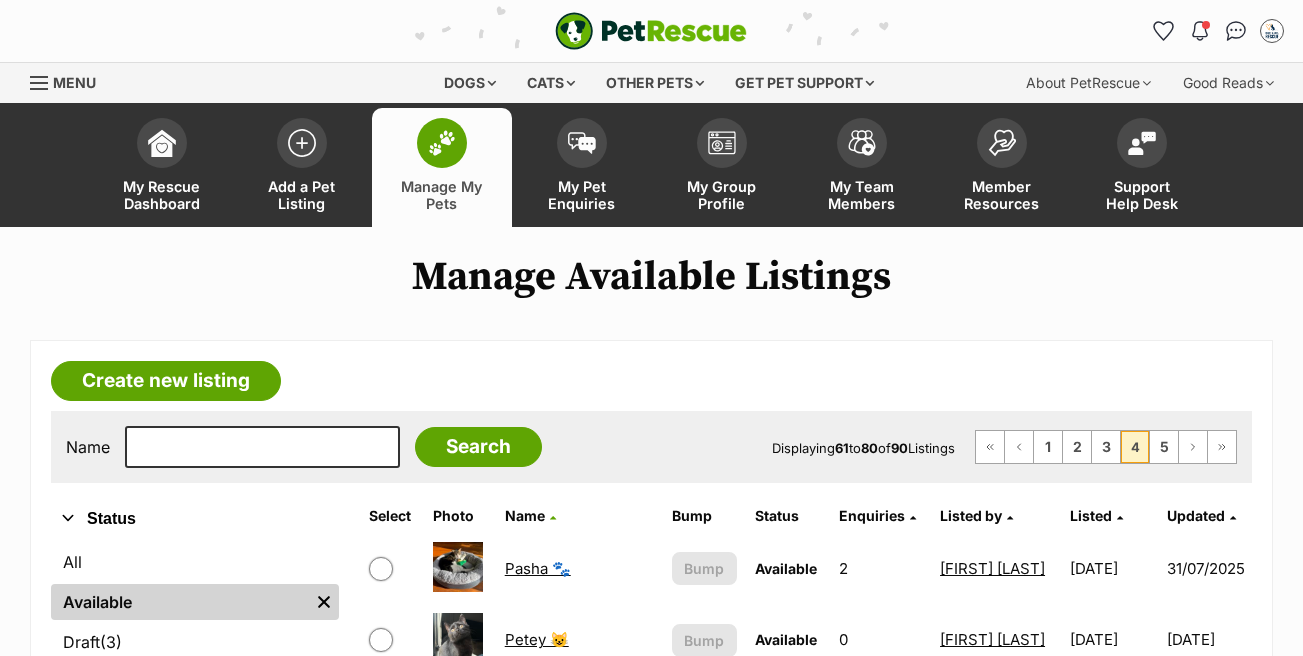scroll, scrollTop: 300, scrollLeft: 0, axis: vertical 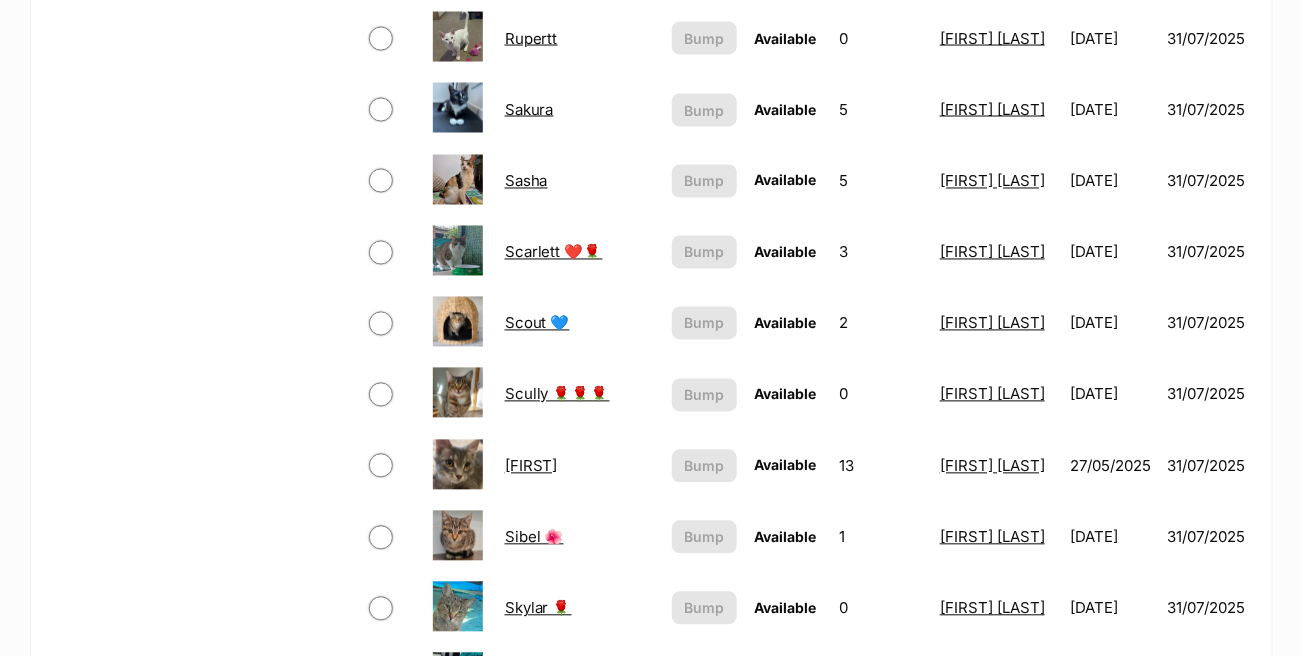 click on "Sasha" at bounding box center [526, 181] 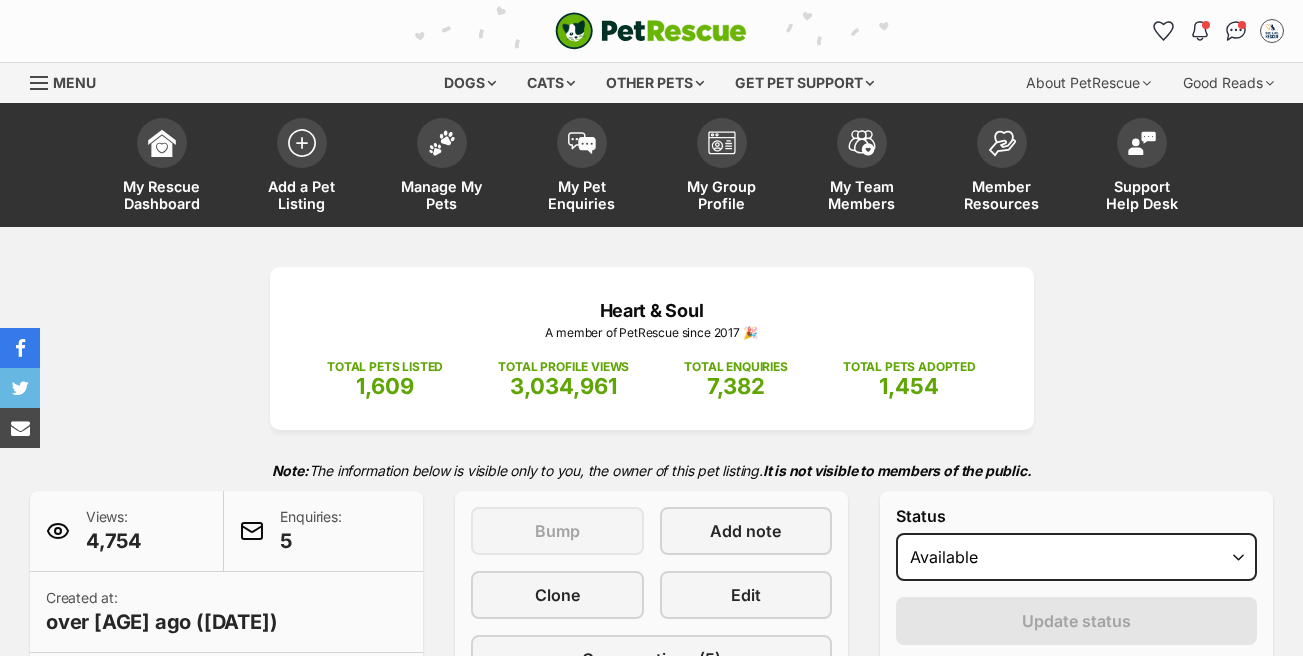 scroll, scrollTop: 300, scrollLeft: 0, axis: vertical 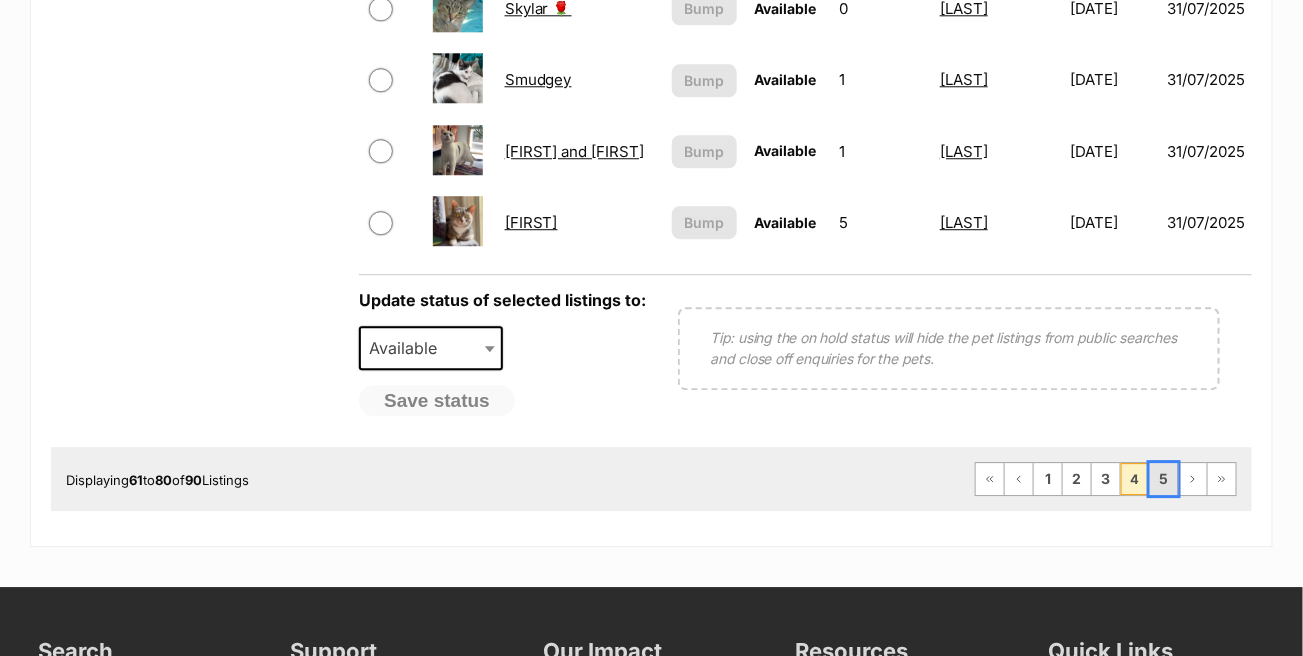 click on "5" at bounding box center (1164, 479) 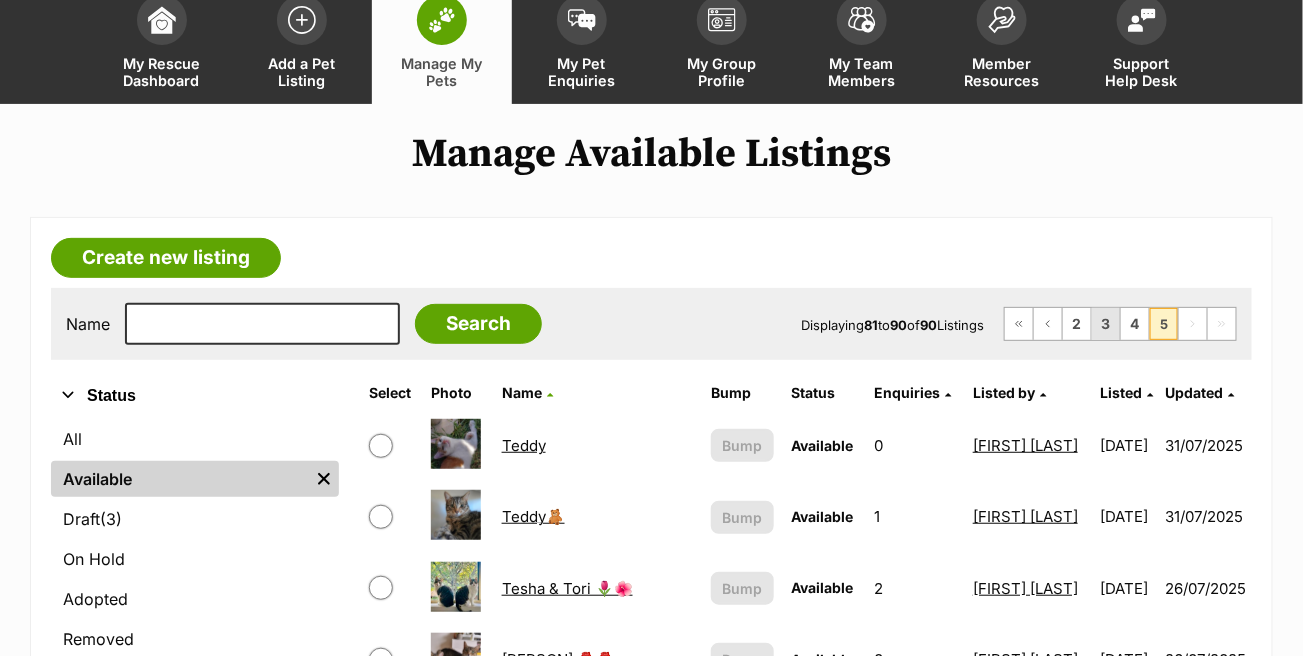 scroll, scrollTop: 300, scrollLeft: 0, axis: vertical 